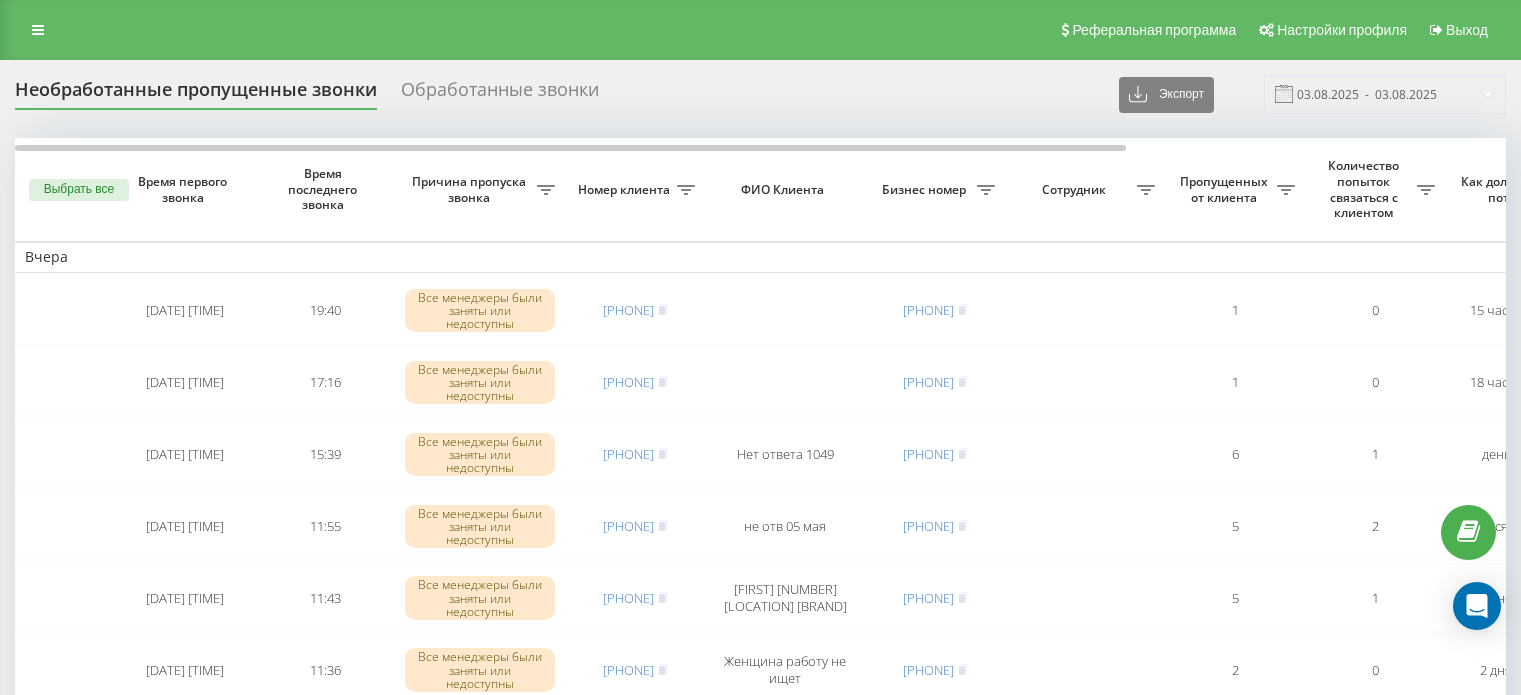 scroll, scrollTop: 0, scrollLeft: 0, axis: both 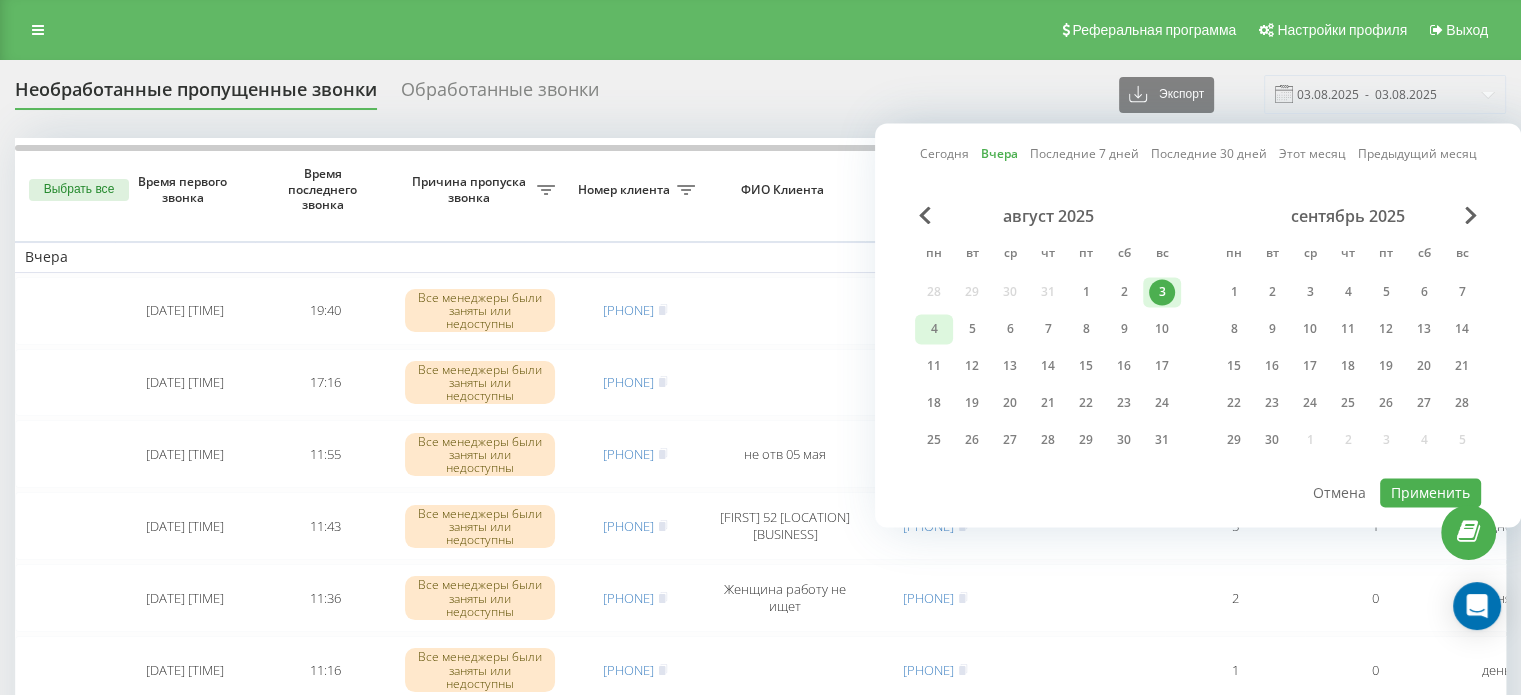 click on "4" at bounding box center [934, 329] 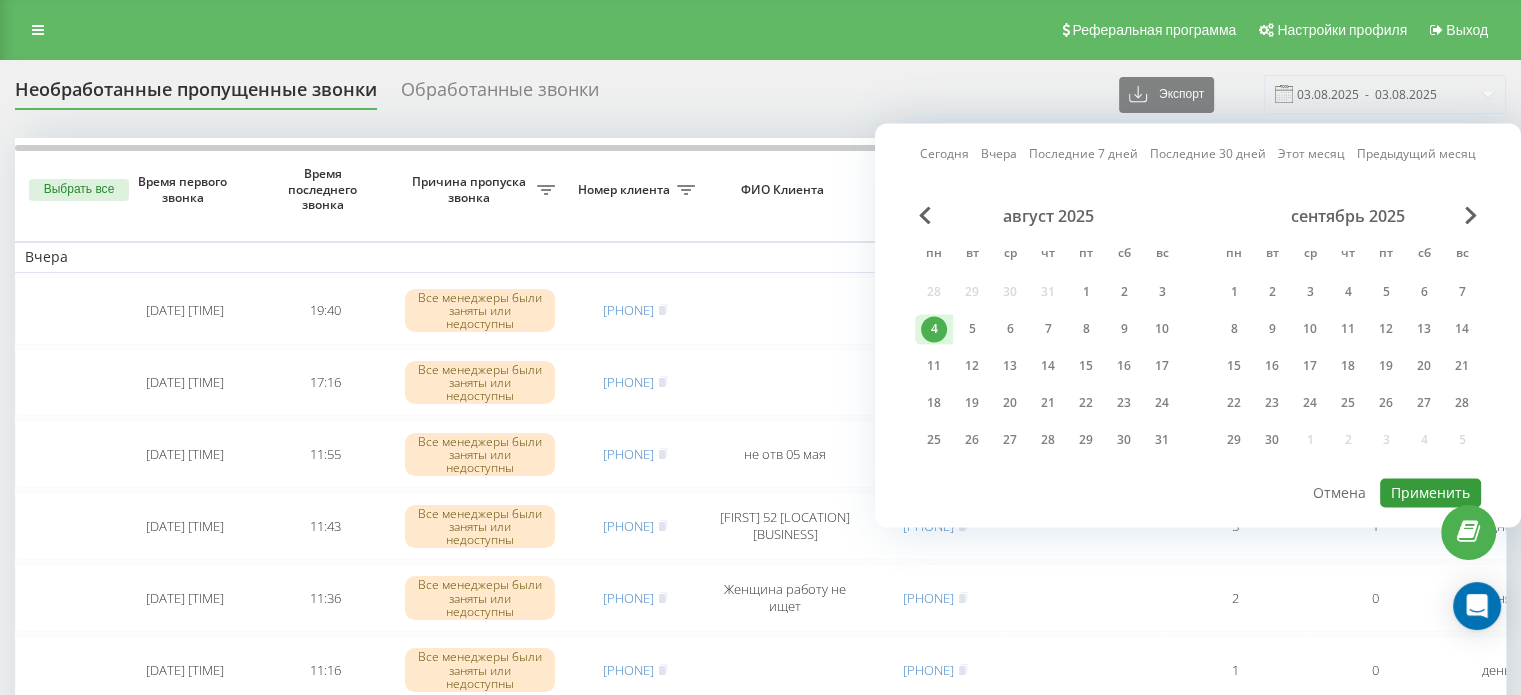 click on "Применить" at bounding box center [1430, 492] 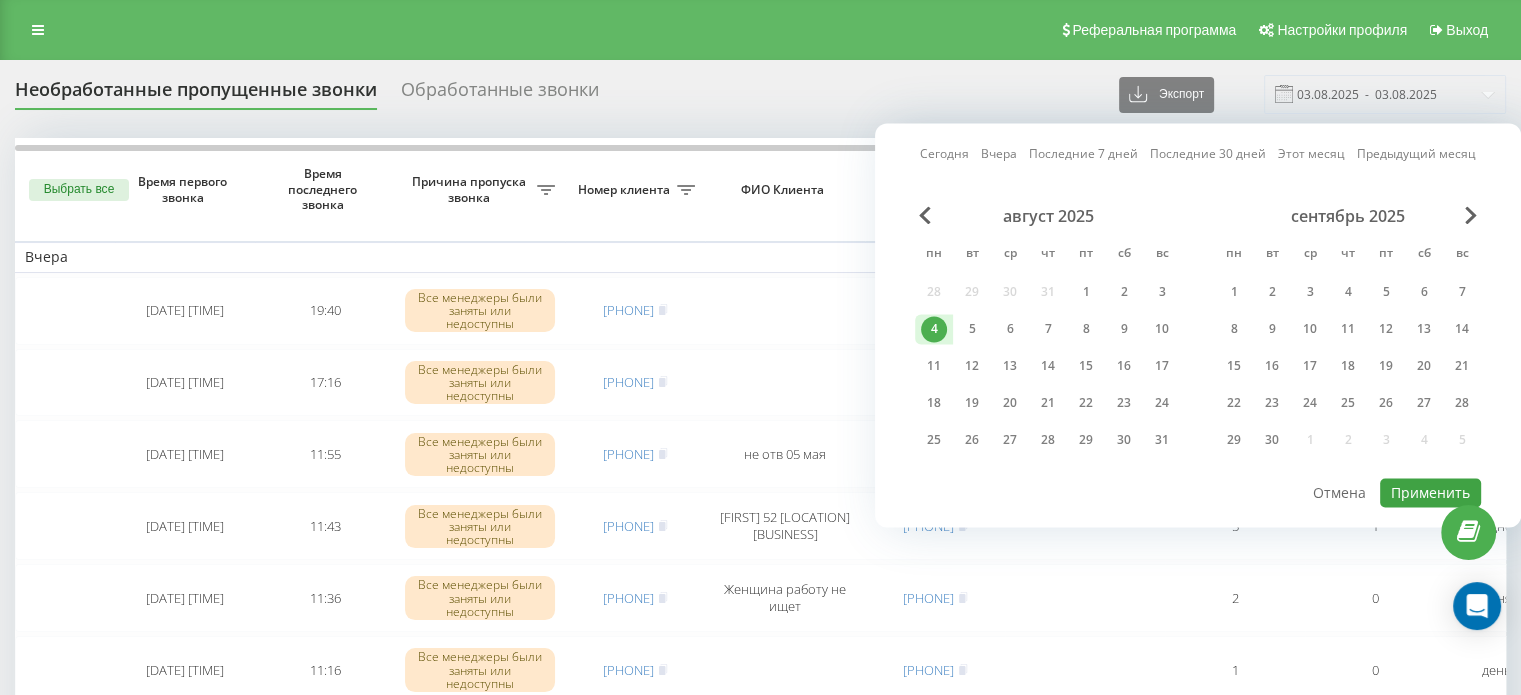 type on "04.08.2025  -  04.08.2025" 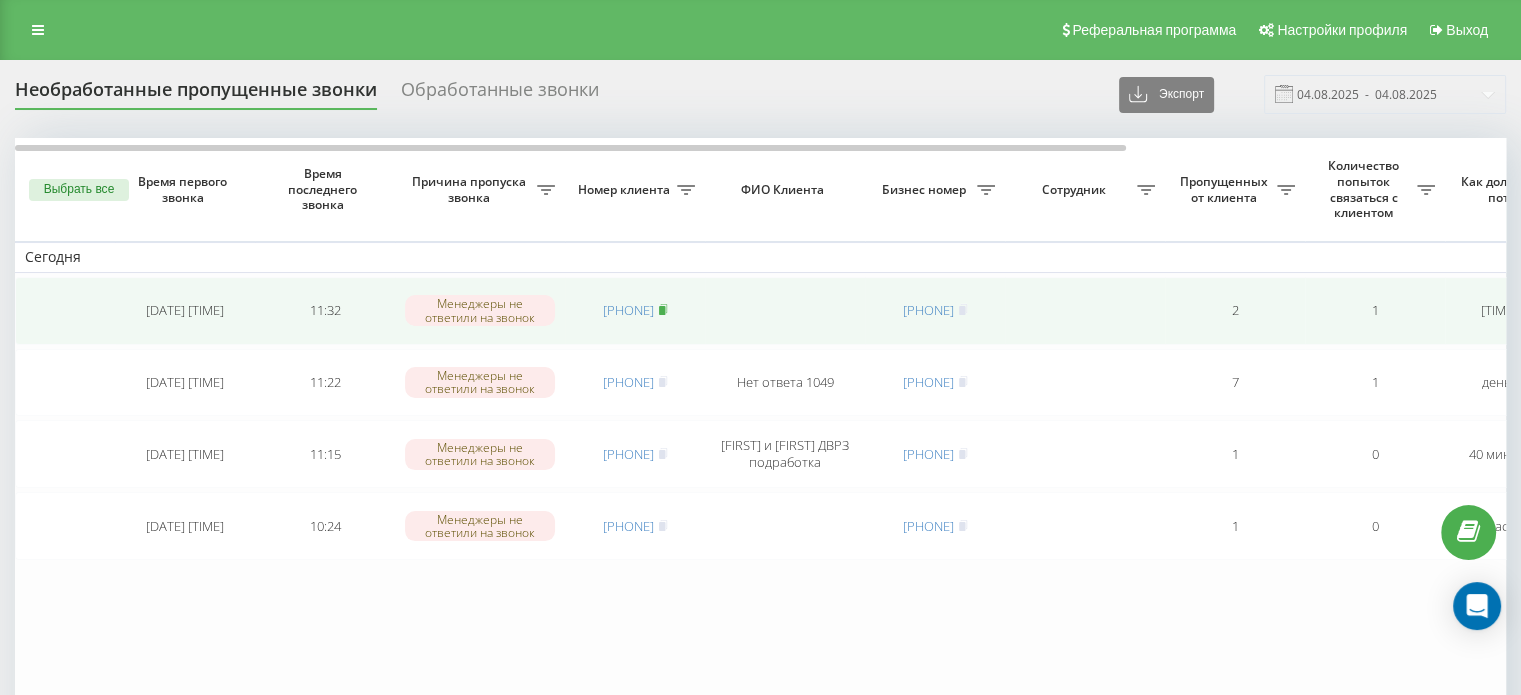 click 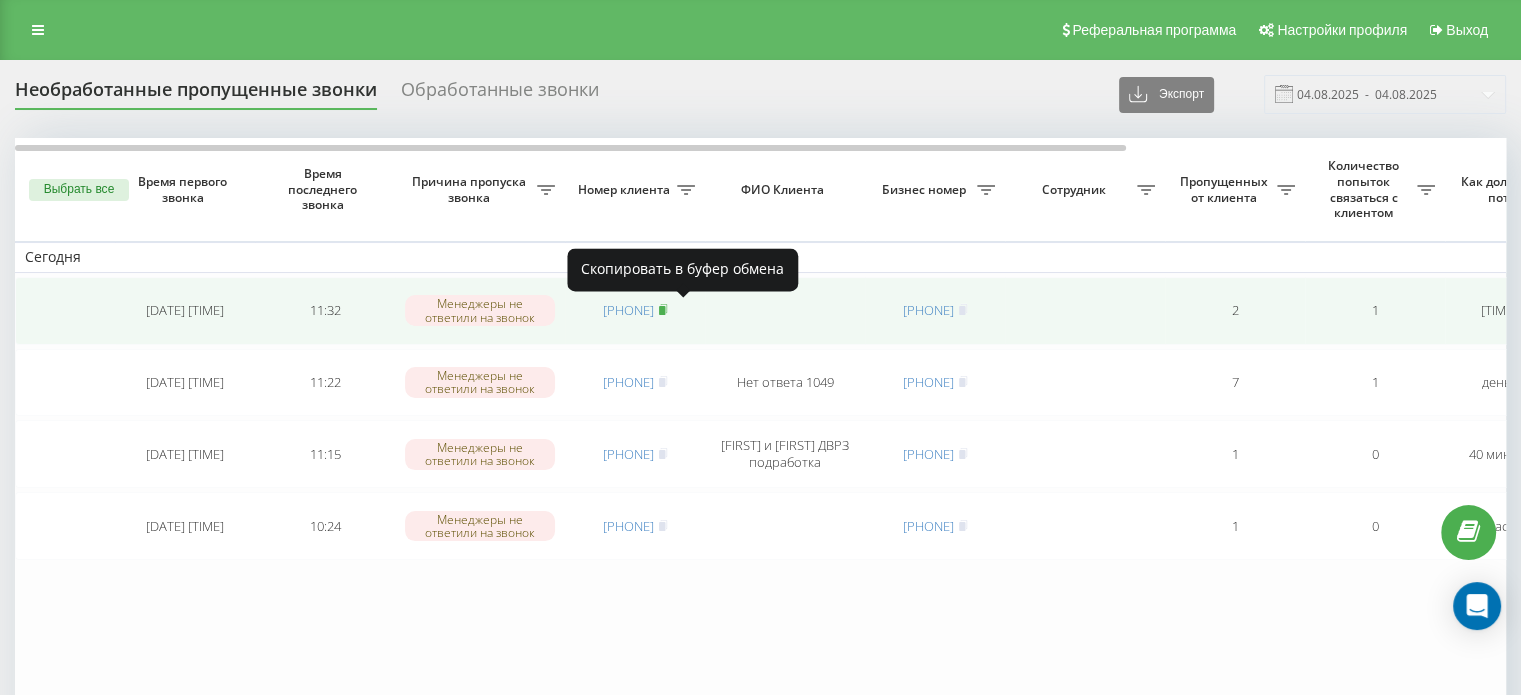 click 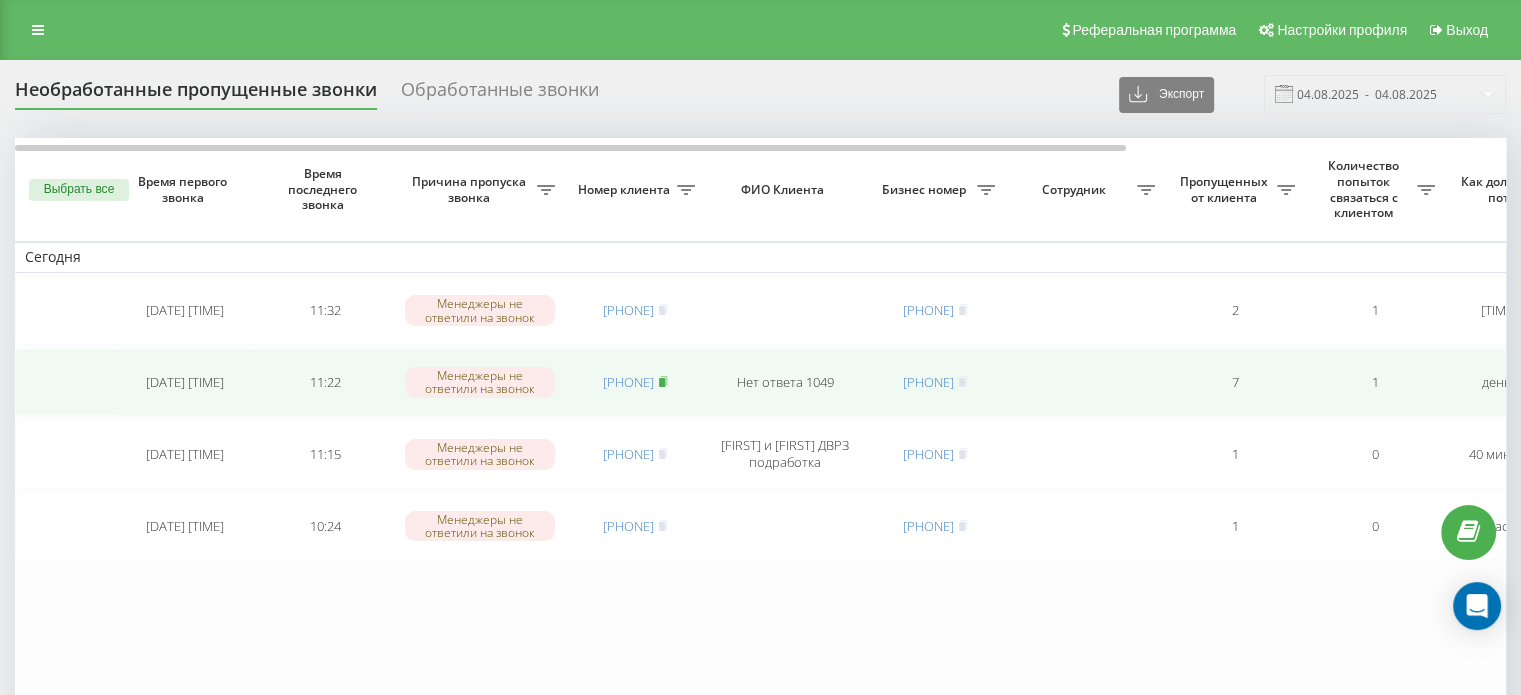 click 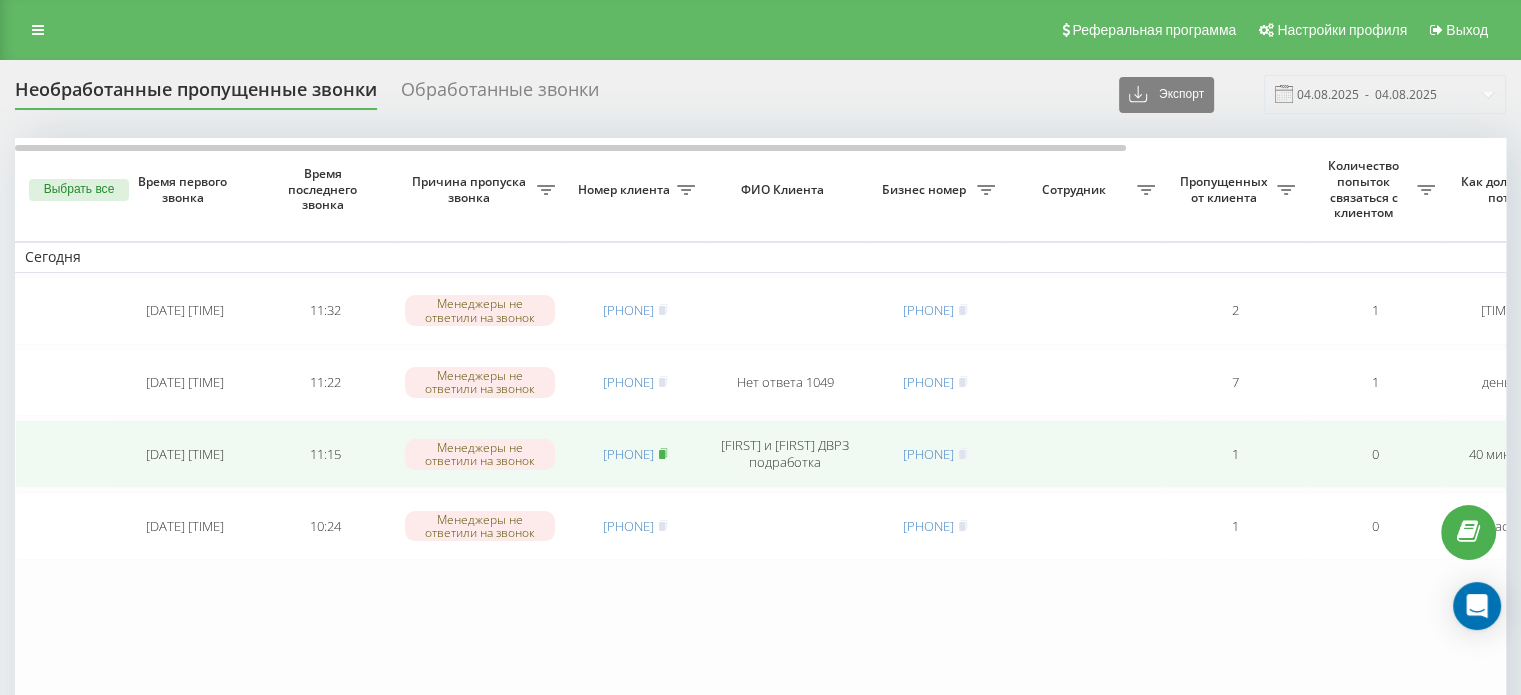 click 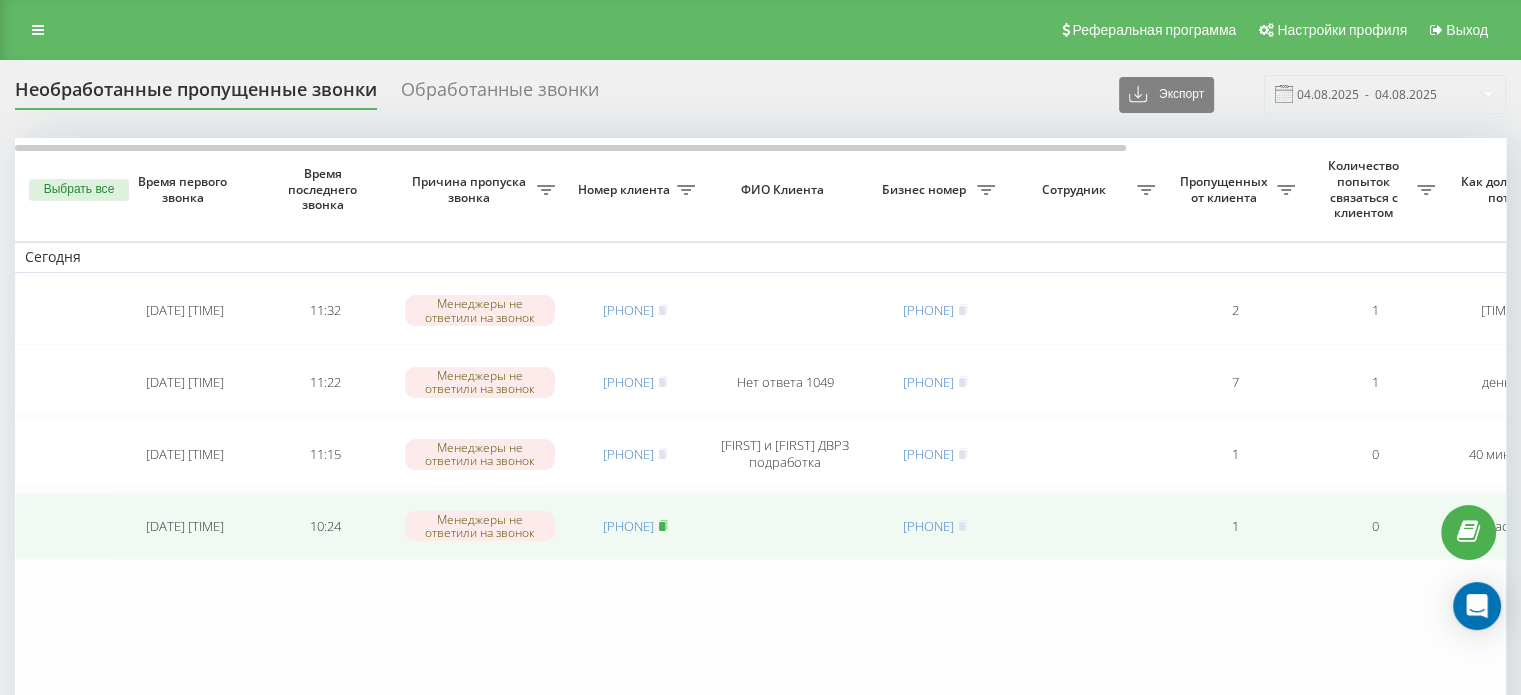 click 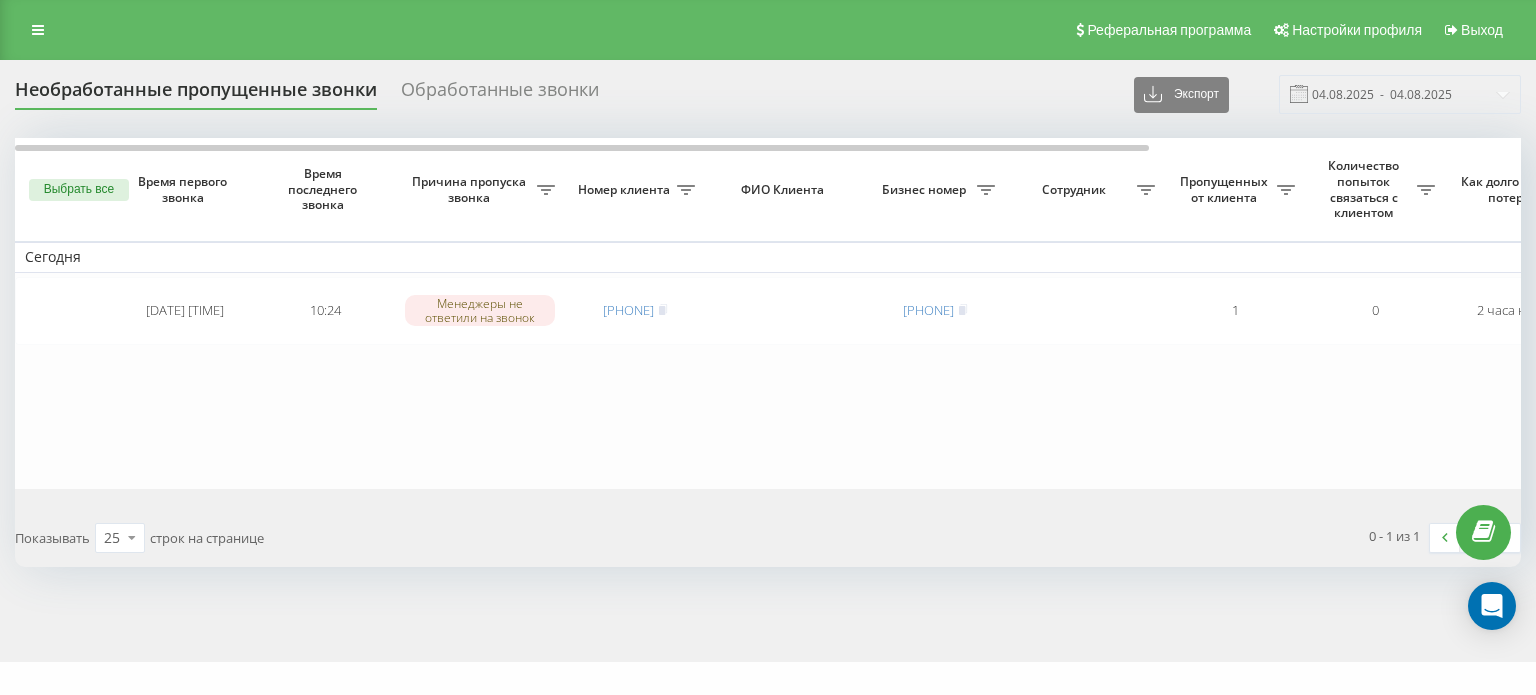 scroll, scrollTop: 0, scrollLeft: 0, axis: both 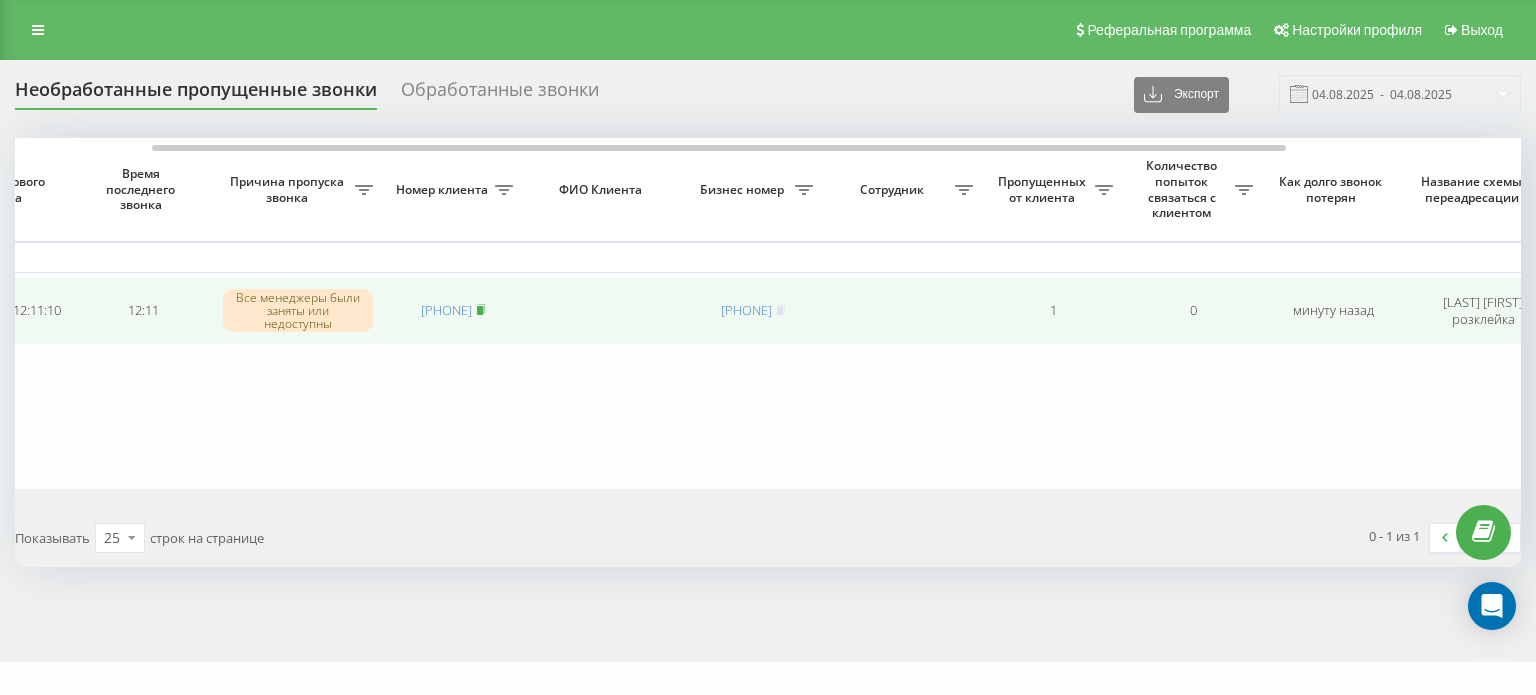 click 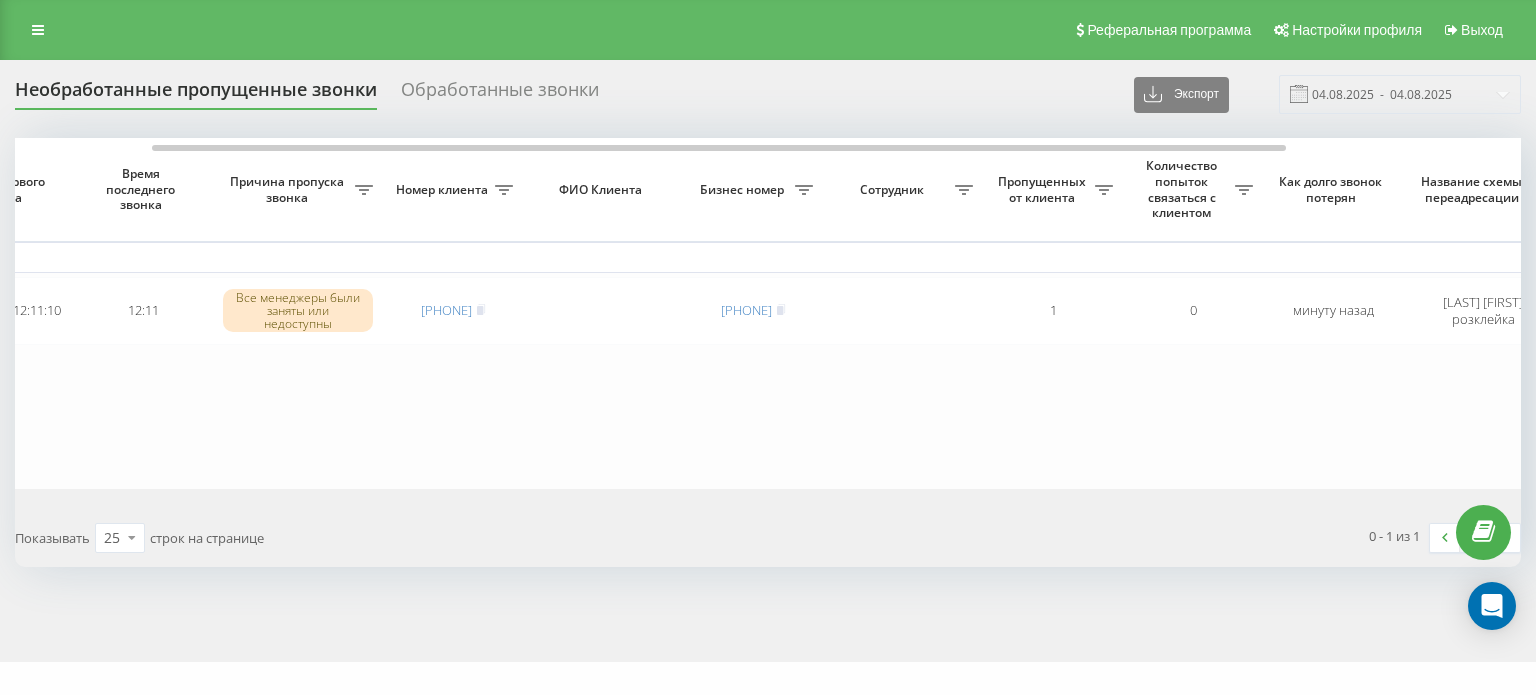 click on "Сегодня 2025-08-04 12:11:10 12:11 Все менеджеры были заняты или недоступны 380980182260 380661560229 1 0 минуту назад Смоляр Наталія розклейка Обработать Не удалось связаться Связался с клиентом с помощью другого канала Клиент перезвонил сам с другого номера Другой вариант" at bounding box center [833, 313] 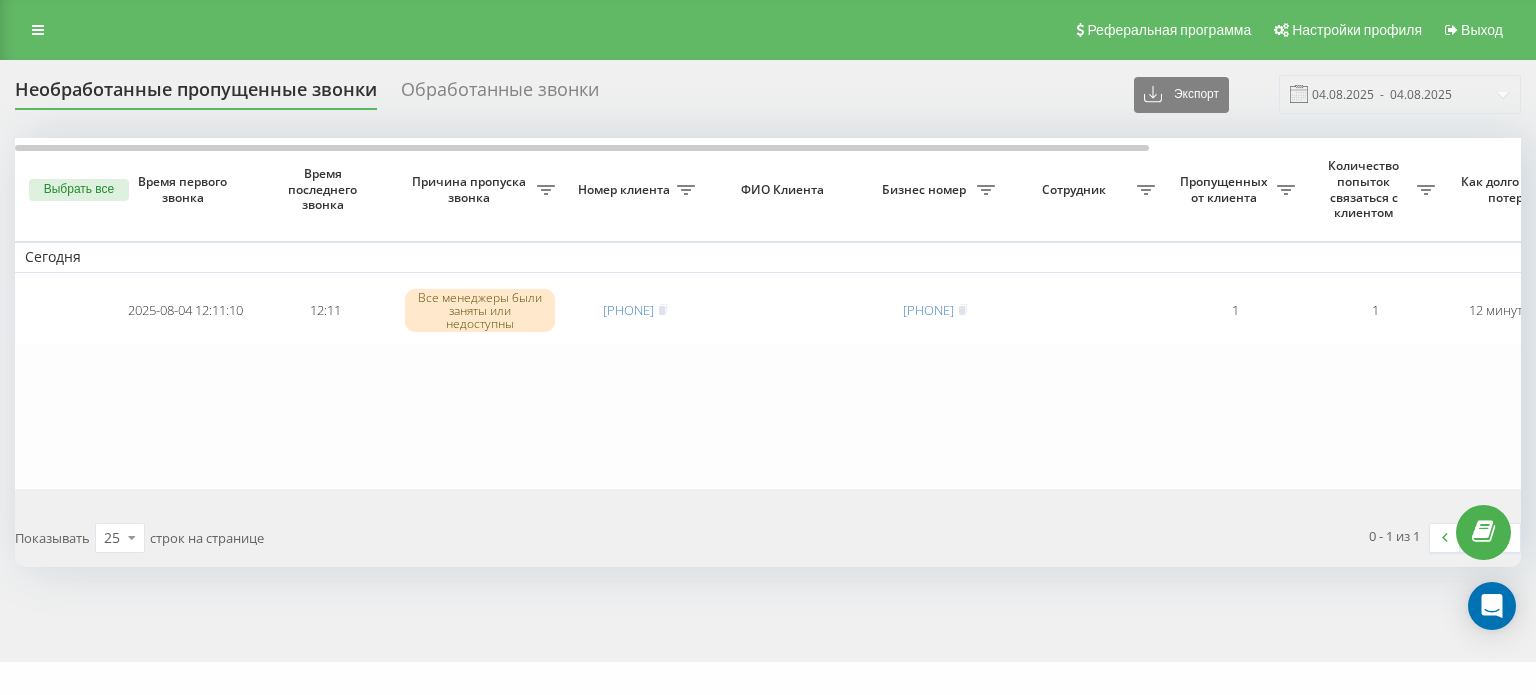 scroll, scrollTop: 0, scrollLeft: 0, axis: both 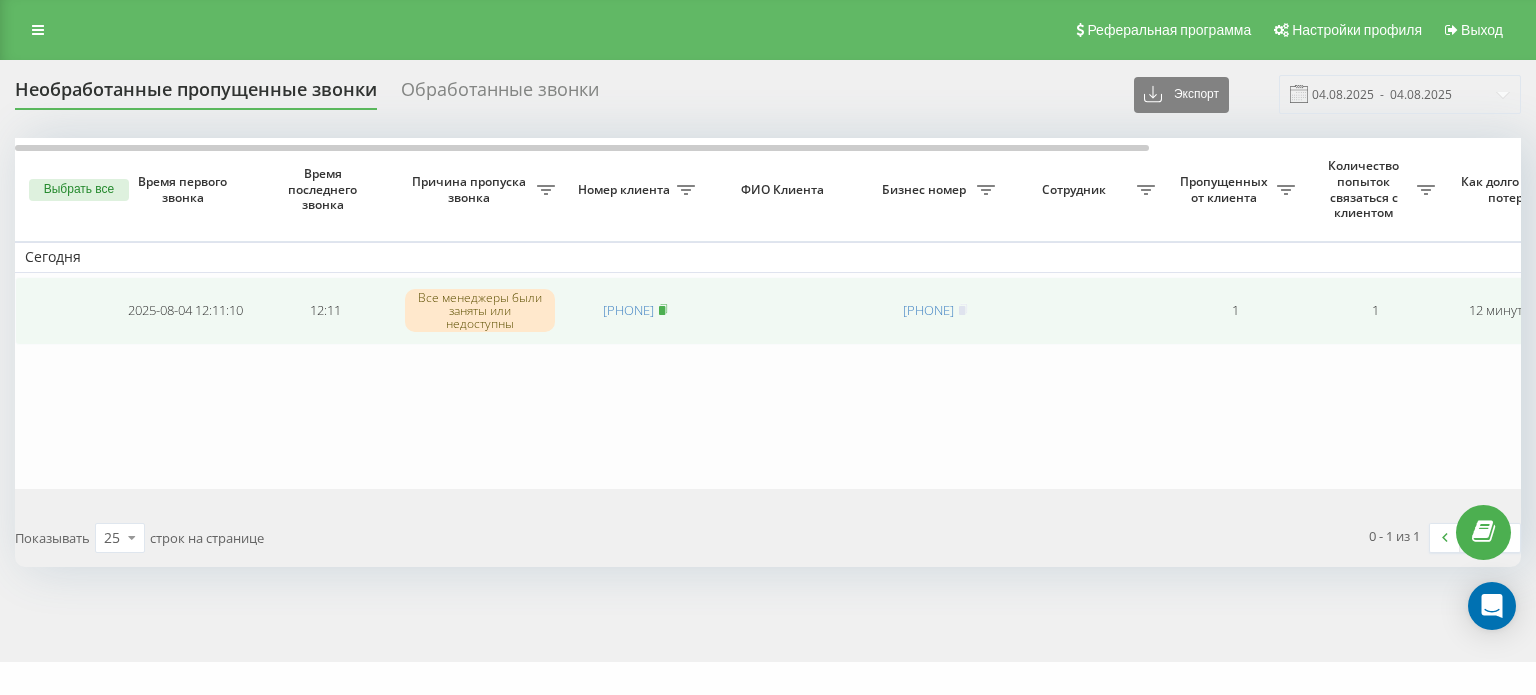 click 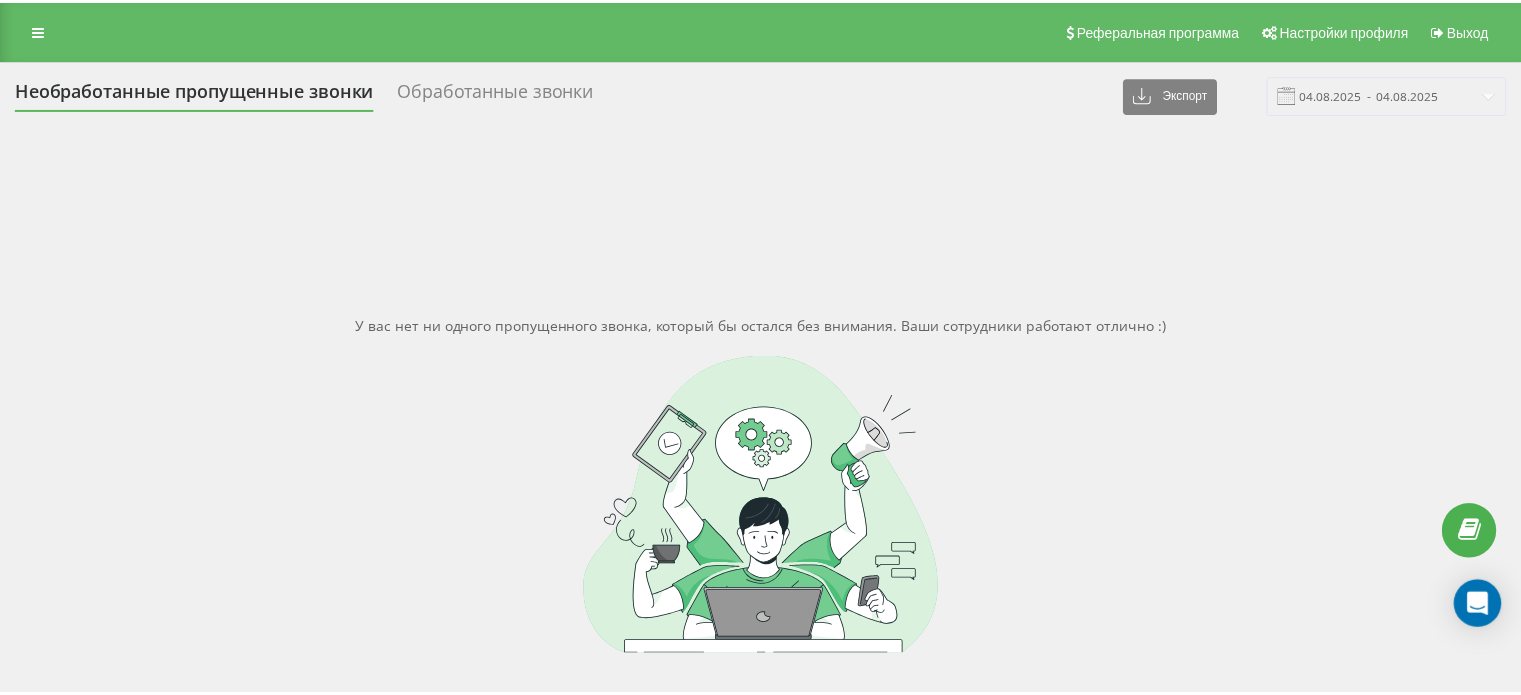 scroll, scrollTop: 0, scrollLeft: 0, axis: both 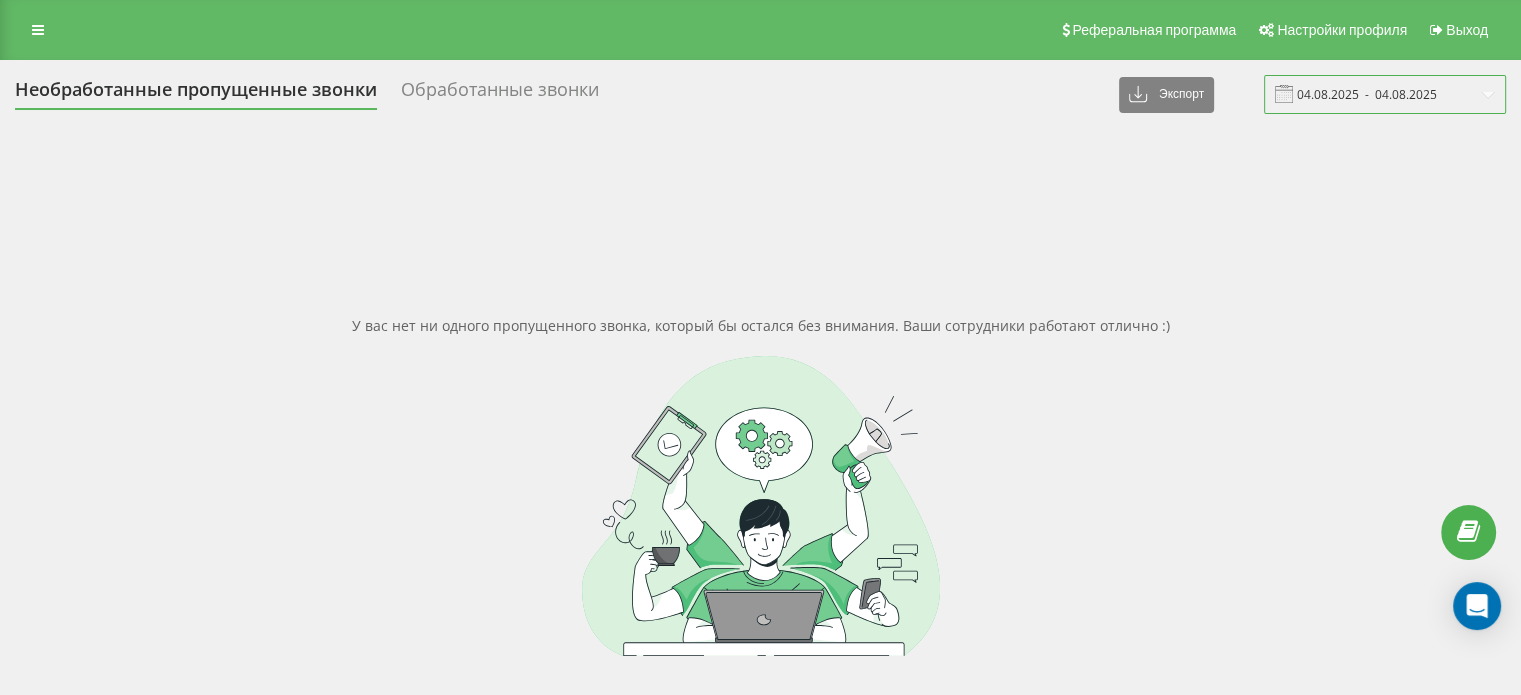 click on "04.08.2025  -  04.08.2025" at bounding box center (1385, 94) 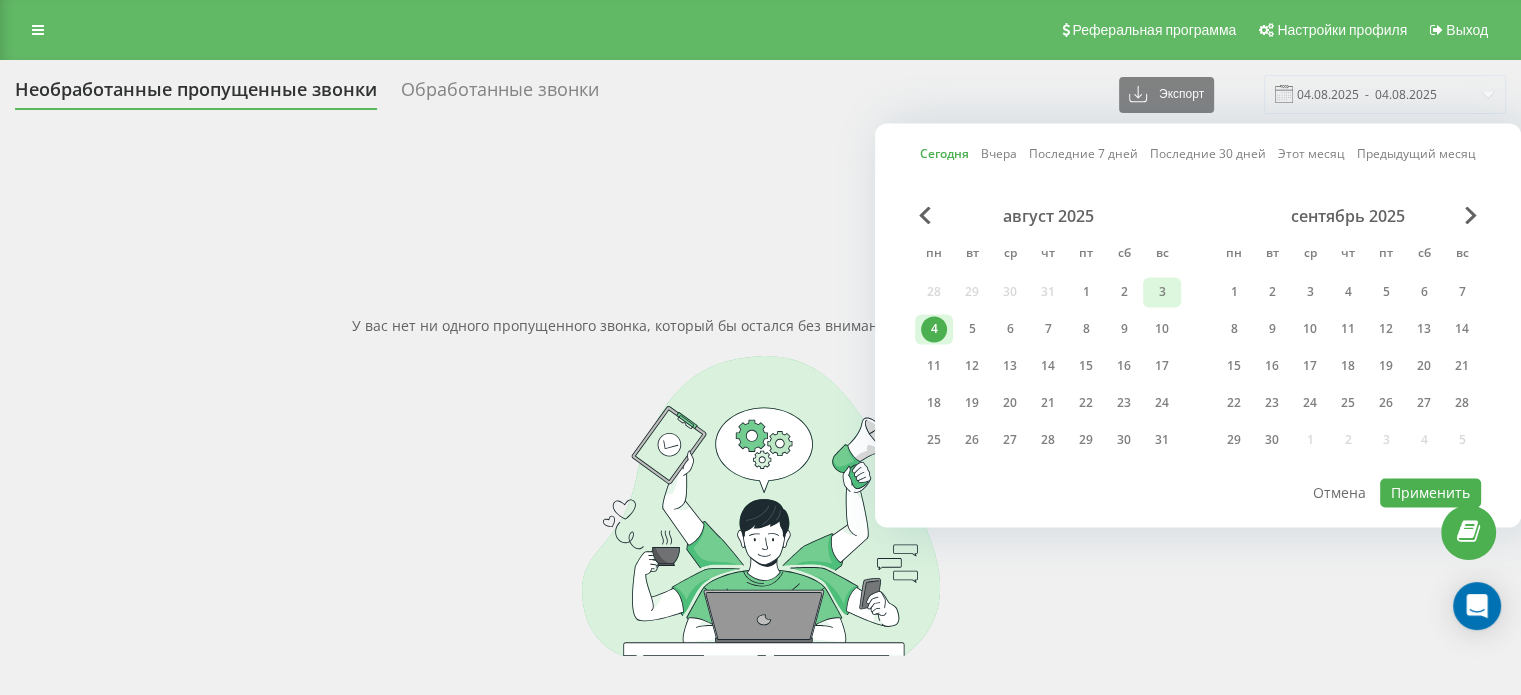 click on "3" at bounding box center [1162, 292] 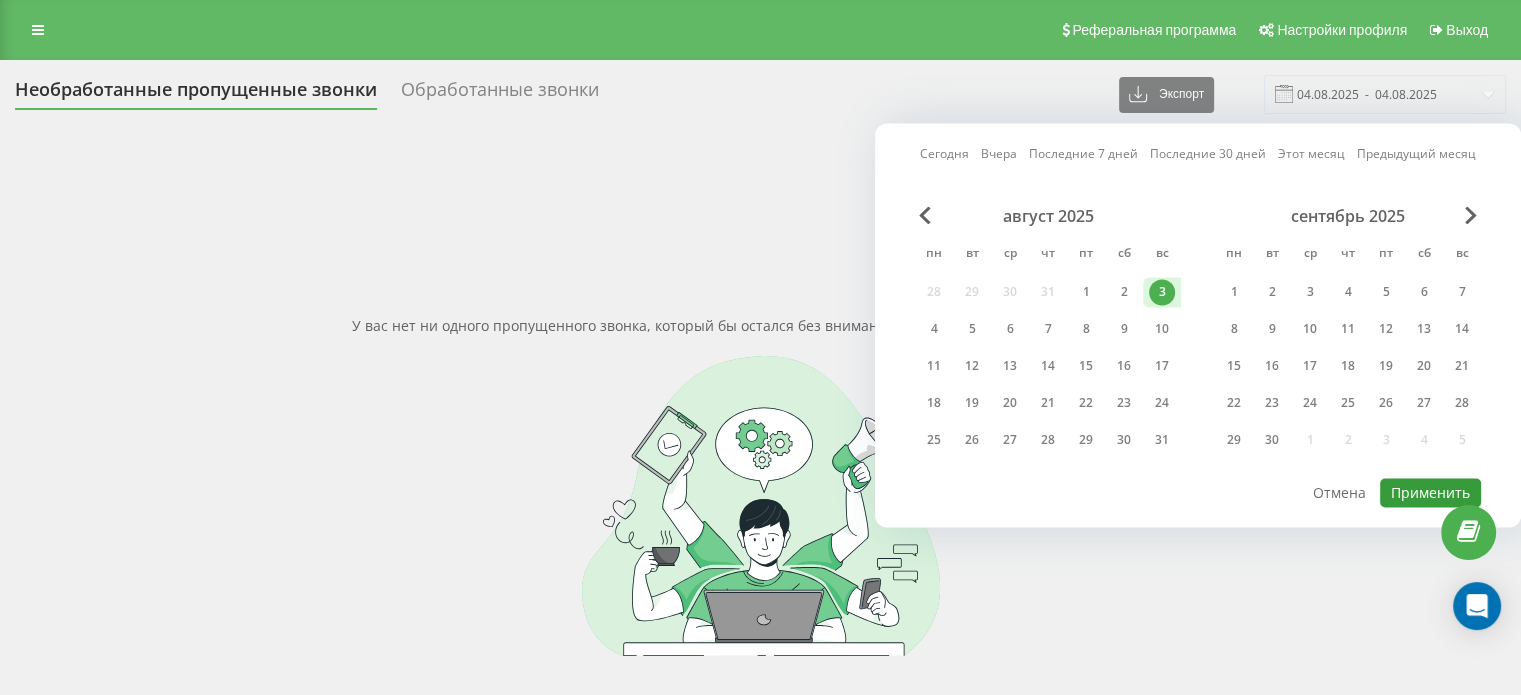 click on "Применить" at bounding box center [1430, 492] 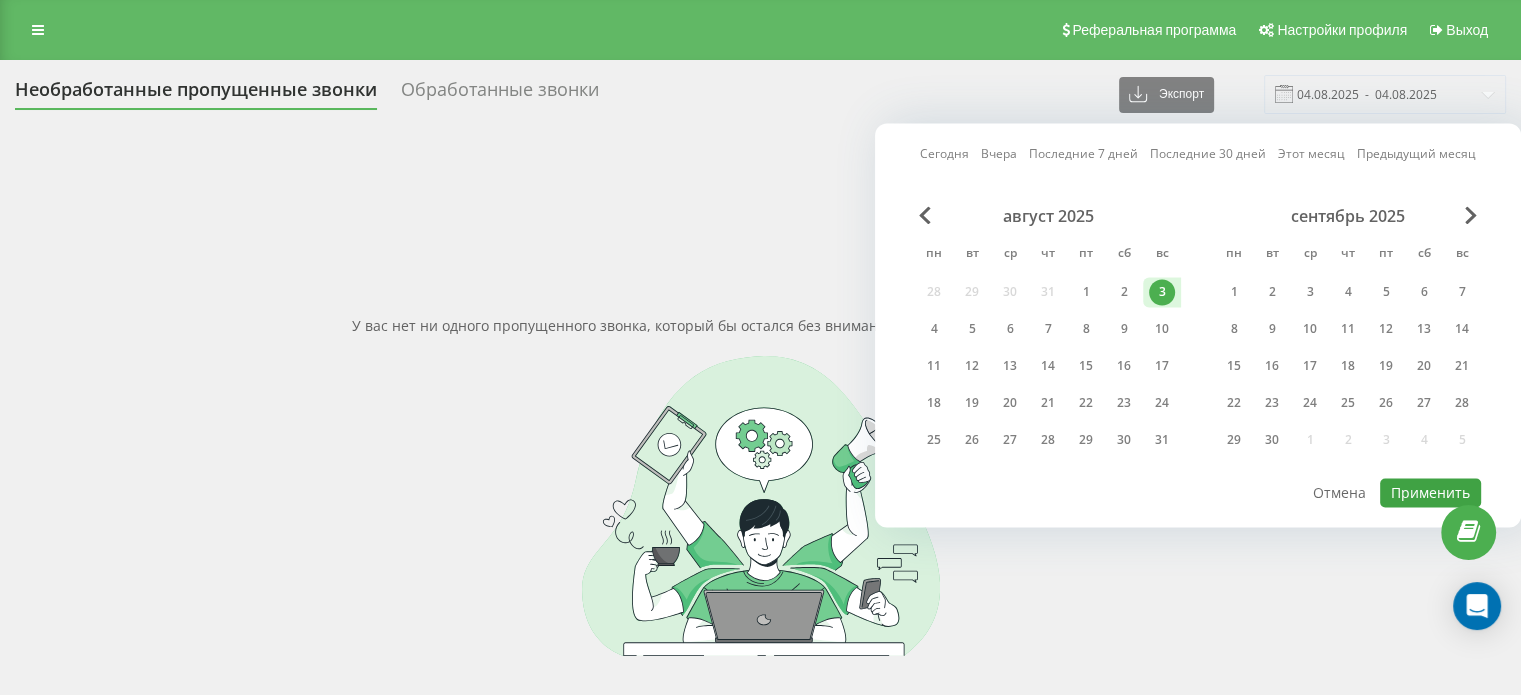 type on "03.08.2025  -  03.08.2025" 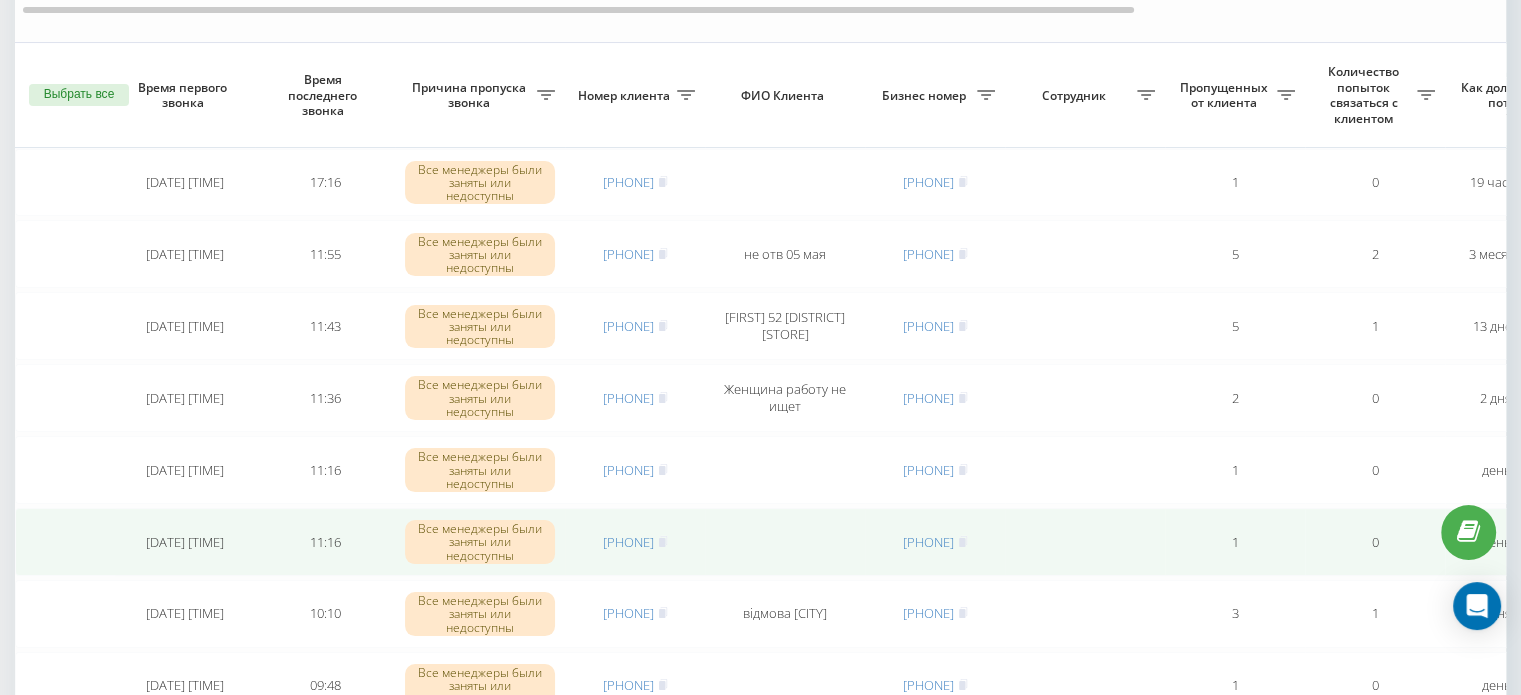 scroll, scrollTop: 300, scrollLeft: 0, axis: vertical 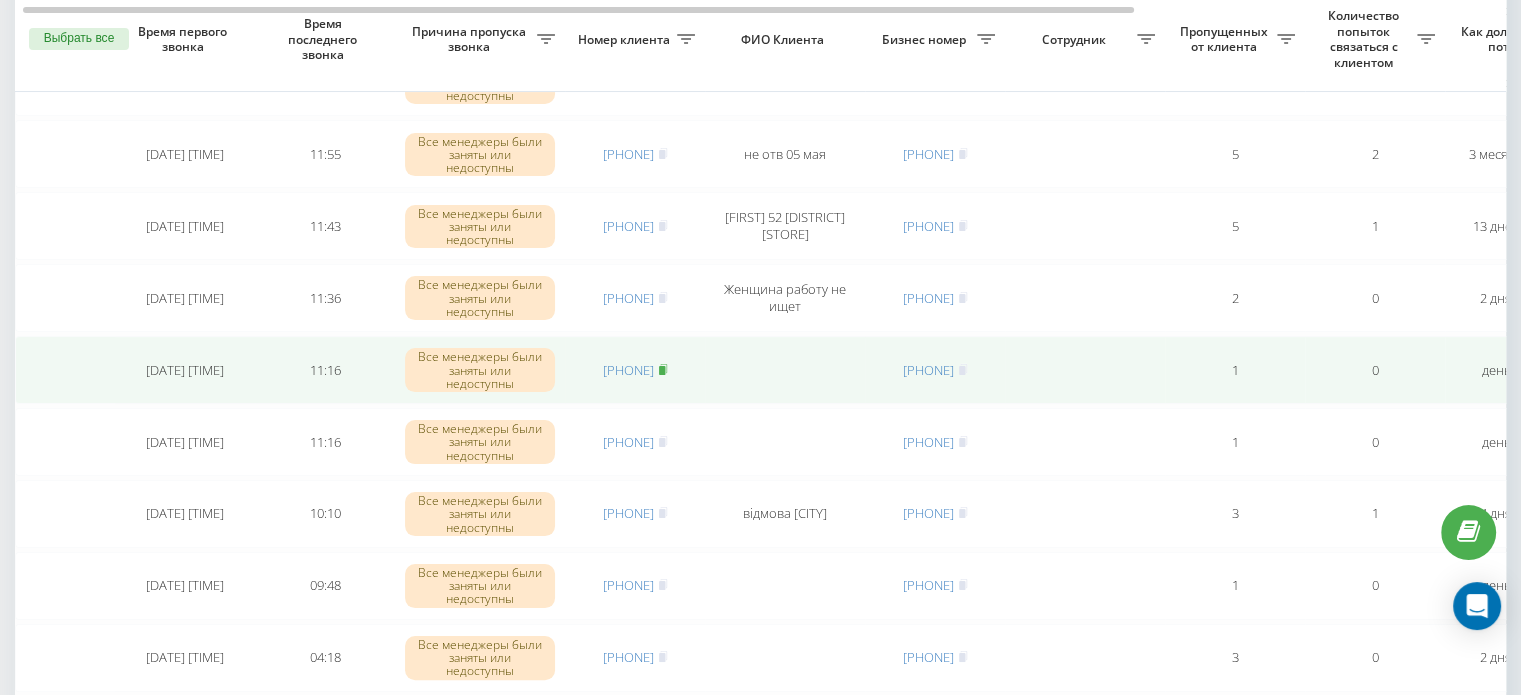 click 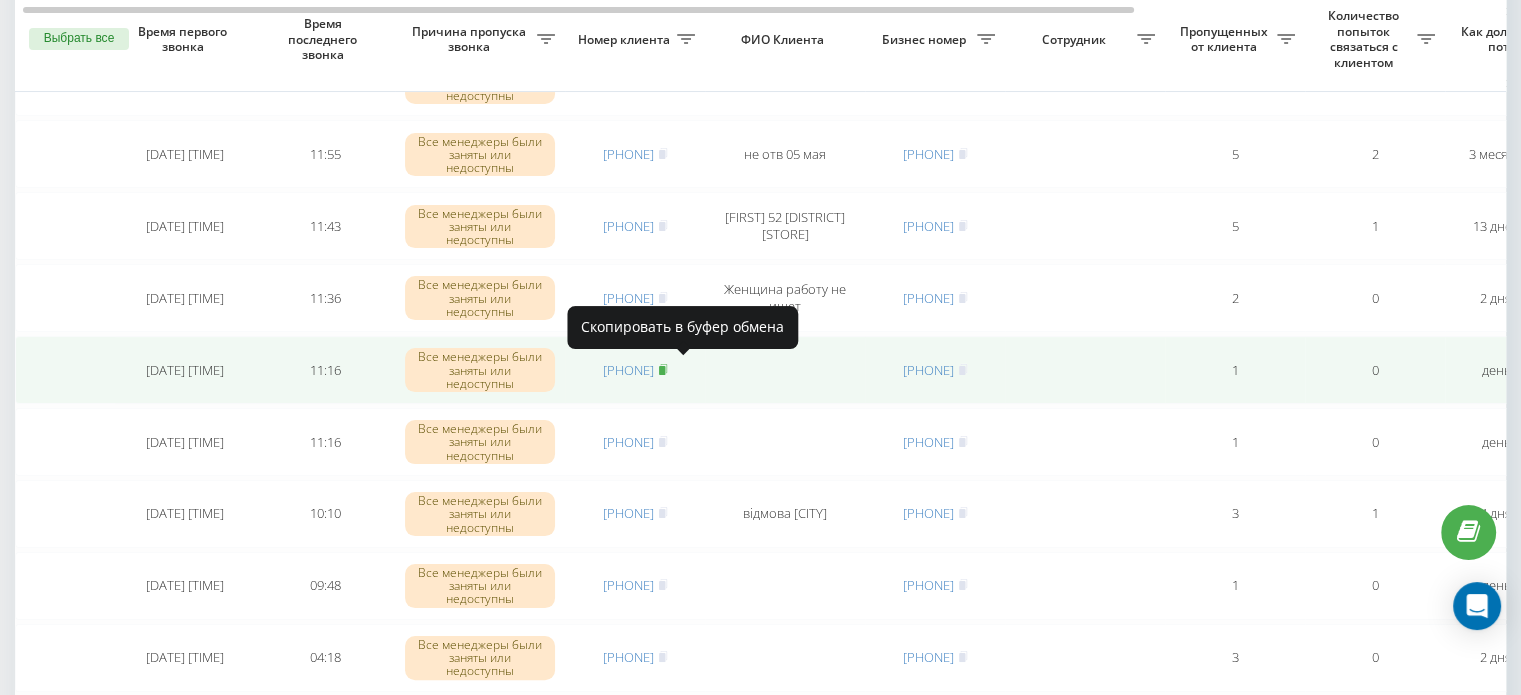 click 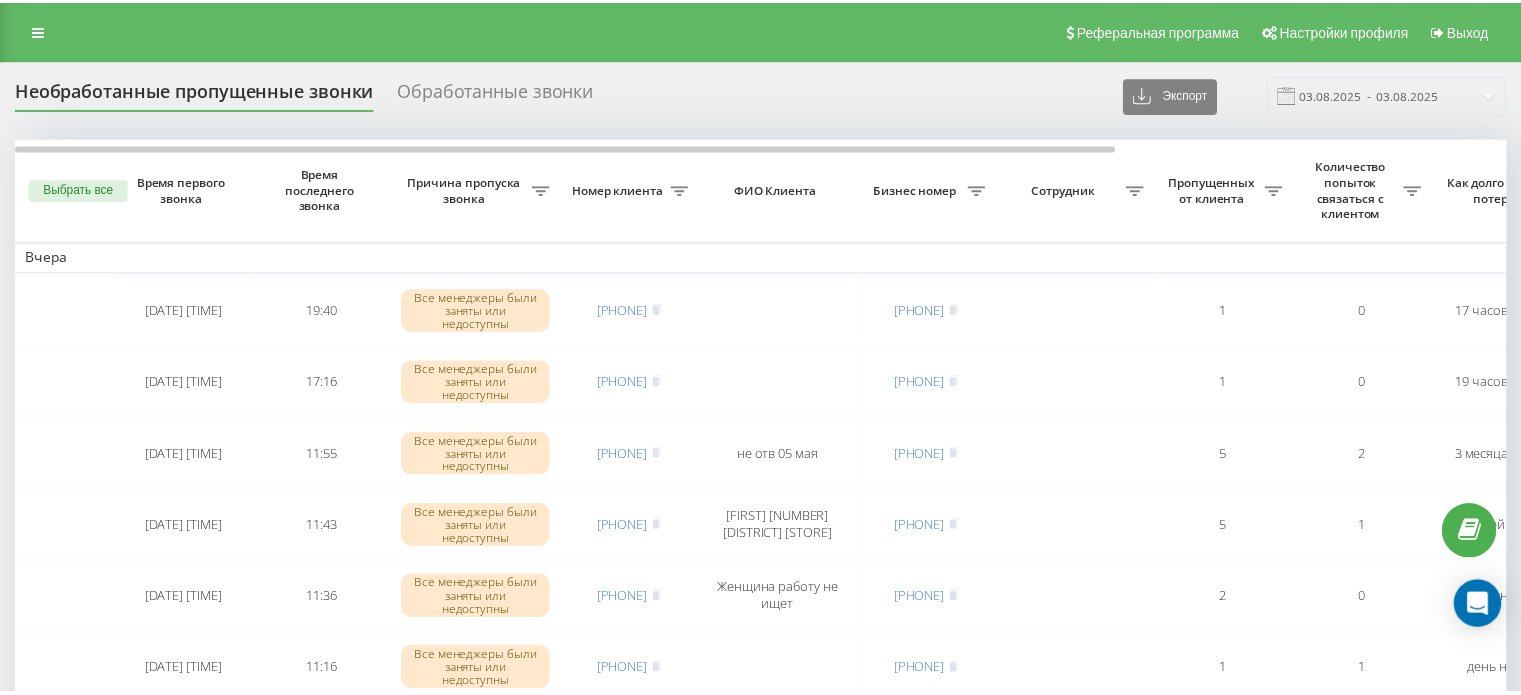 scroll, scrollTop: 0, scrollLeft: 0, axis: both 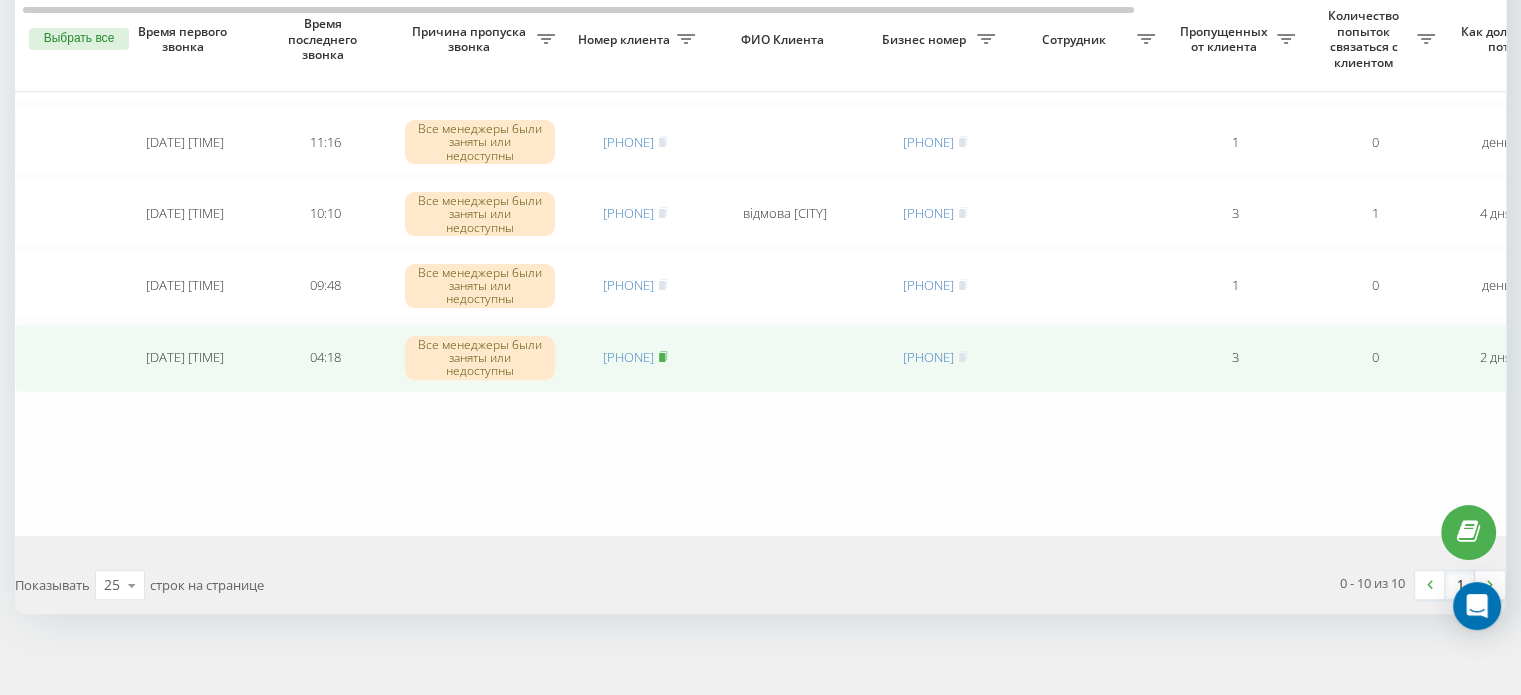click 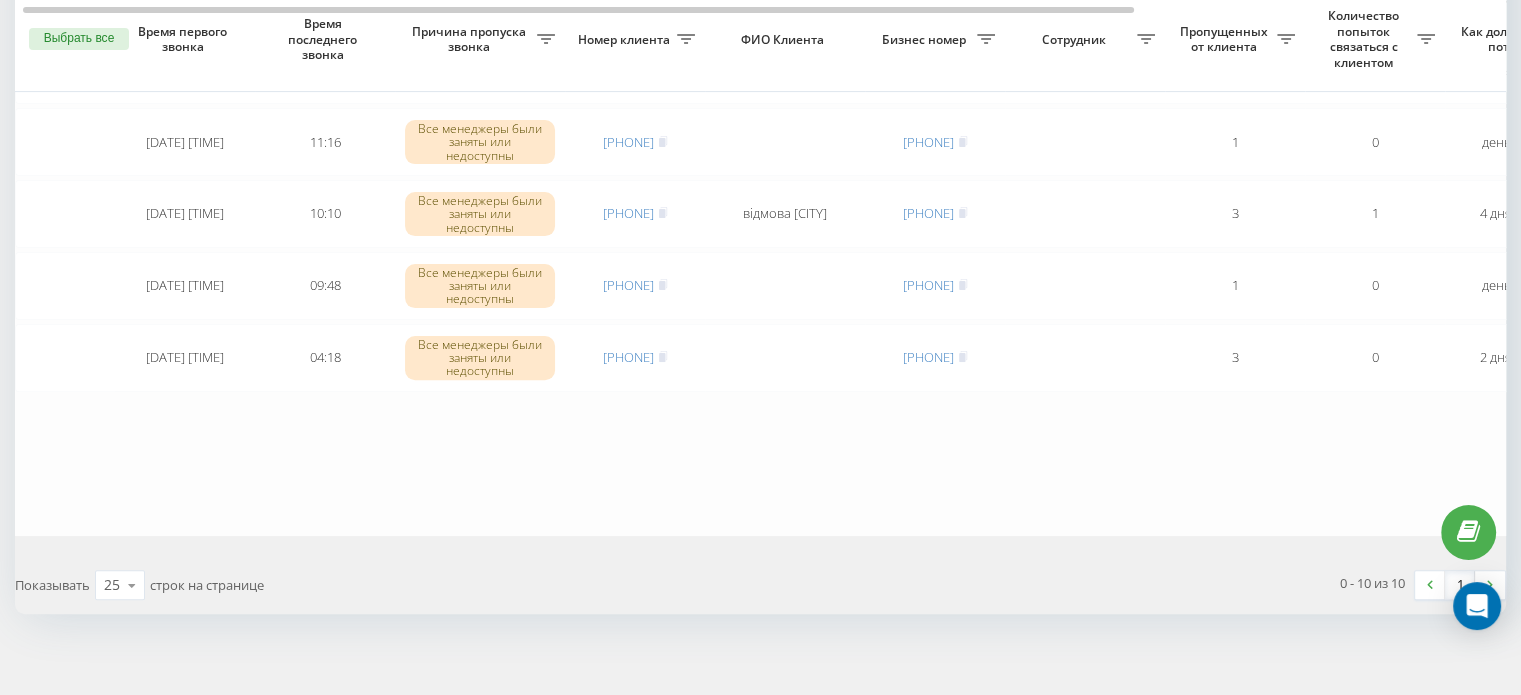 click on "Вчера [DATE] [TIME] [TIME] Все менеджеры были заняты или недоступны [PHONE] [PHONE] 1 0 [HOURS] назад [LAST] [FIRST] розклейка Обработать Не удалось связаться Связался с клиентом с помощью другого канала Клиент перезвонил сам с другого номера Другой вариант [DATE] [TIME] [TIME] Все менеджеры были заняты или недоступны [PHONE] [PHONE] 1 0 [HOURS] назад [LAST] [FIRST] інтернет Обработать Не удалось связаться Связался с клиентом с помощью другого канала Клиент перезвонил сам с другого номера Другой вариант [DATE] [TIME] [TIME] Все менеджеры были заняты или недоступны 5 2 5 1" at bounding box center (1015, 36) 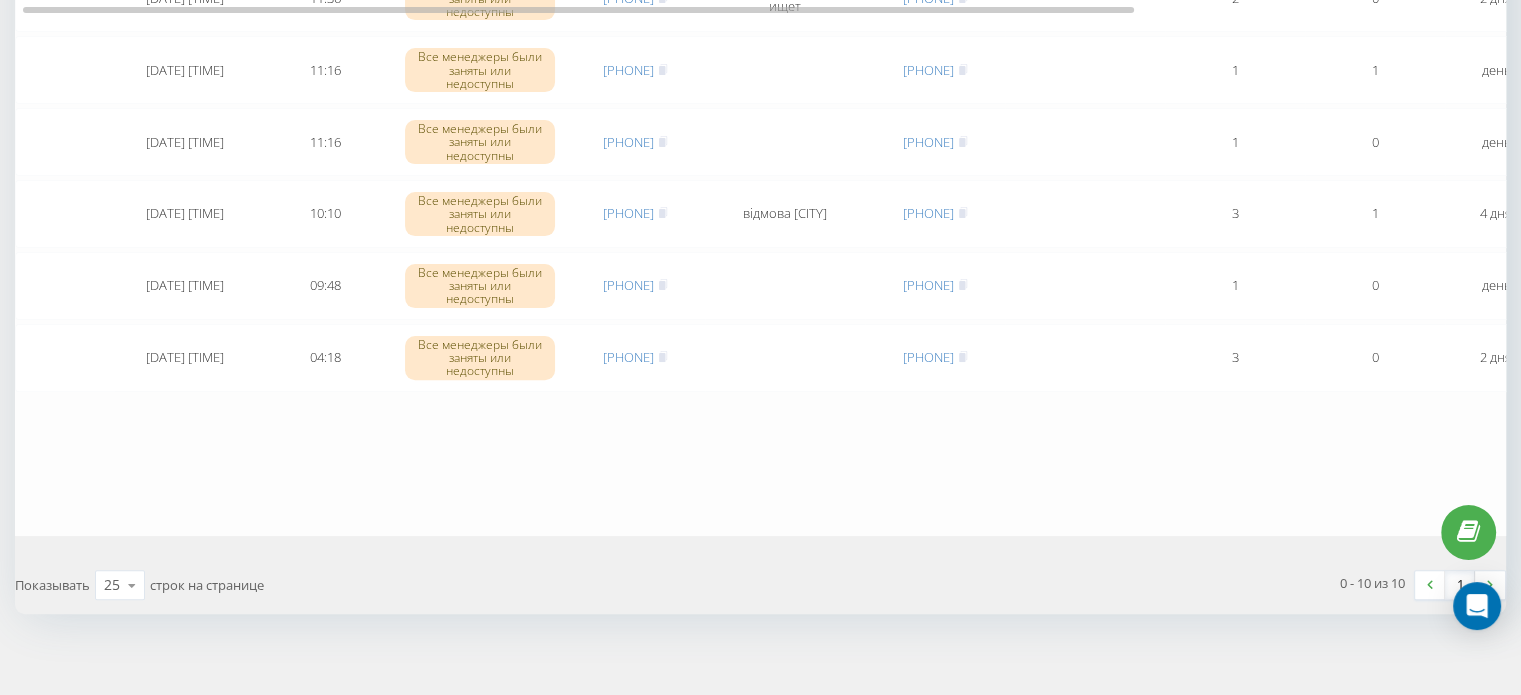 scroll, scrollTop: 100, scrollLeft: 0, axis: vertical 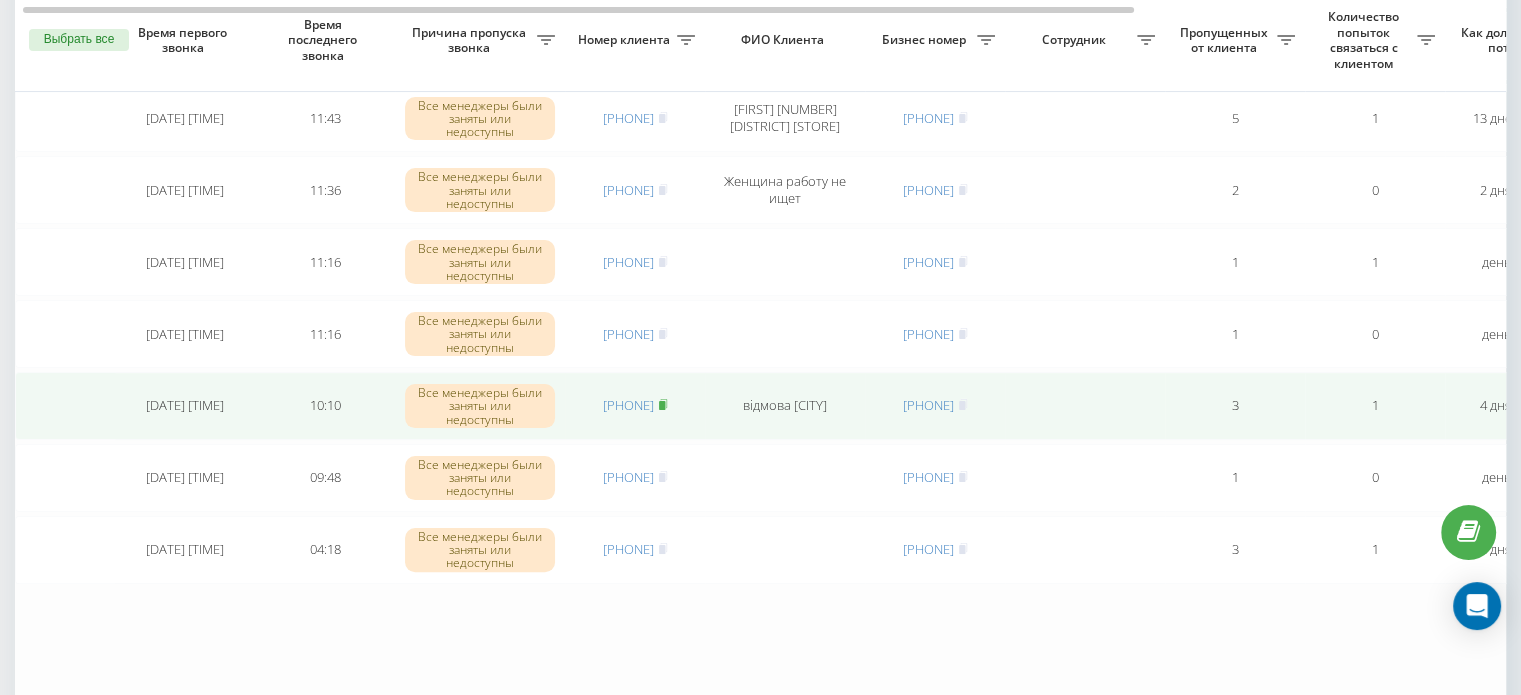 click 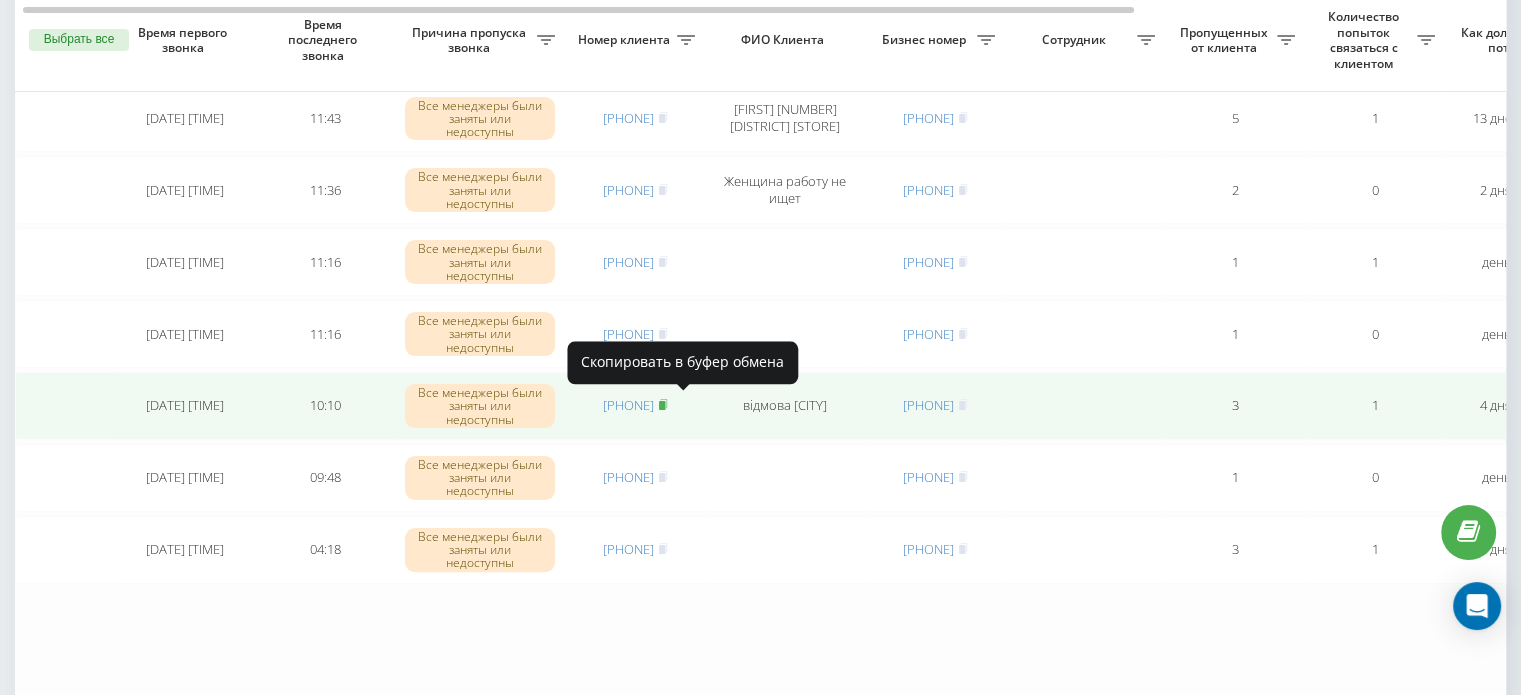 click 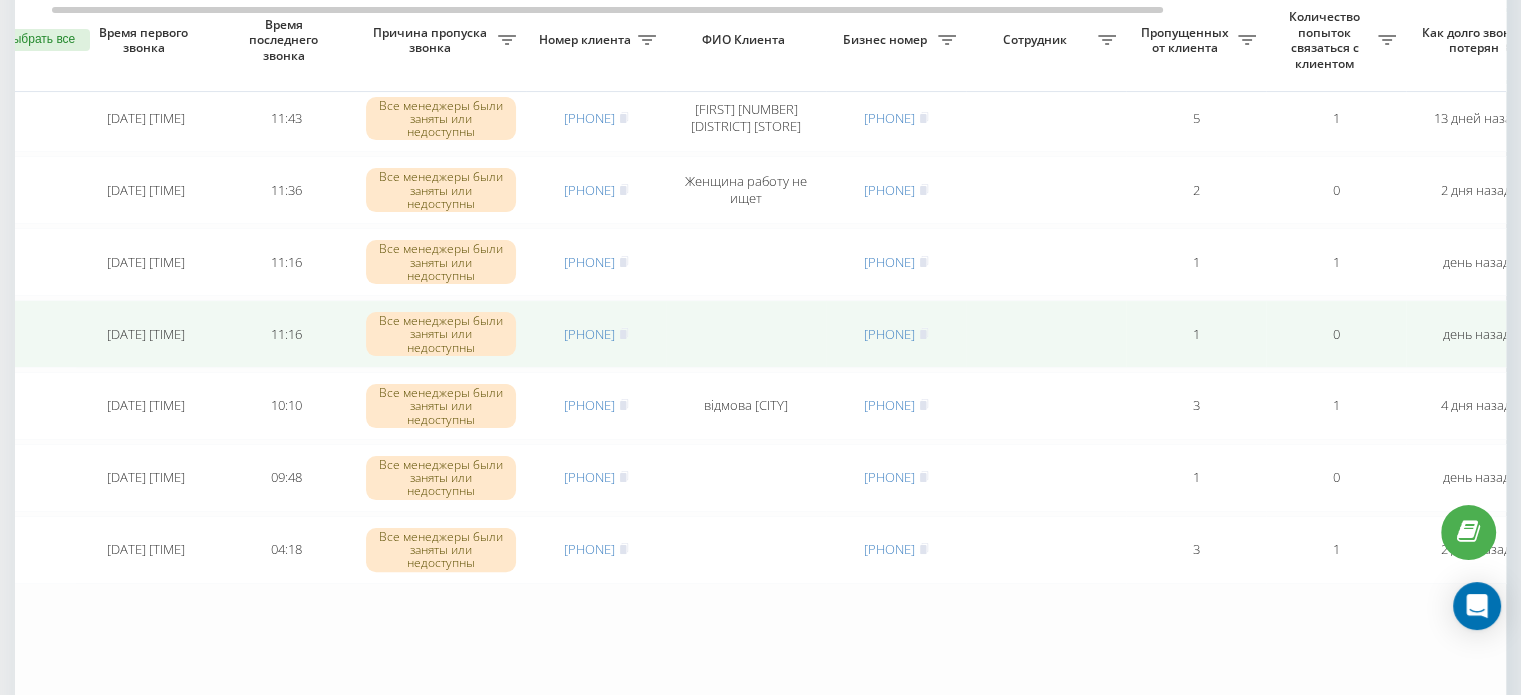 scroll, scrollTop: 0, scrollLeft: 9, axis: horizontal 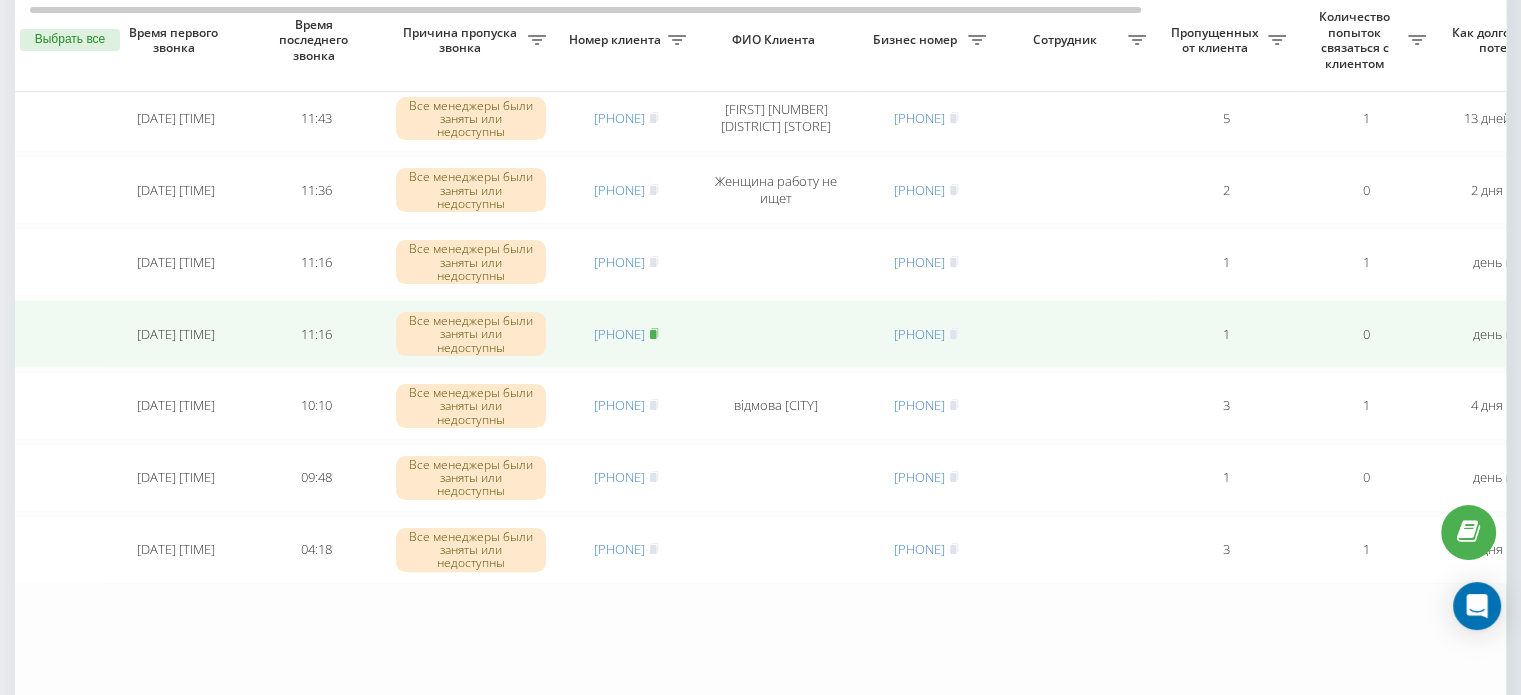 click 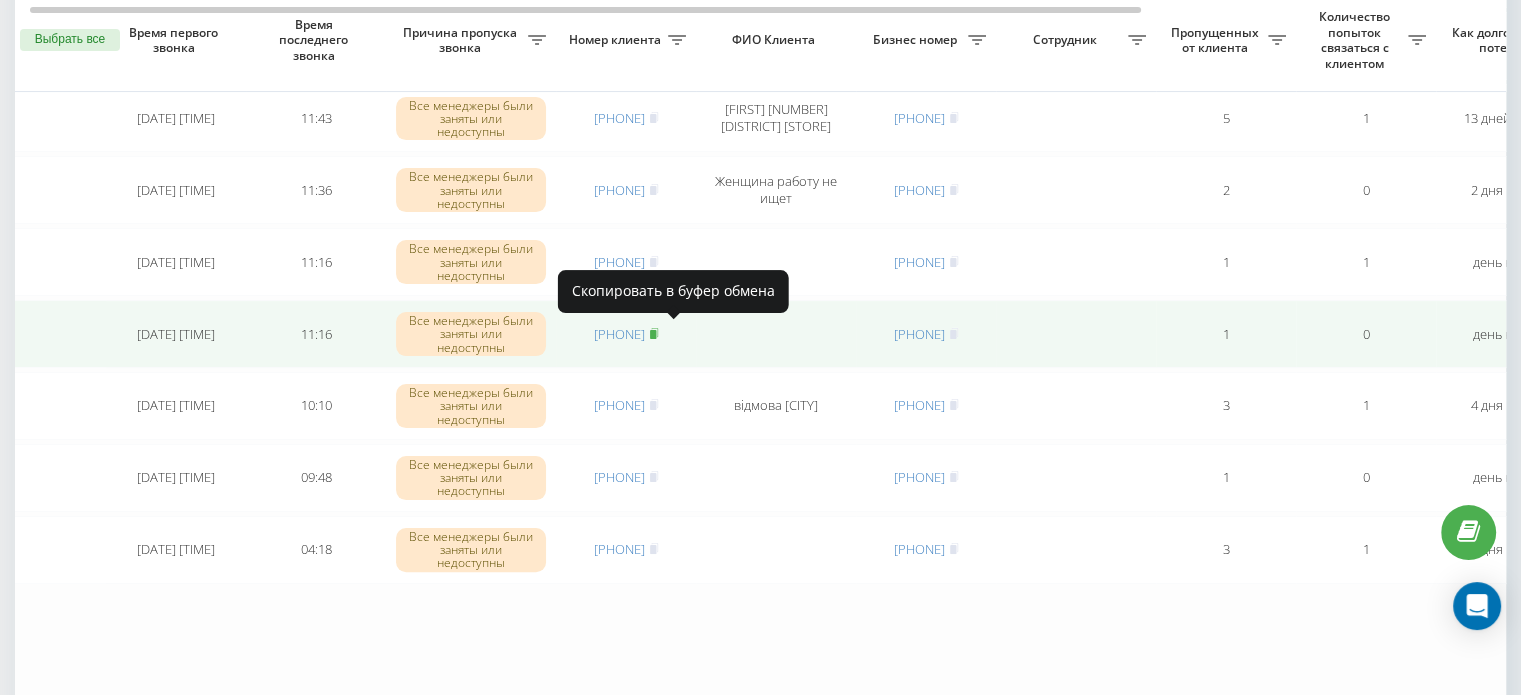 click 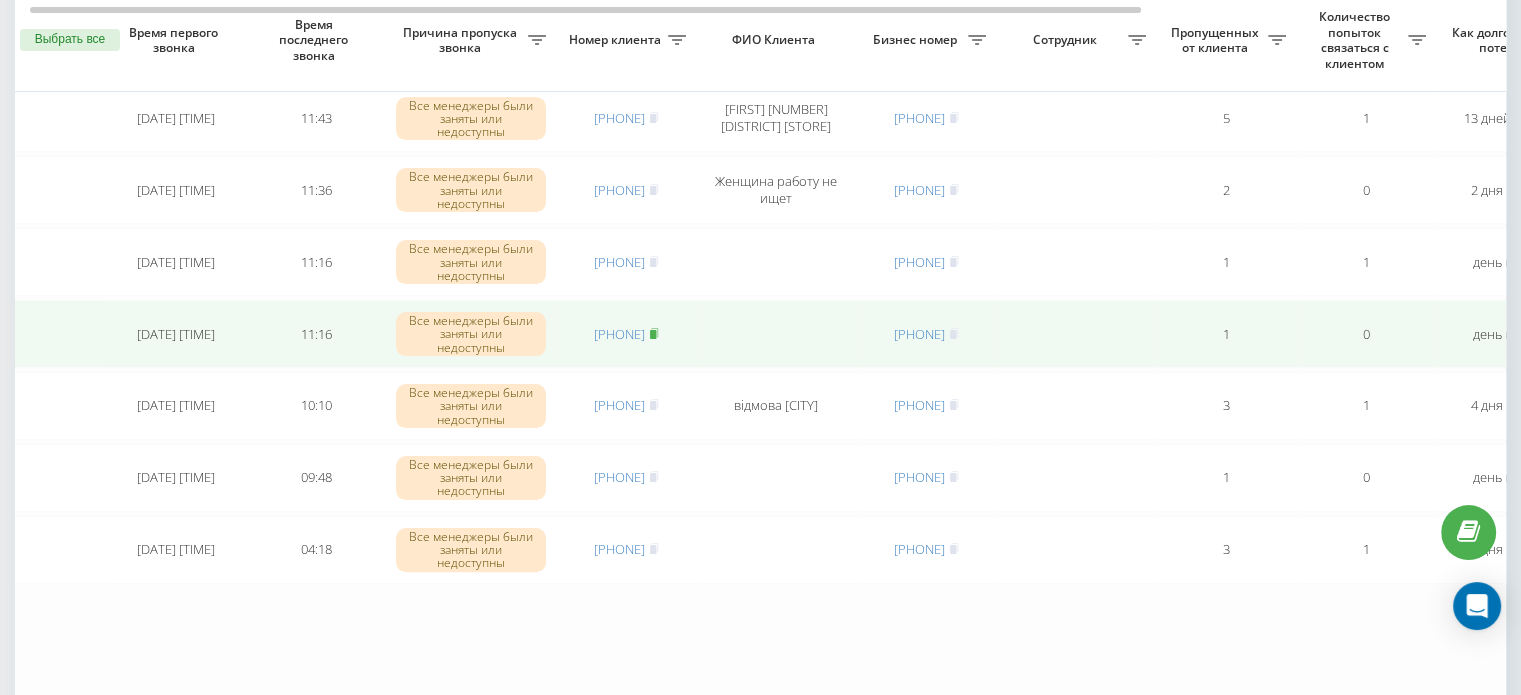 click 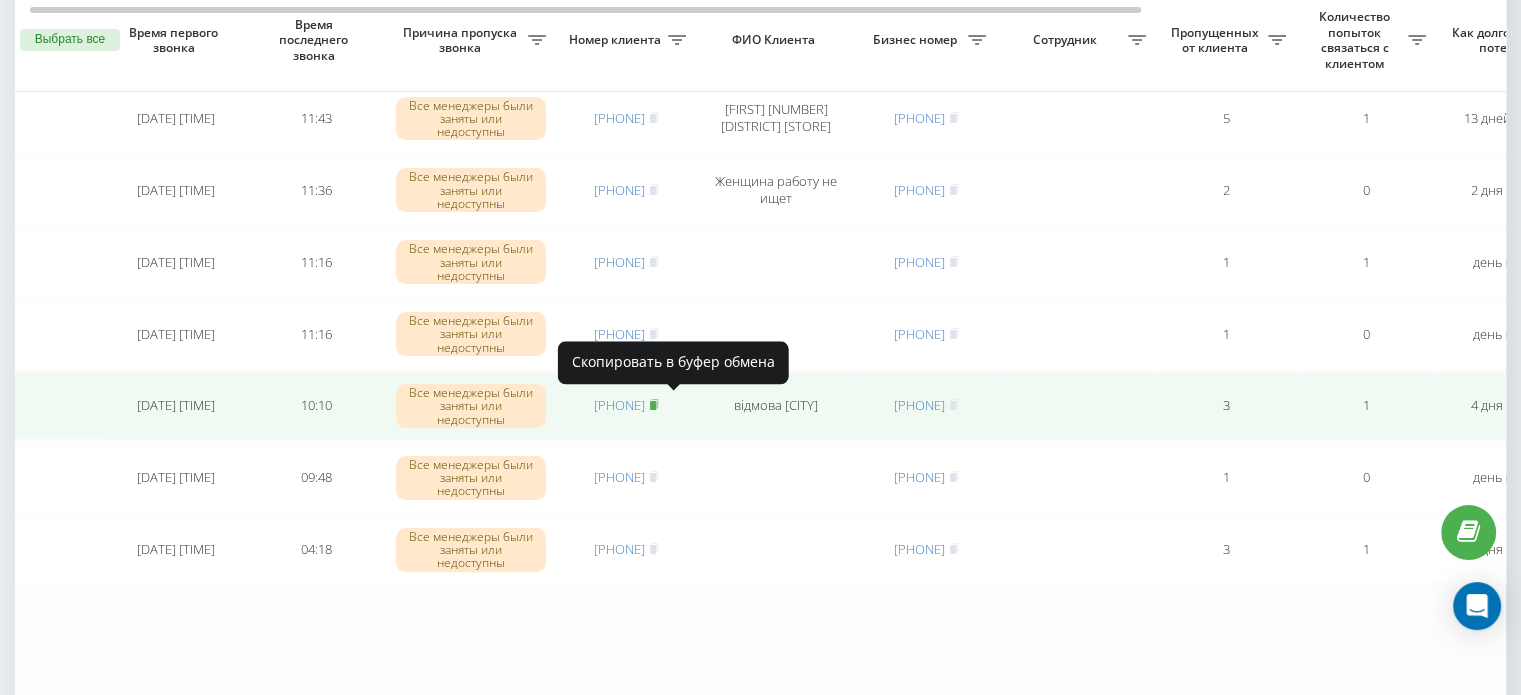 click 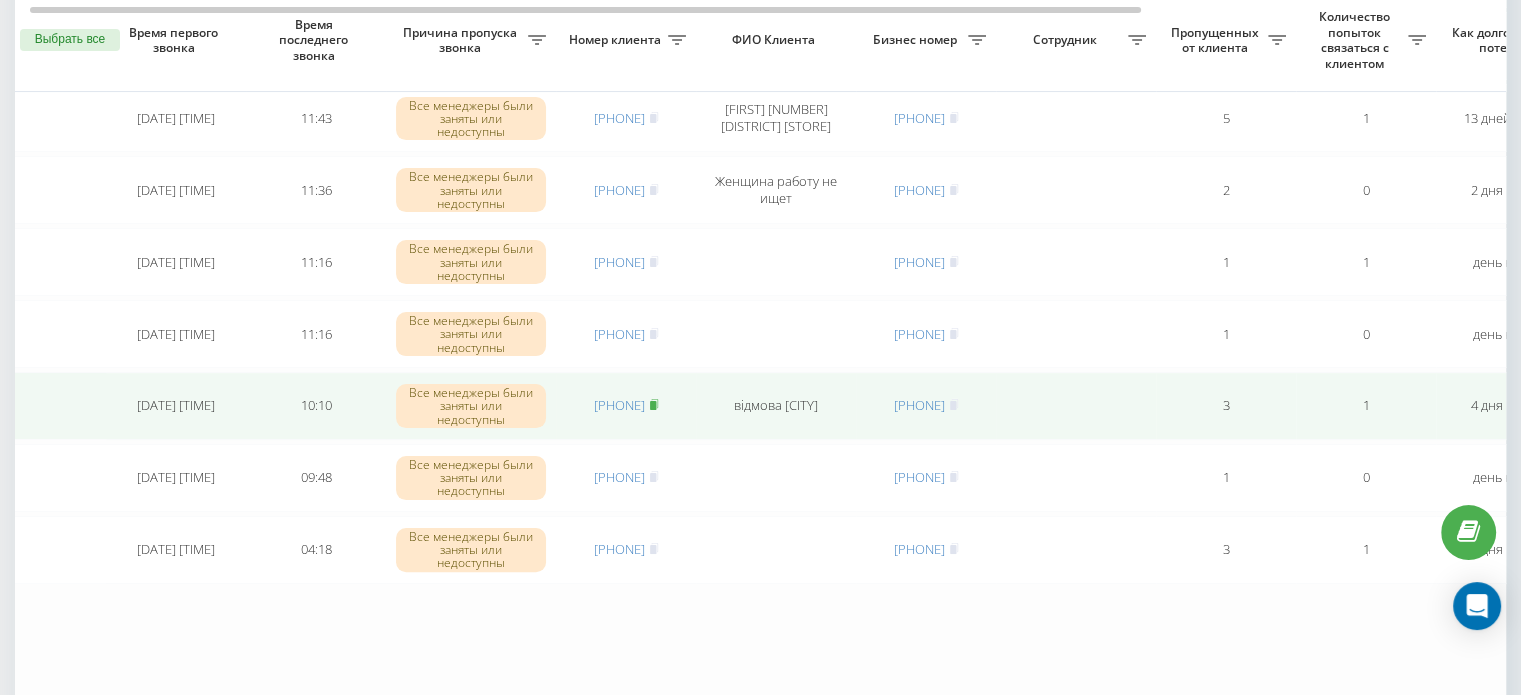 click 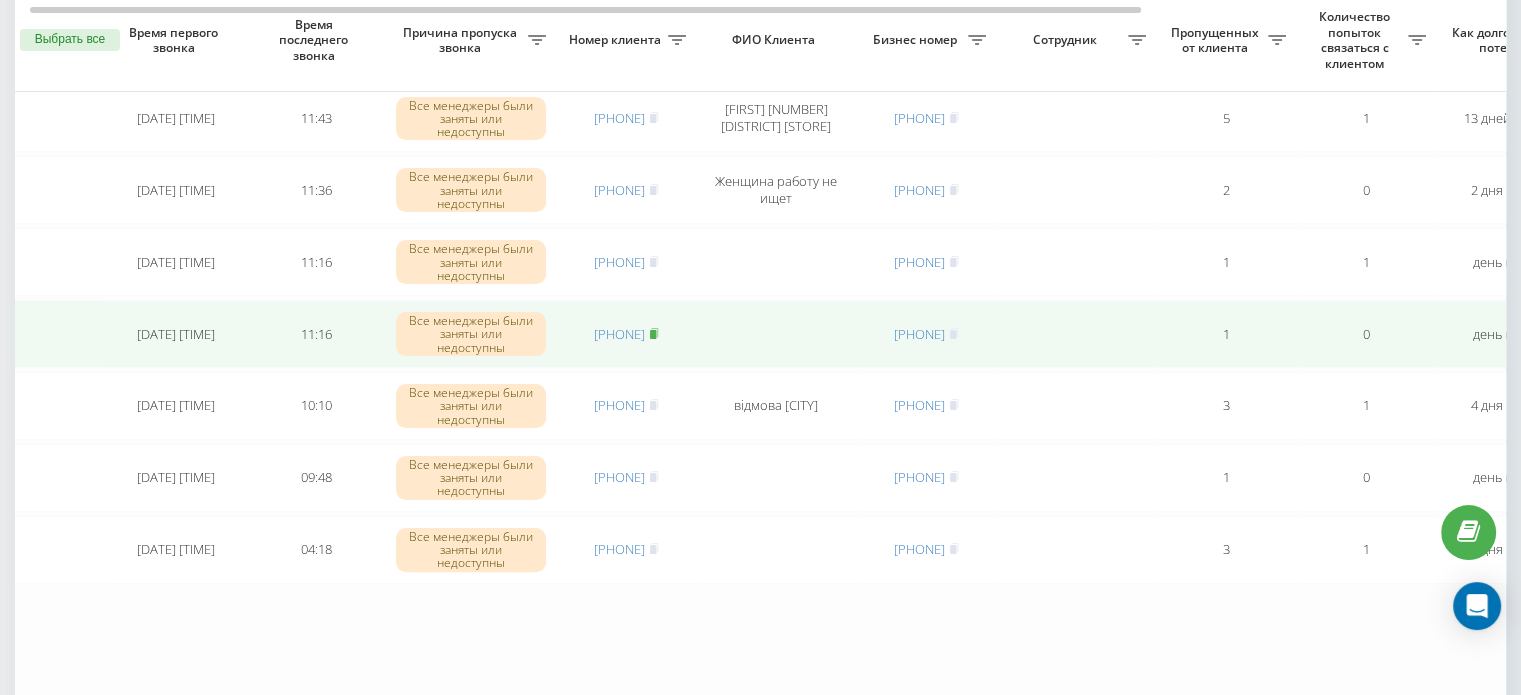 click 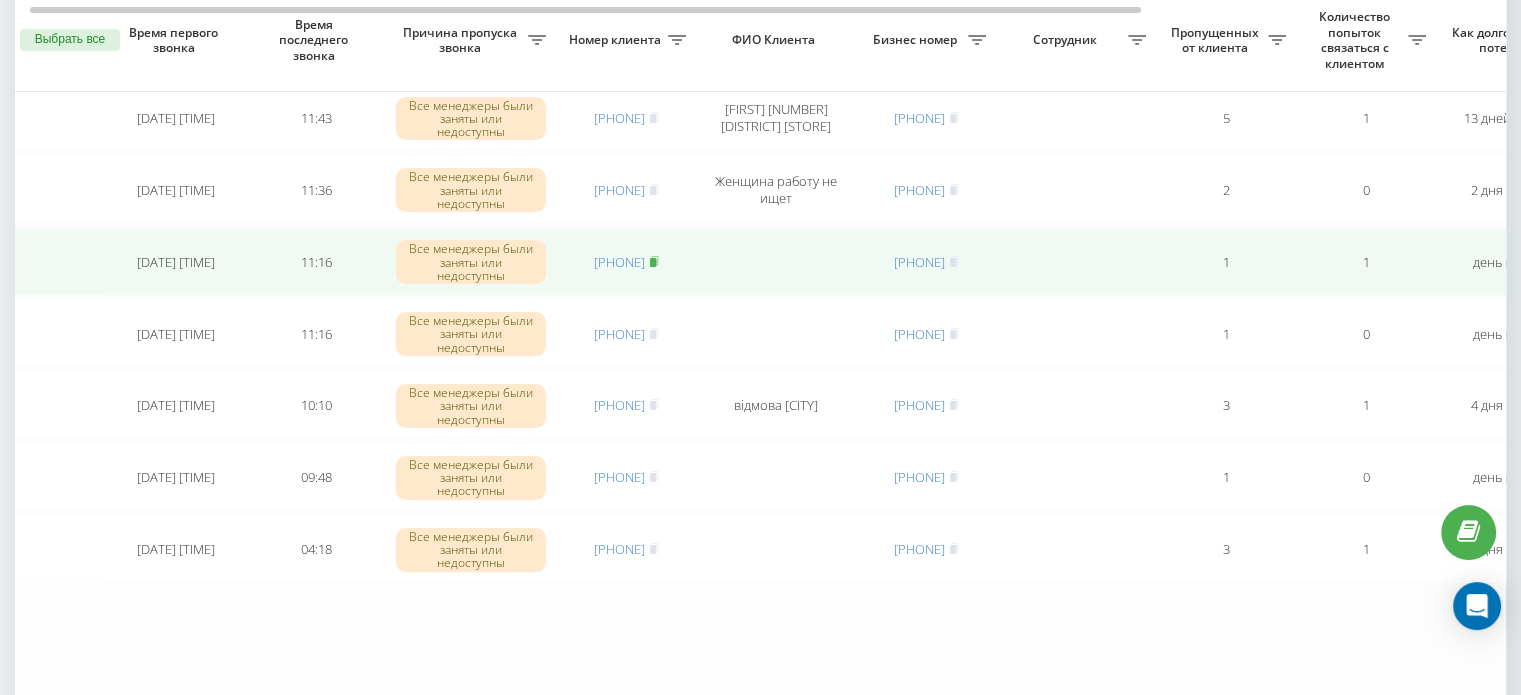 click 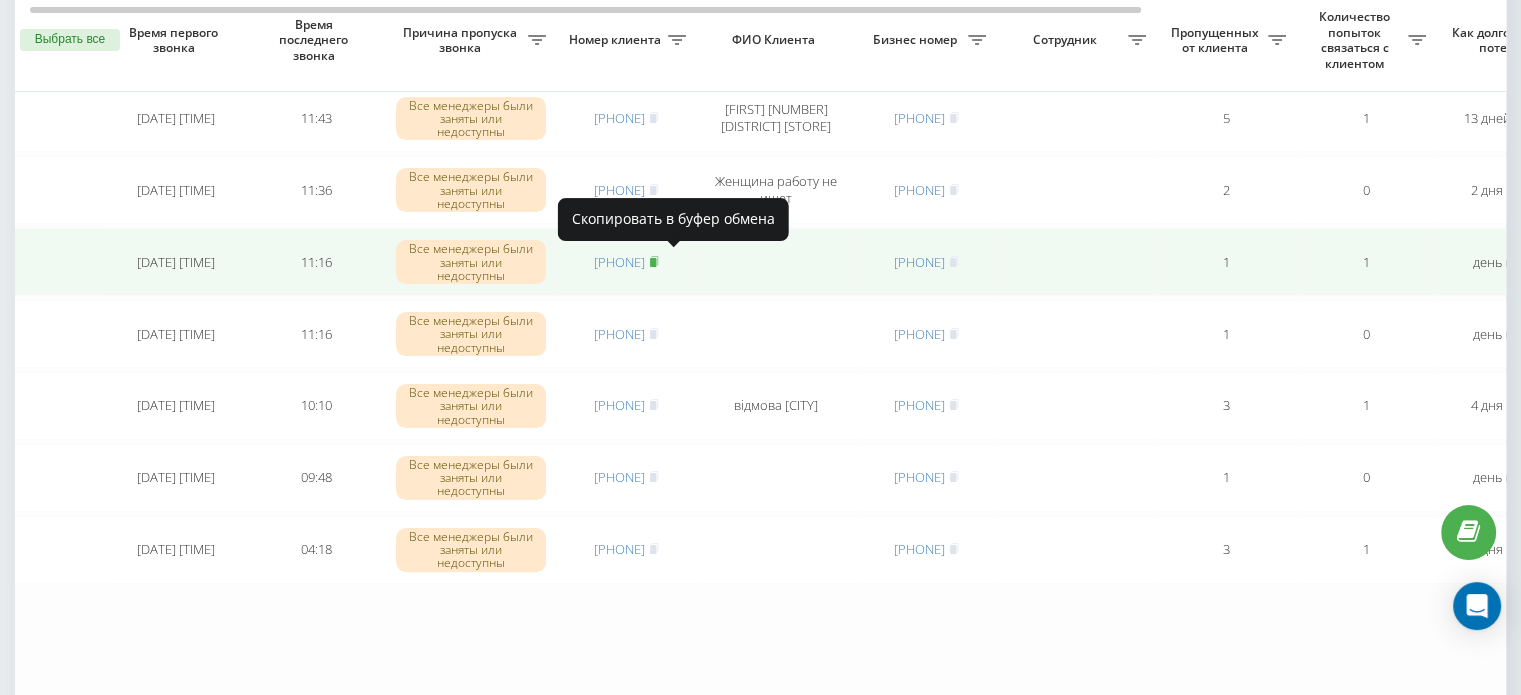 click 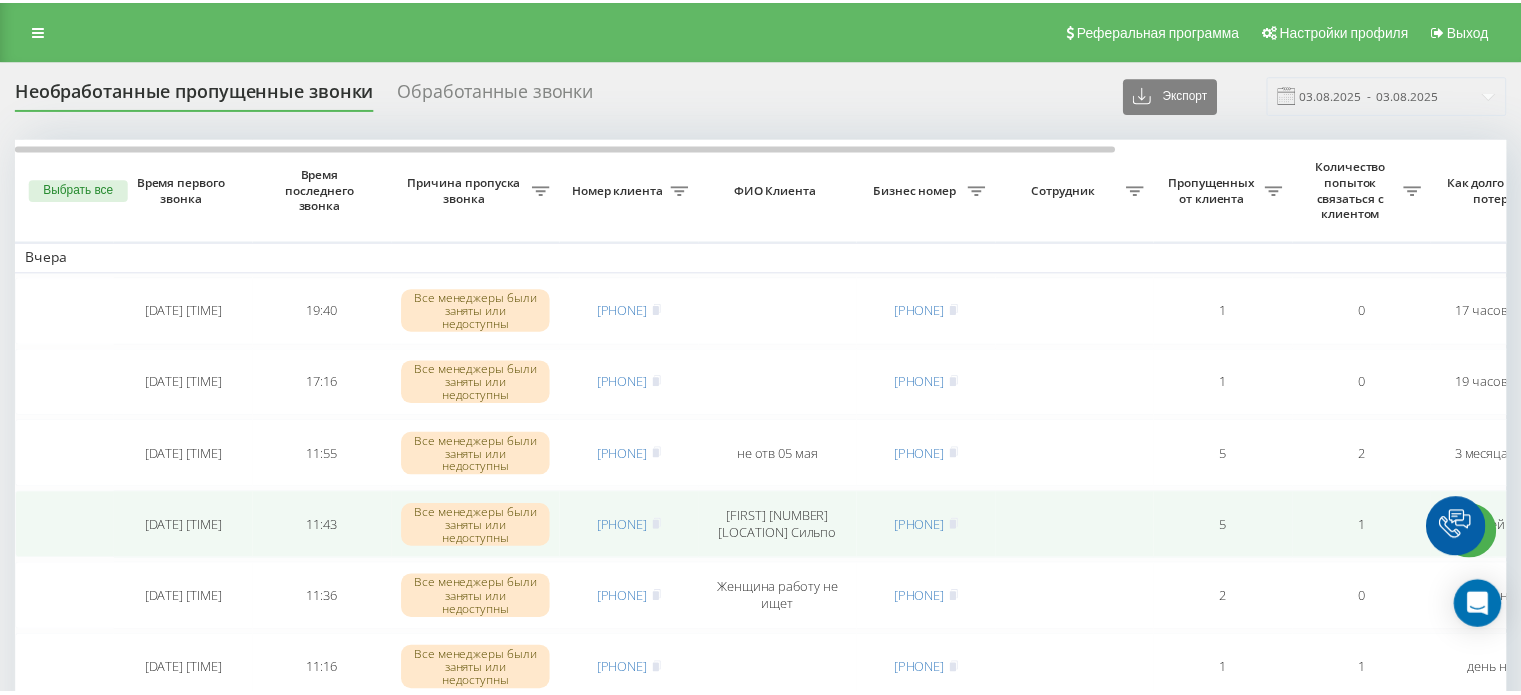 scroll, scrollTop: 0, scrollLeft: 0, axis: both 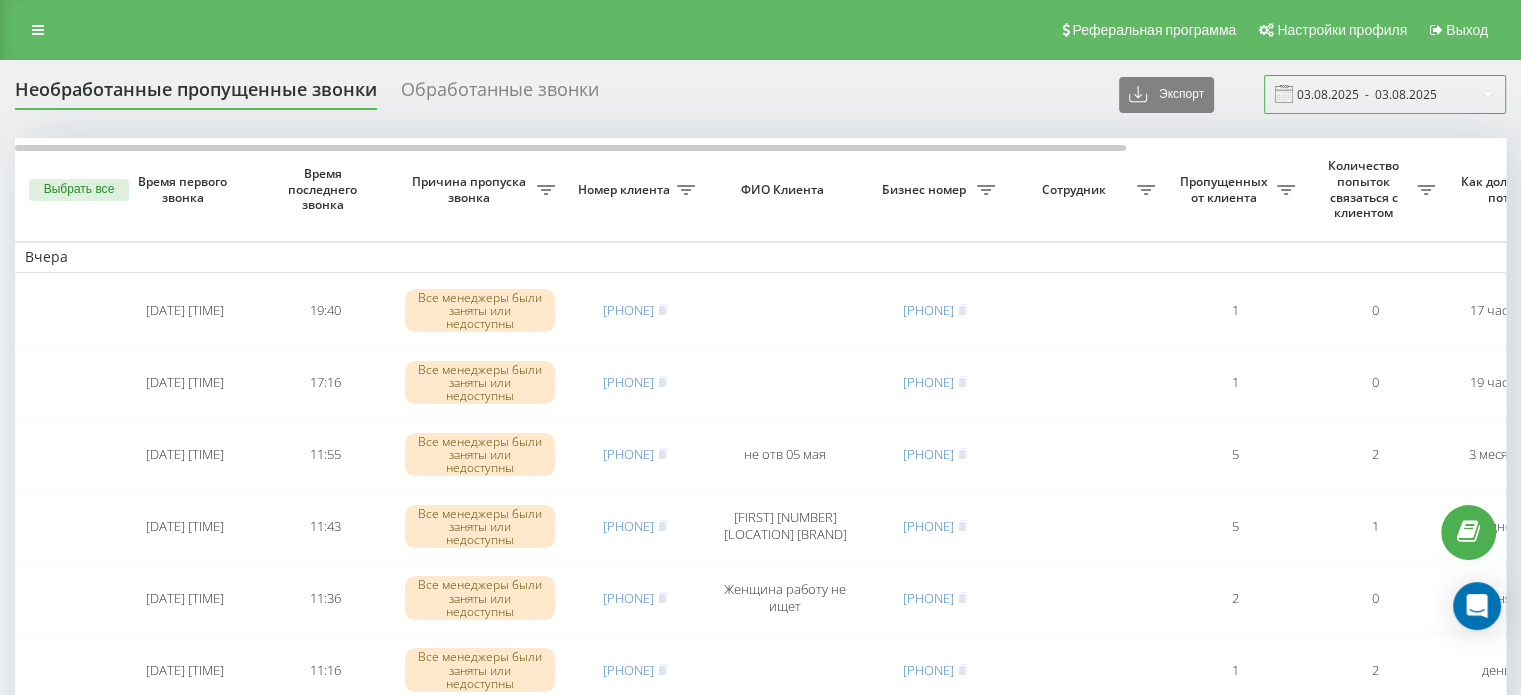 click on "03.08.2025  -  03.08.2025" at bounding box center (1385, 94) 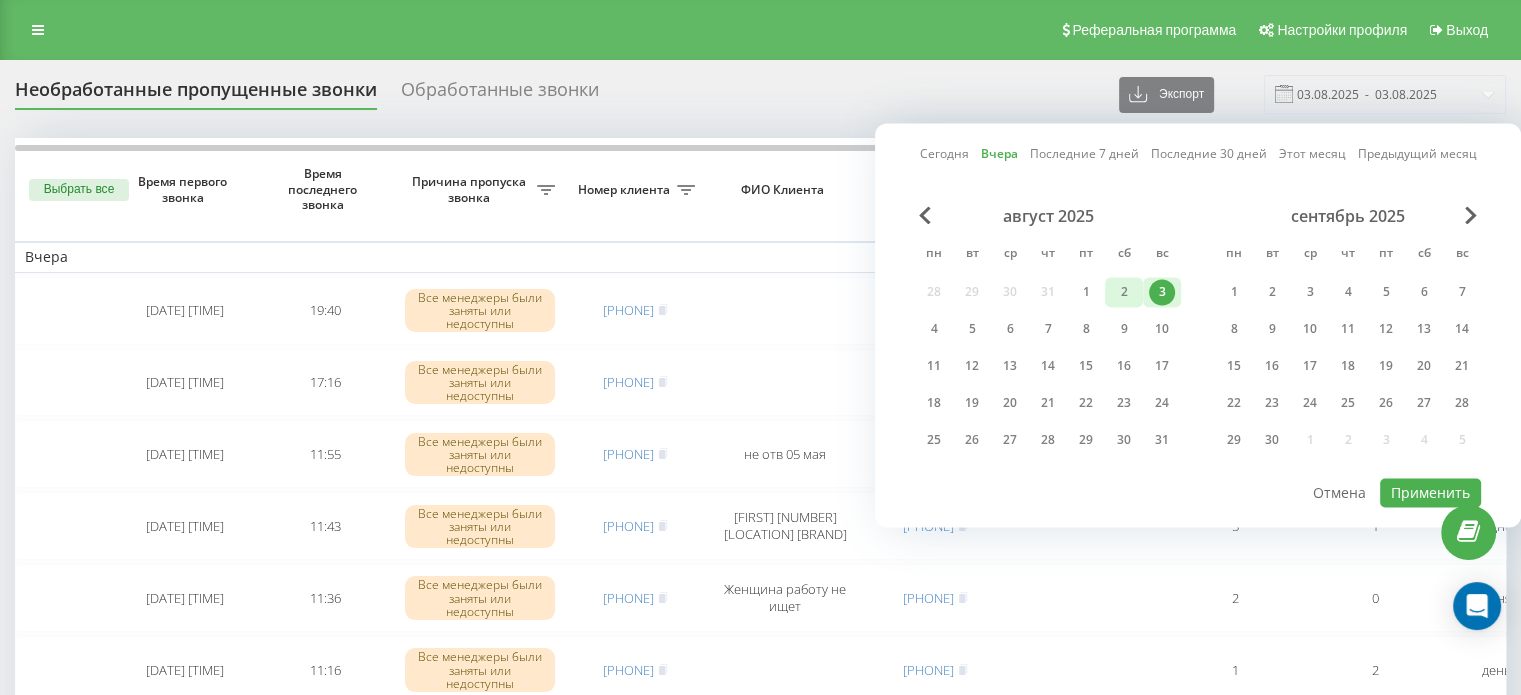 click on "2" at bounding box center [1124, 292] 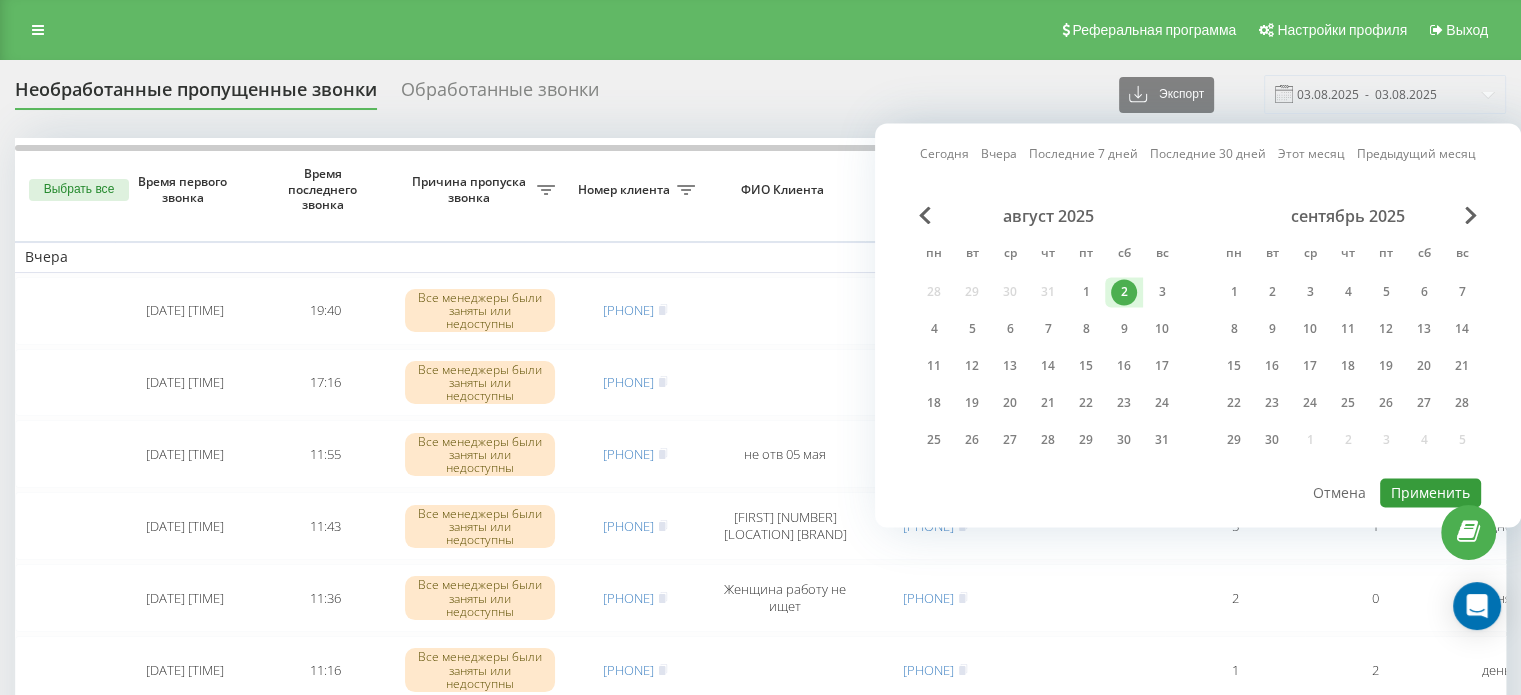 click on "Применить" at bounding box center [1430, 492] 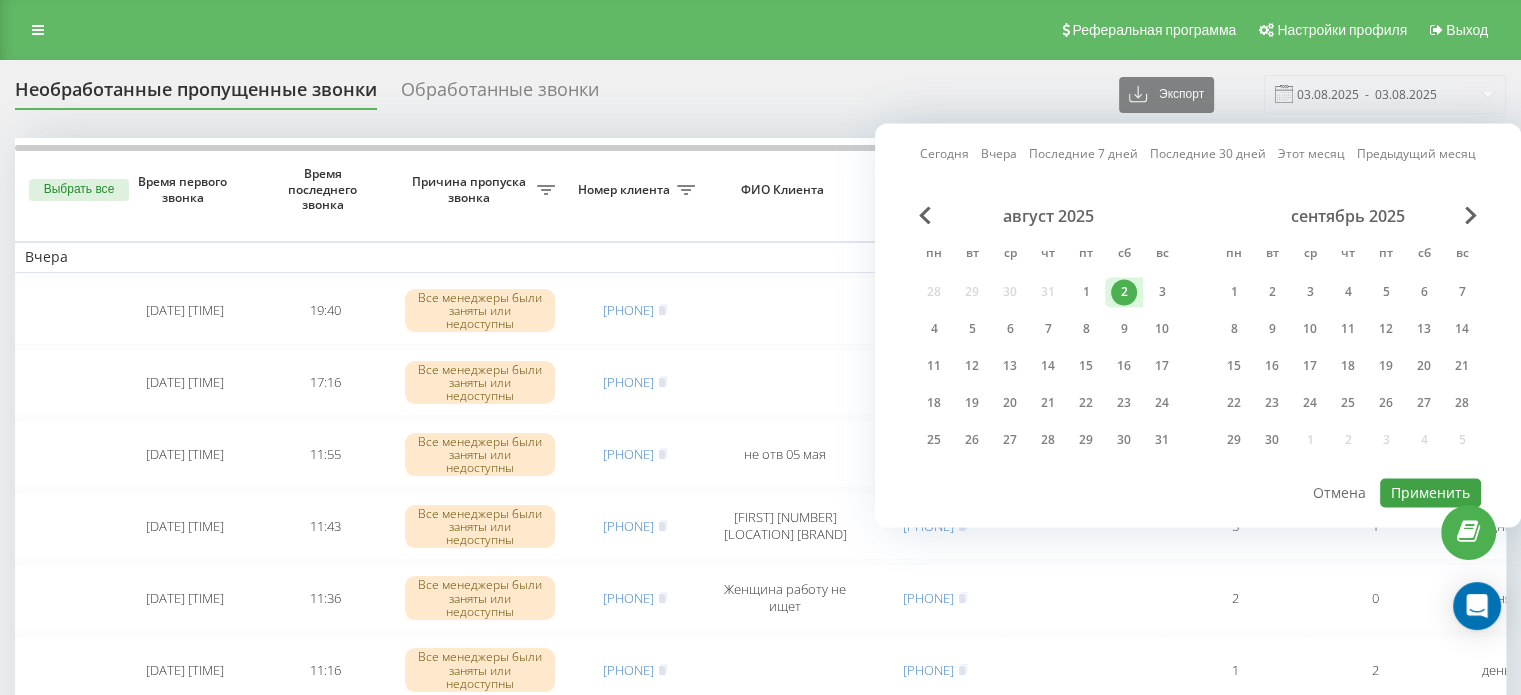 type on "02.08.2025  -  02.08.2025" 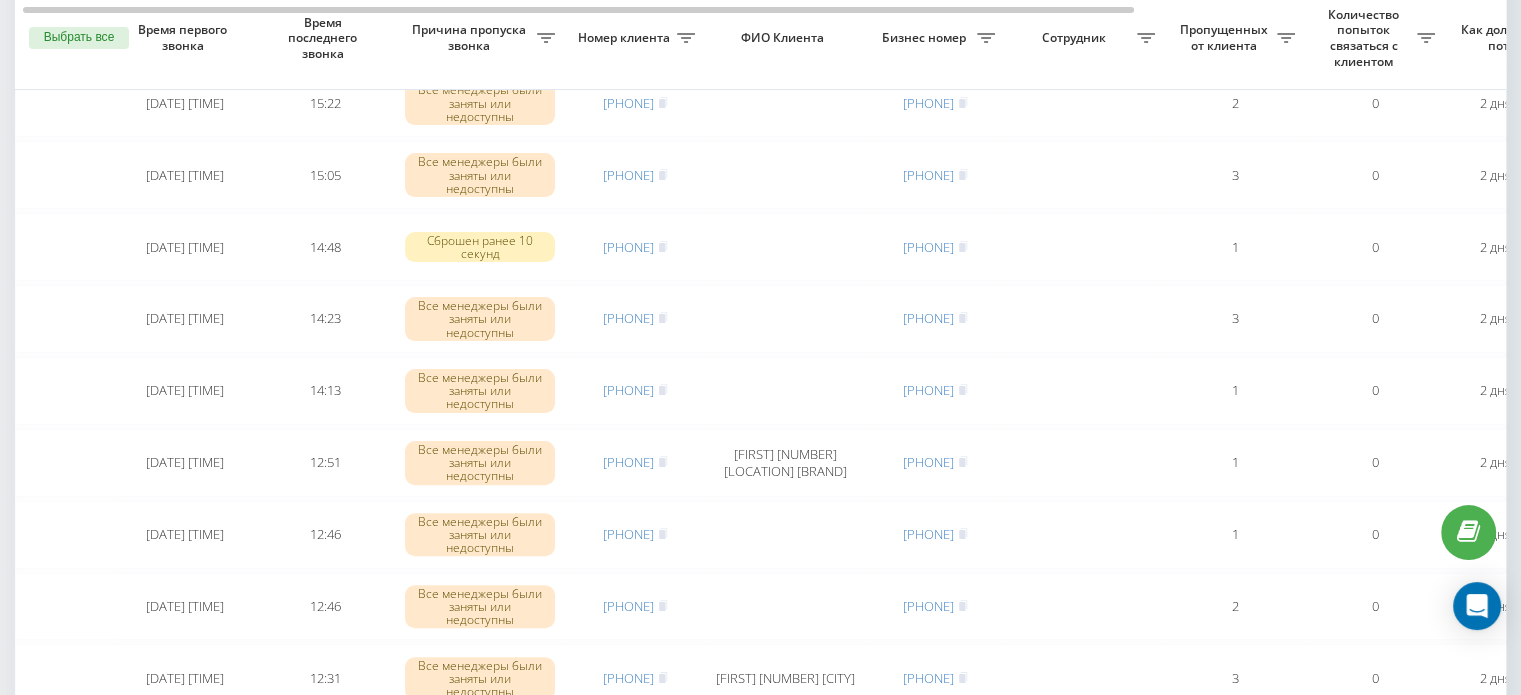 scroll, scrollTop: 0, scrollLeft: 0, axis: both 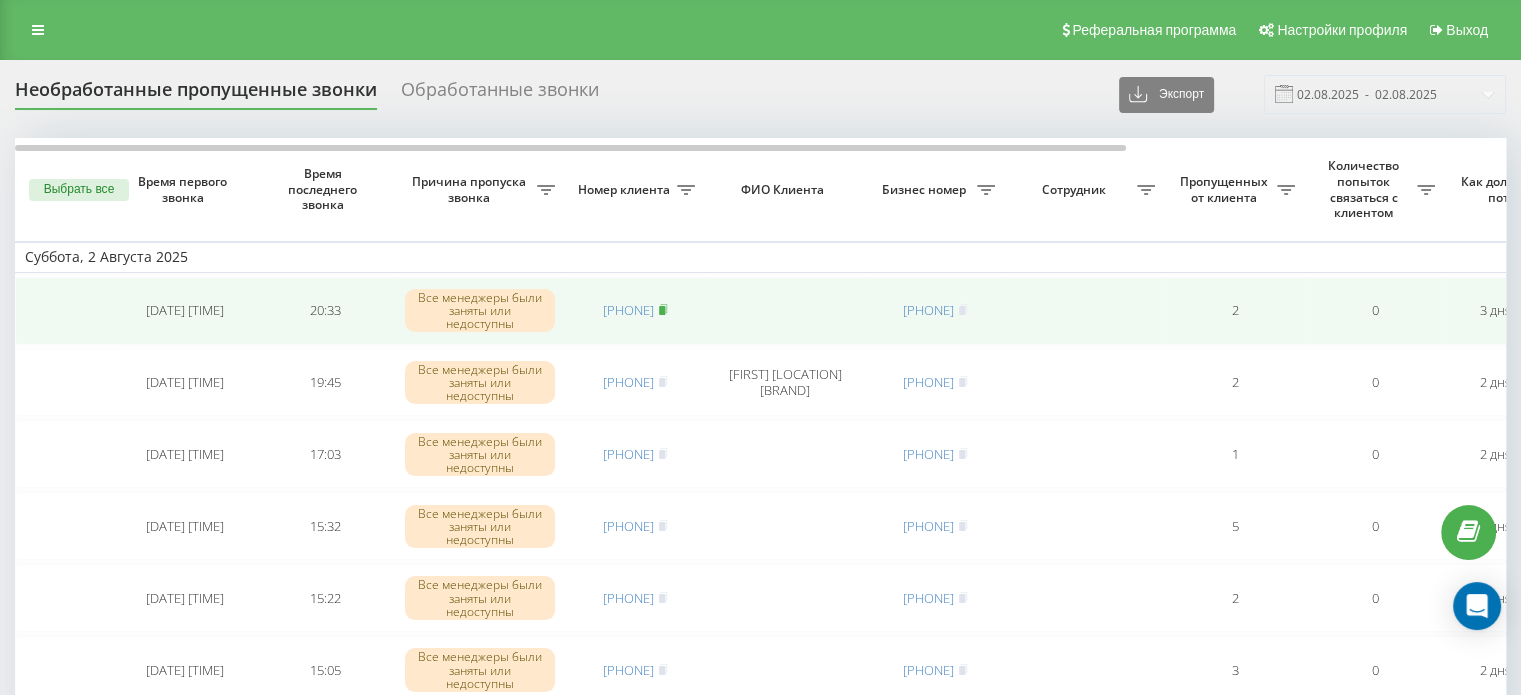 click 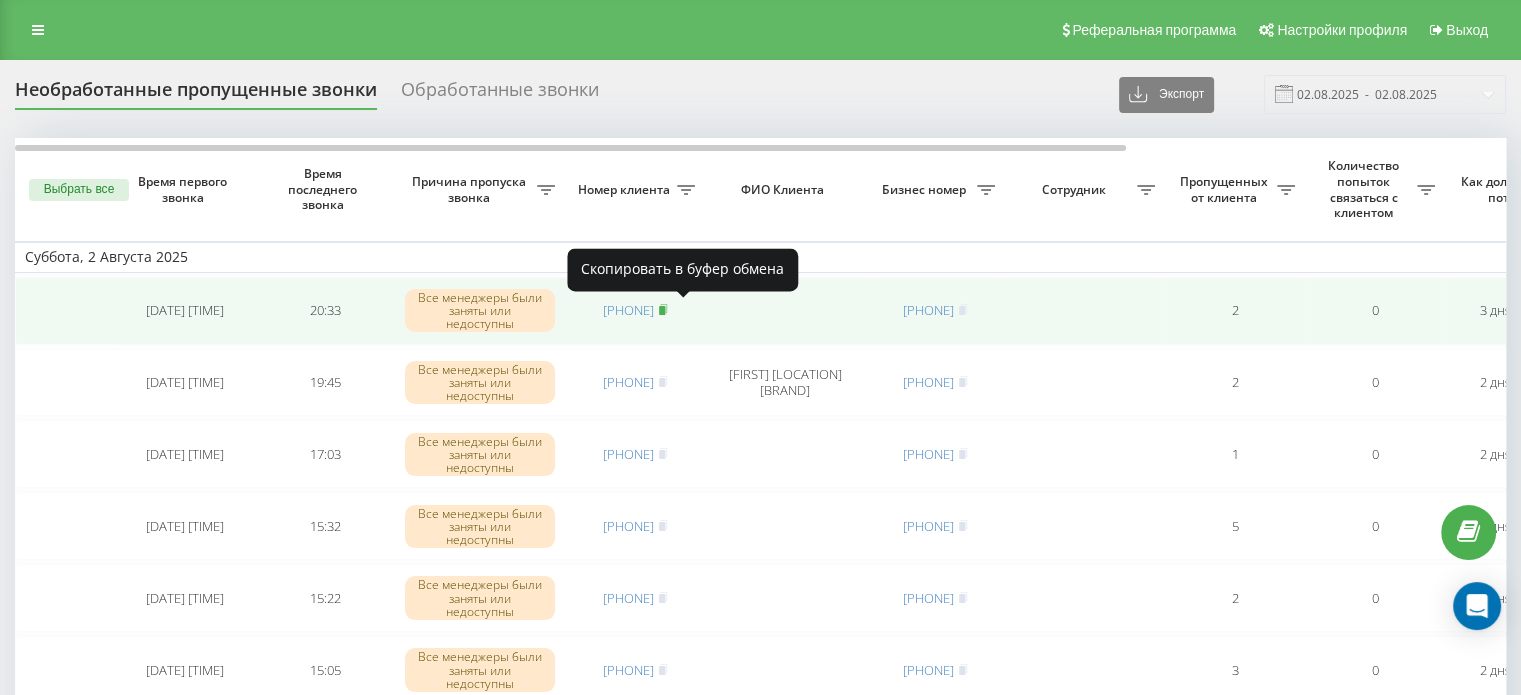 click 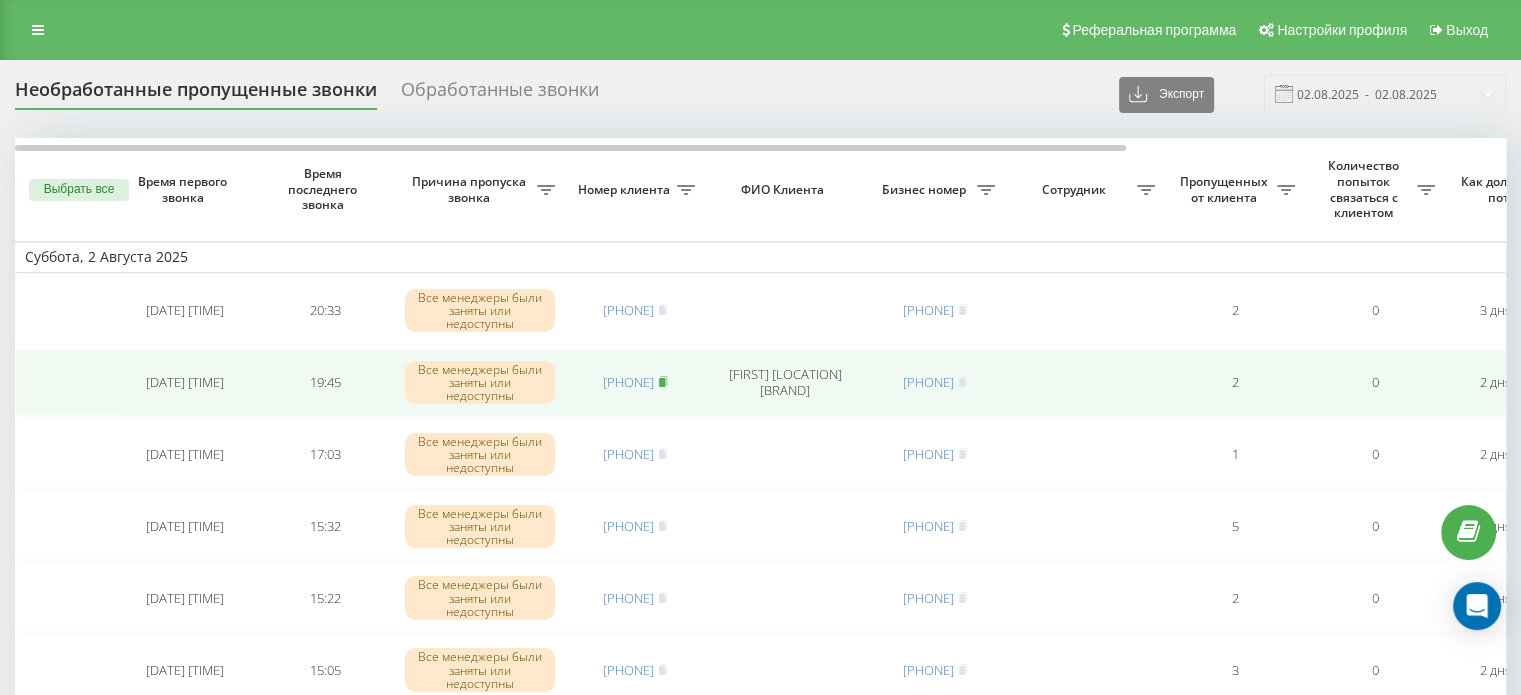 click 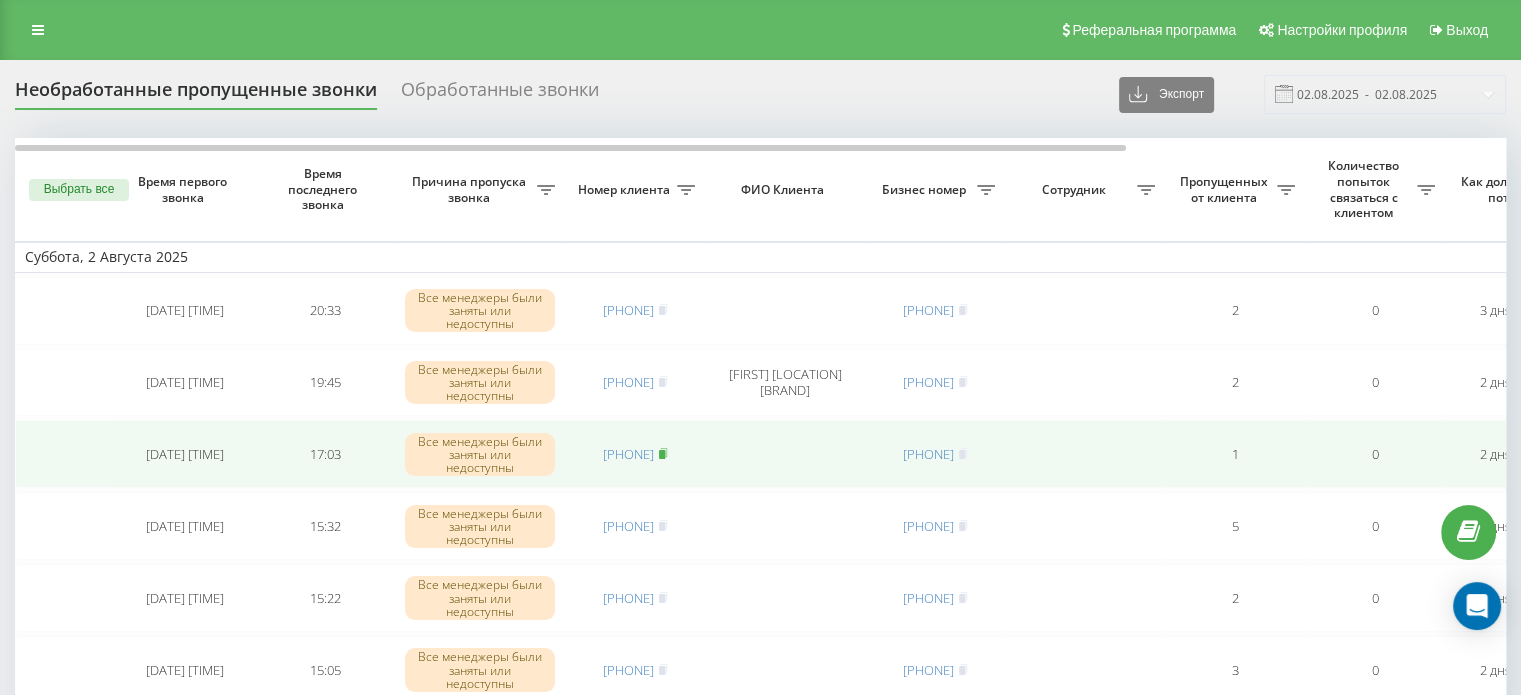 click 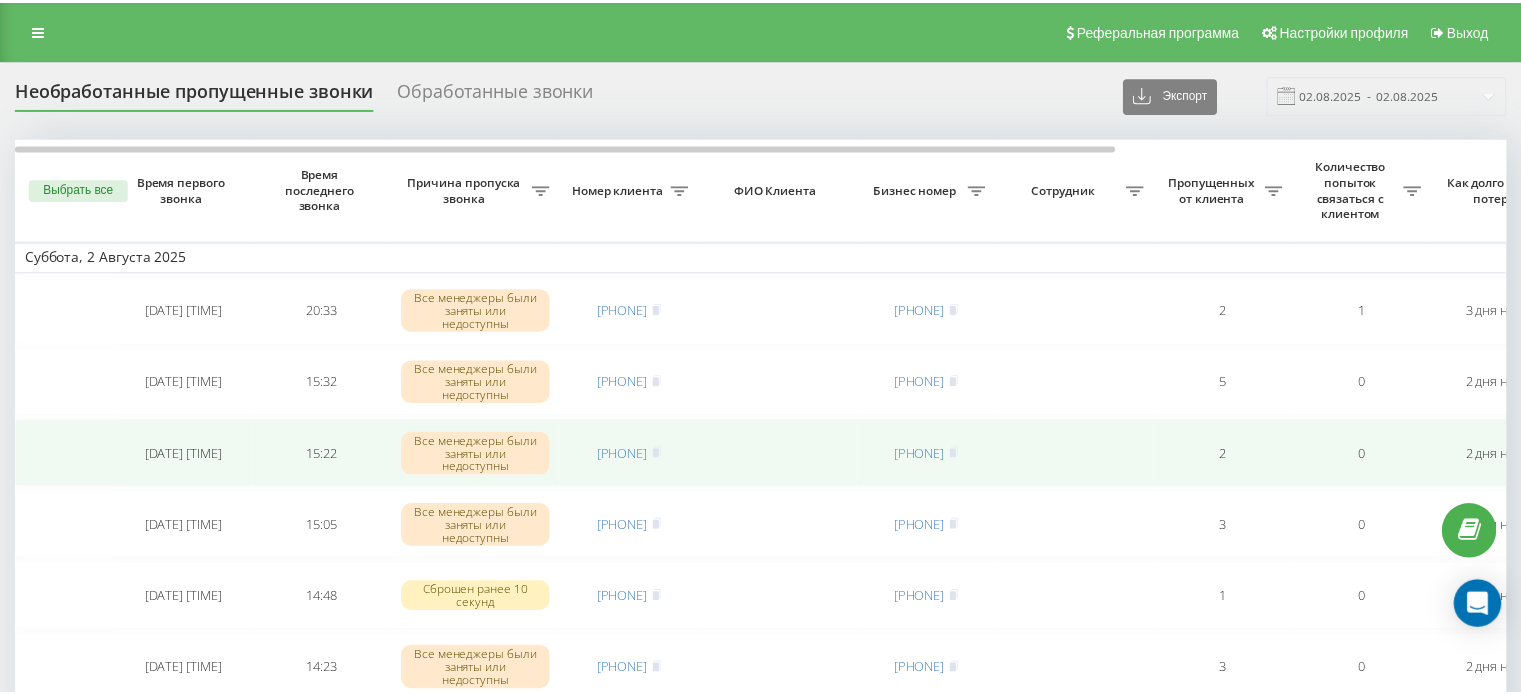 scroll, scrollTop: 0, scrollLeft: 0, axis: both 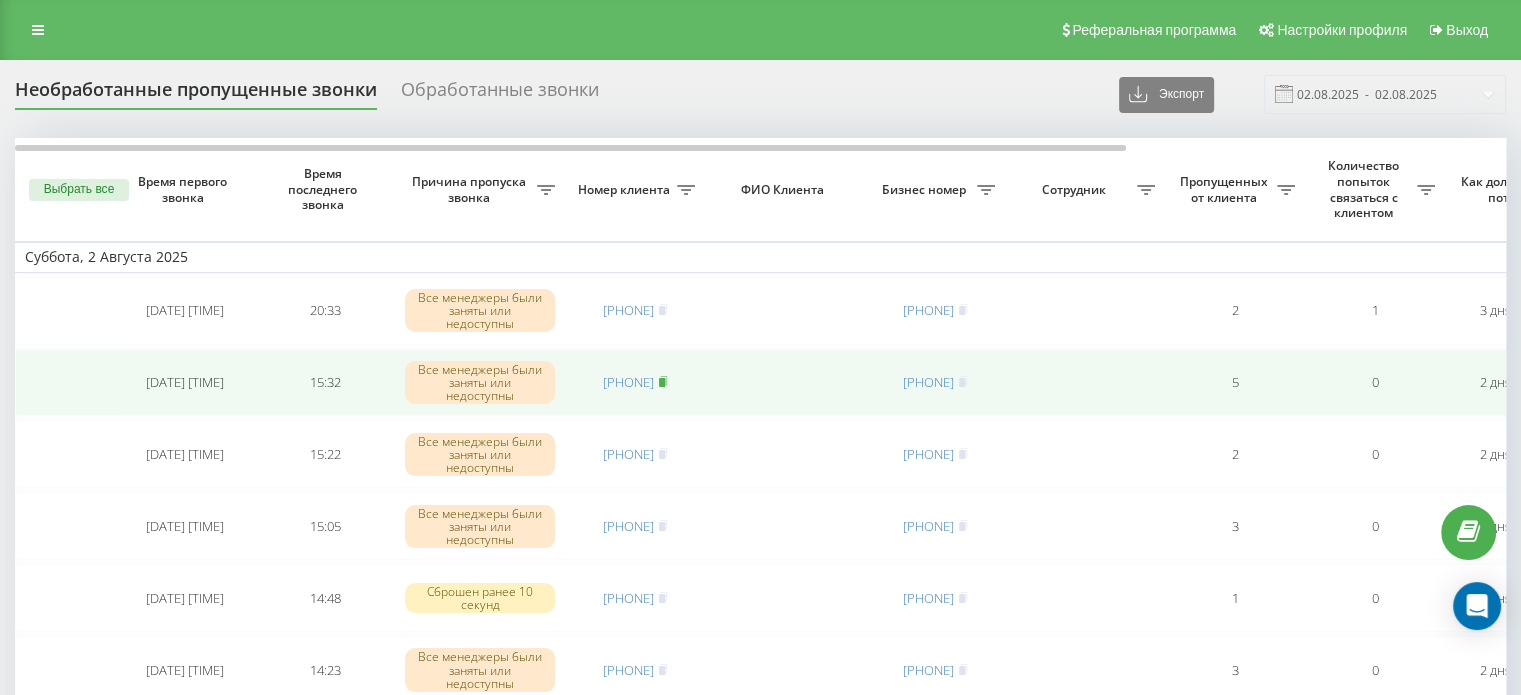 click 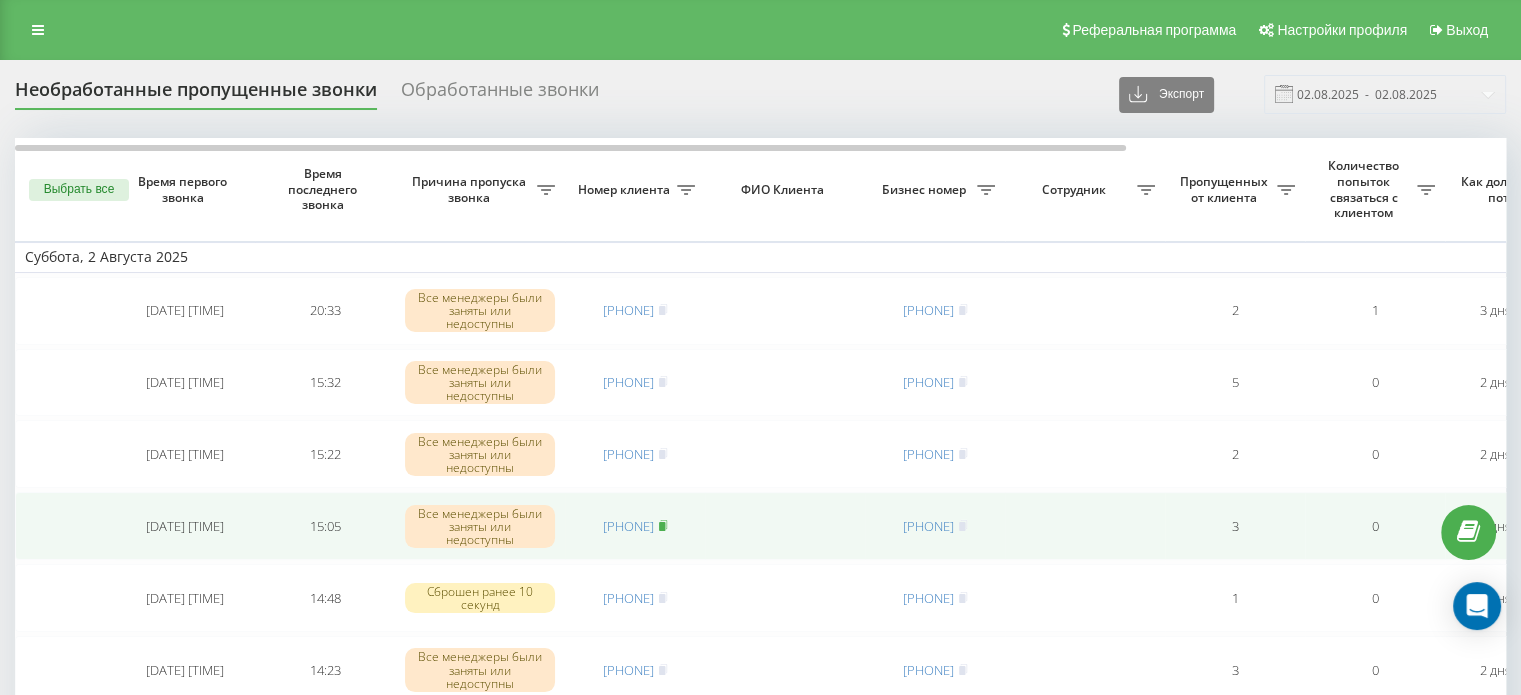 click 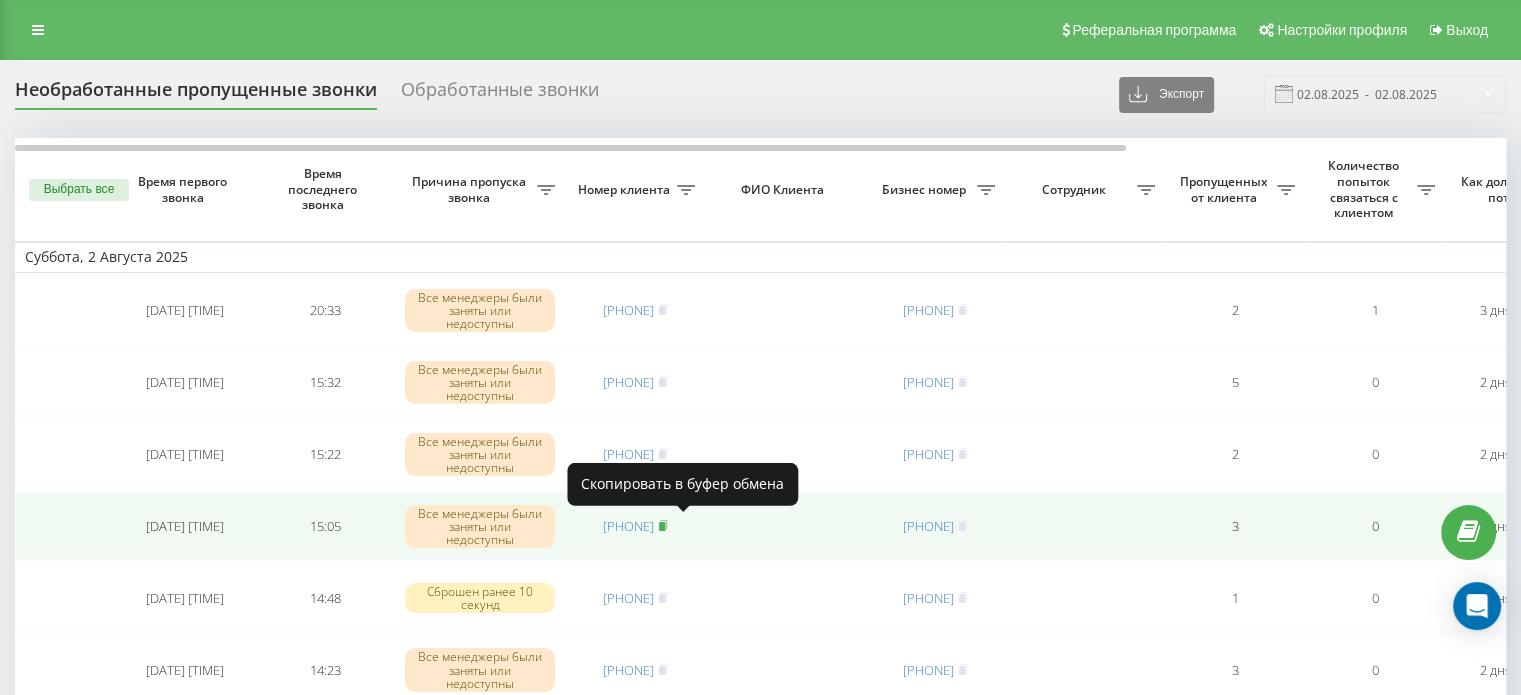 click 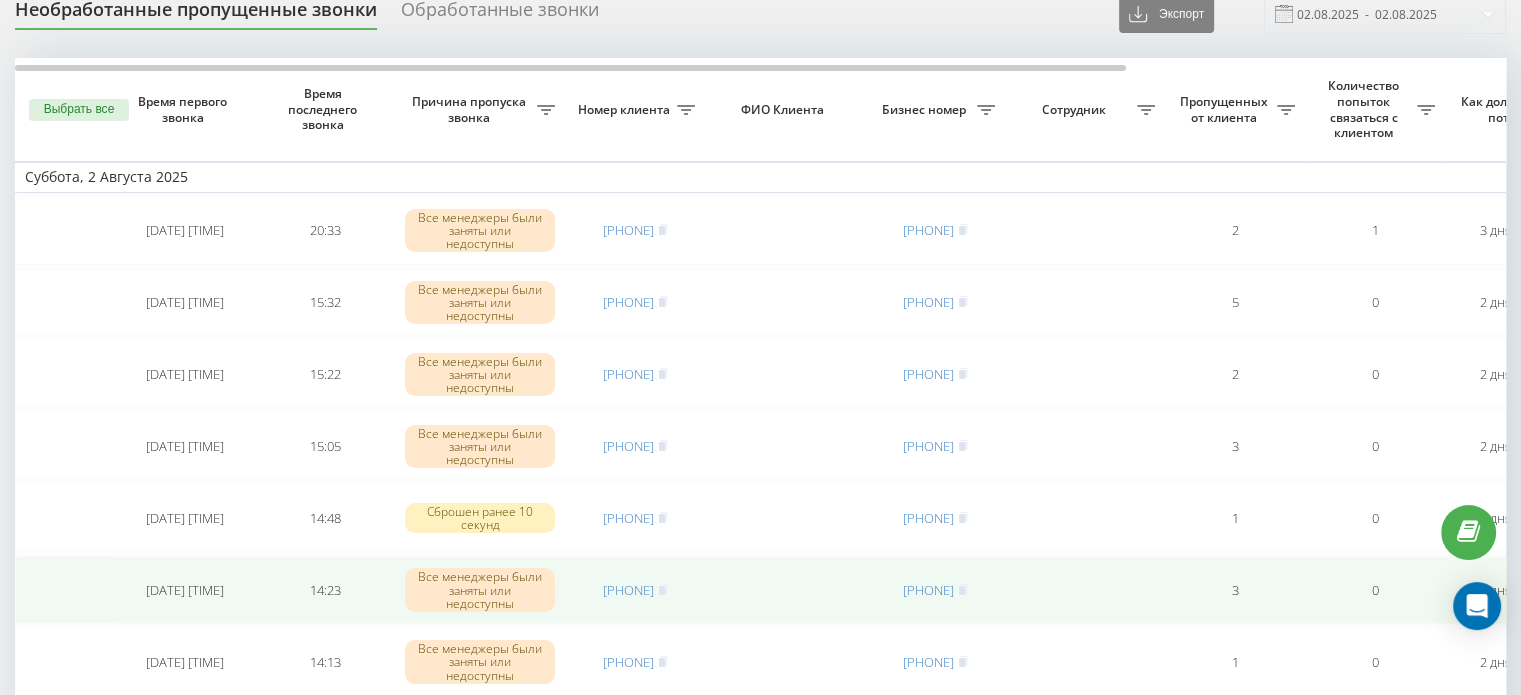 scroll, scrollTop: 100, scrollLeft: 0, axis: vertical 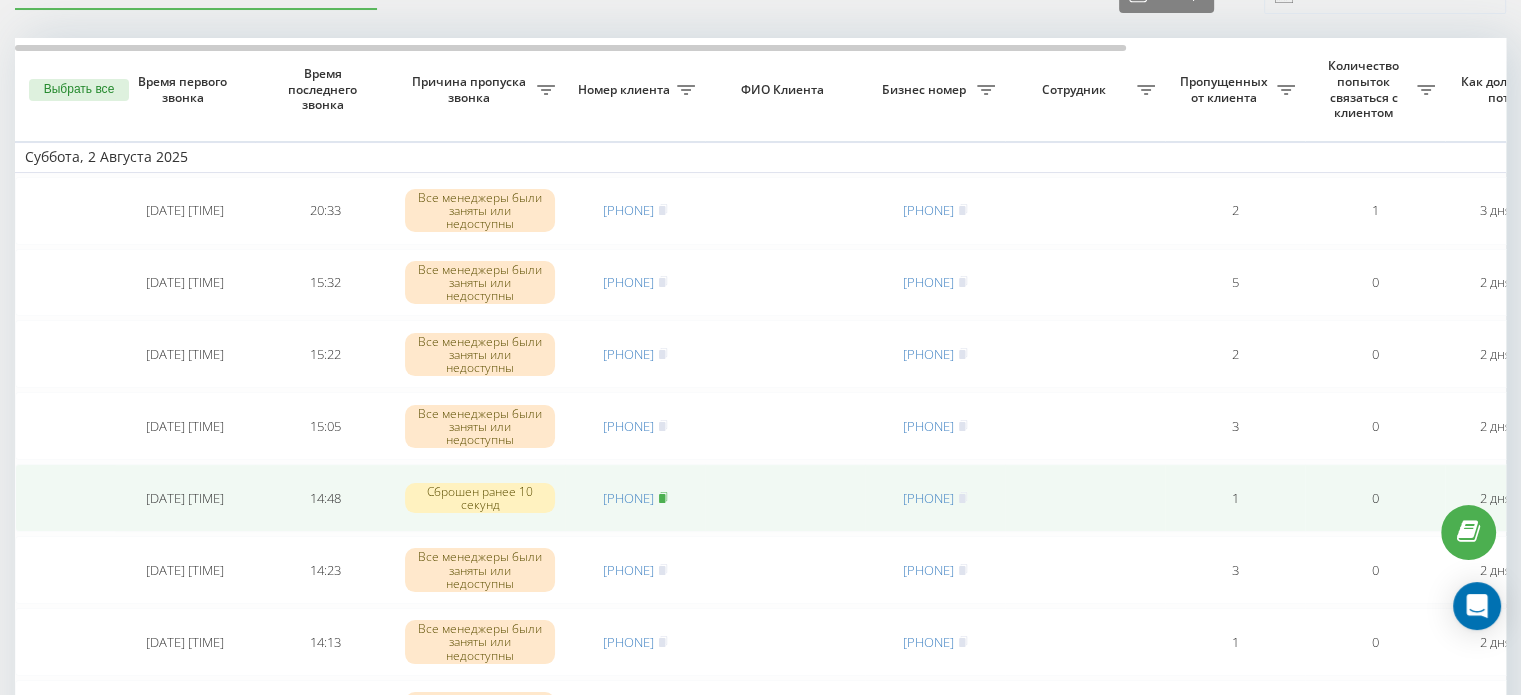 click 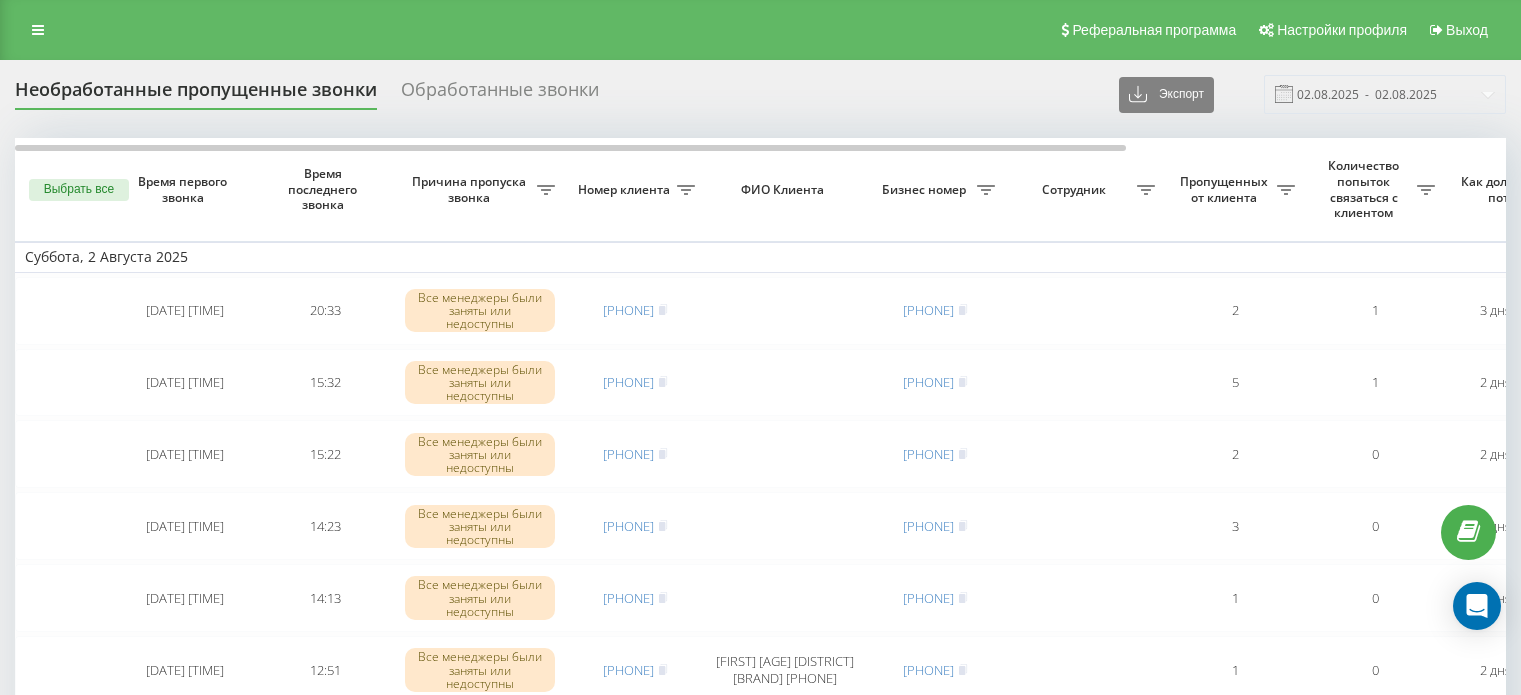 scroll, scrollTop: 101, scrollLeft: 0, axis: vertical 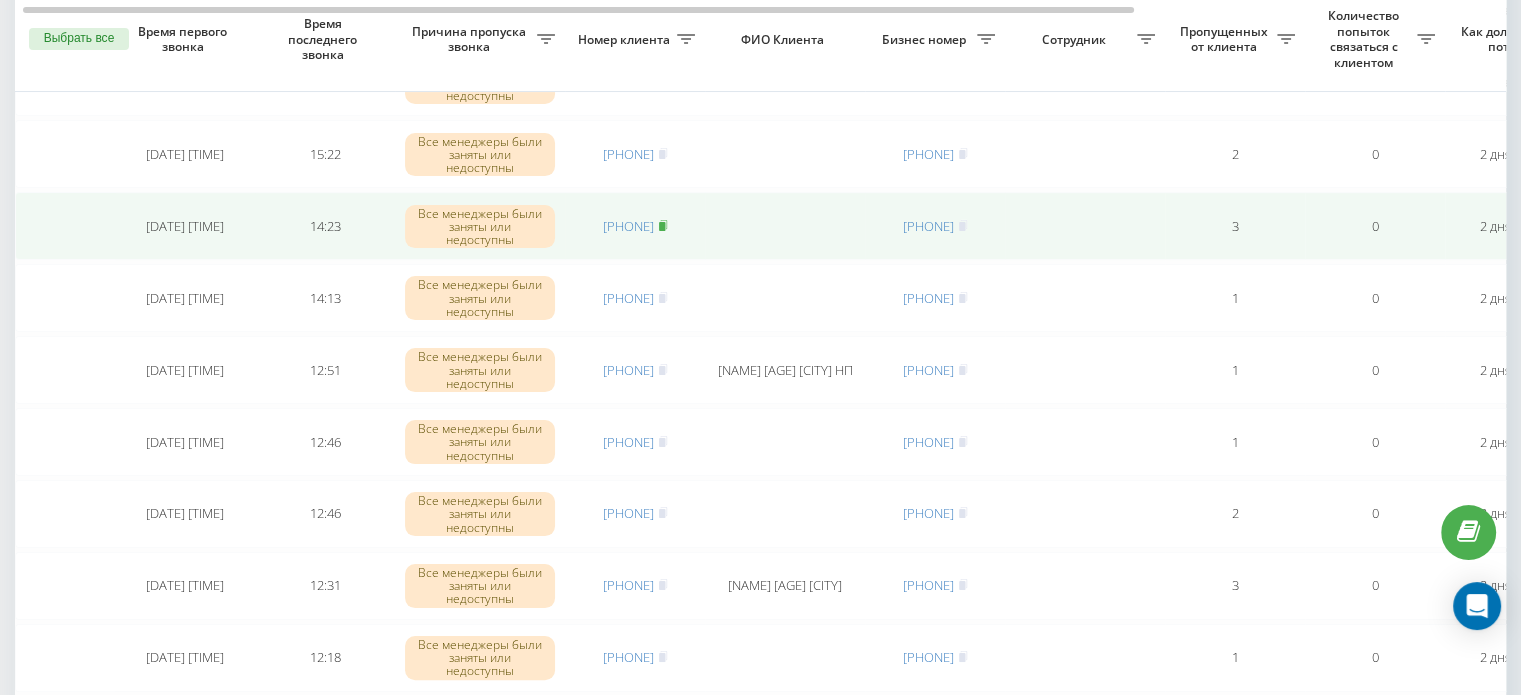 click 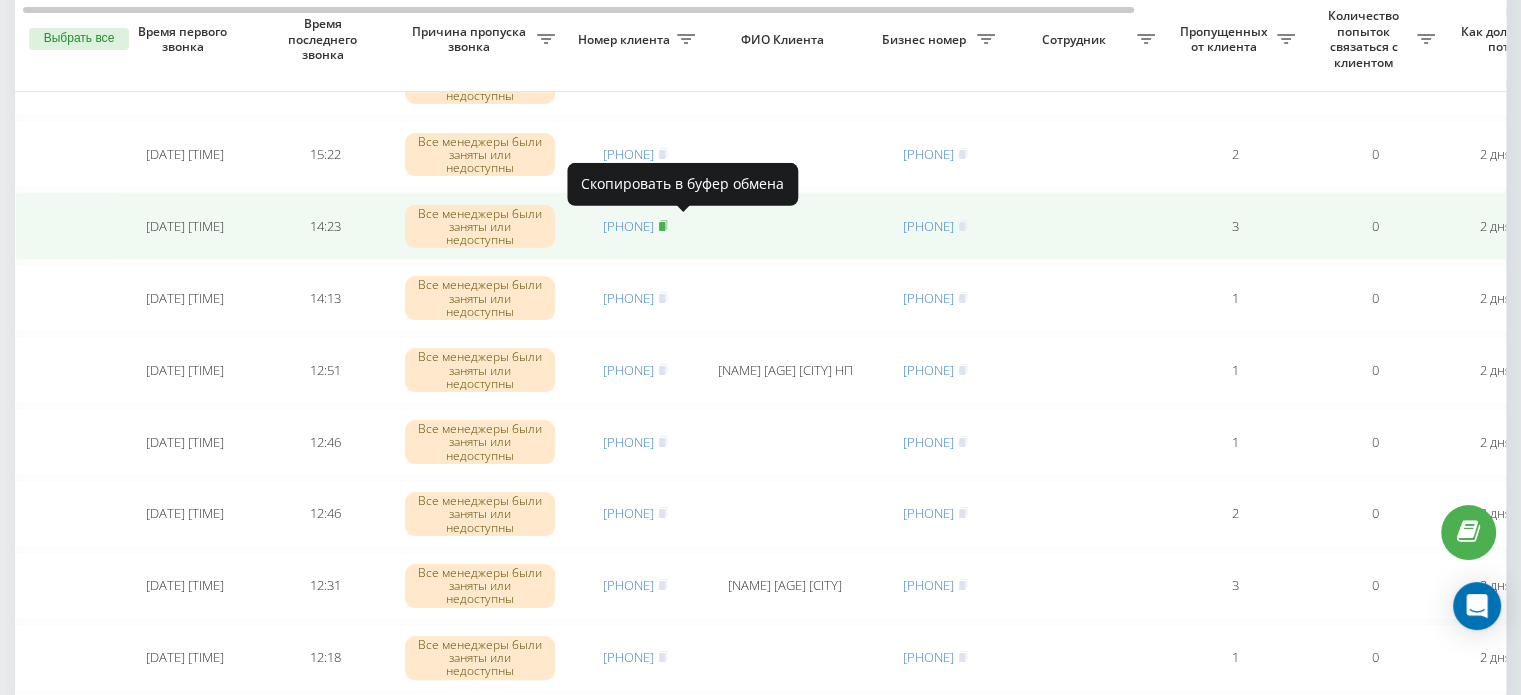 click 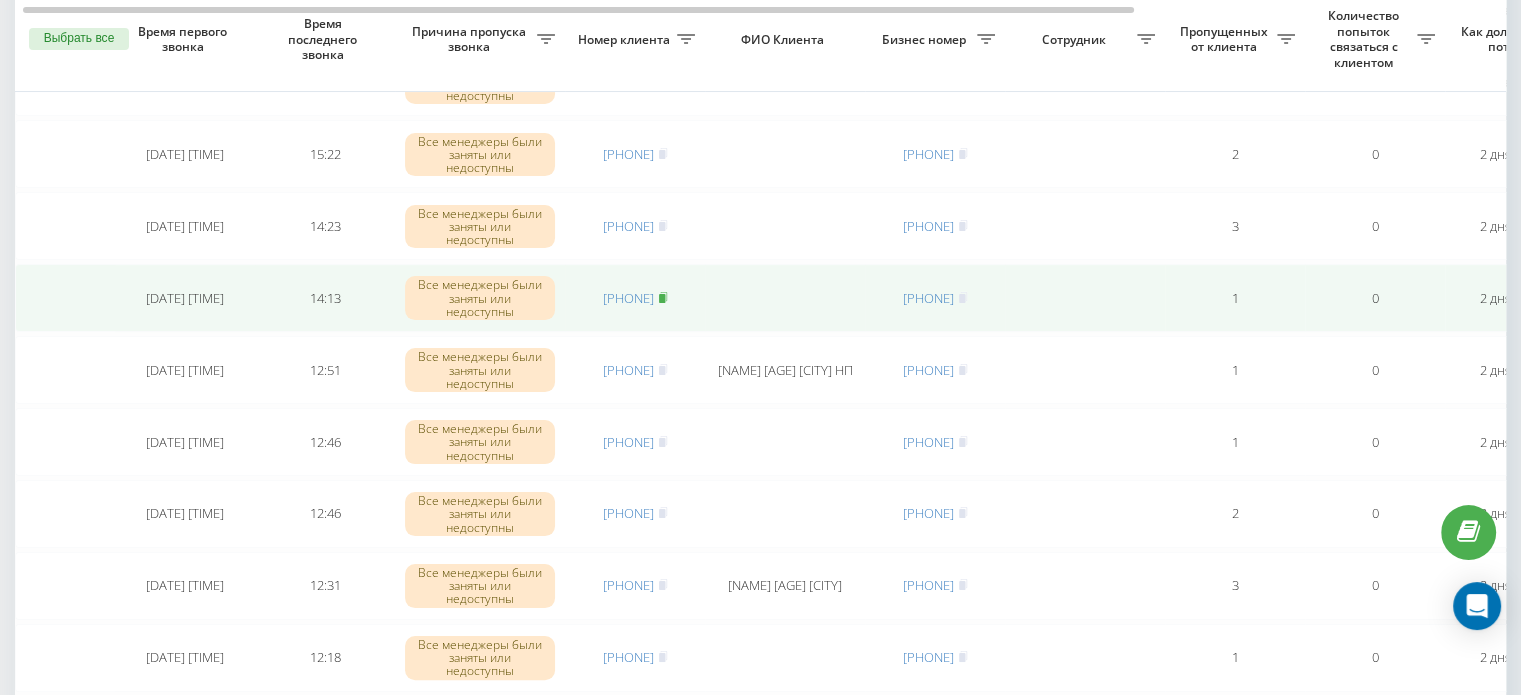 click 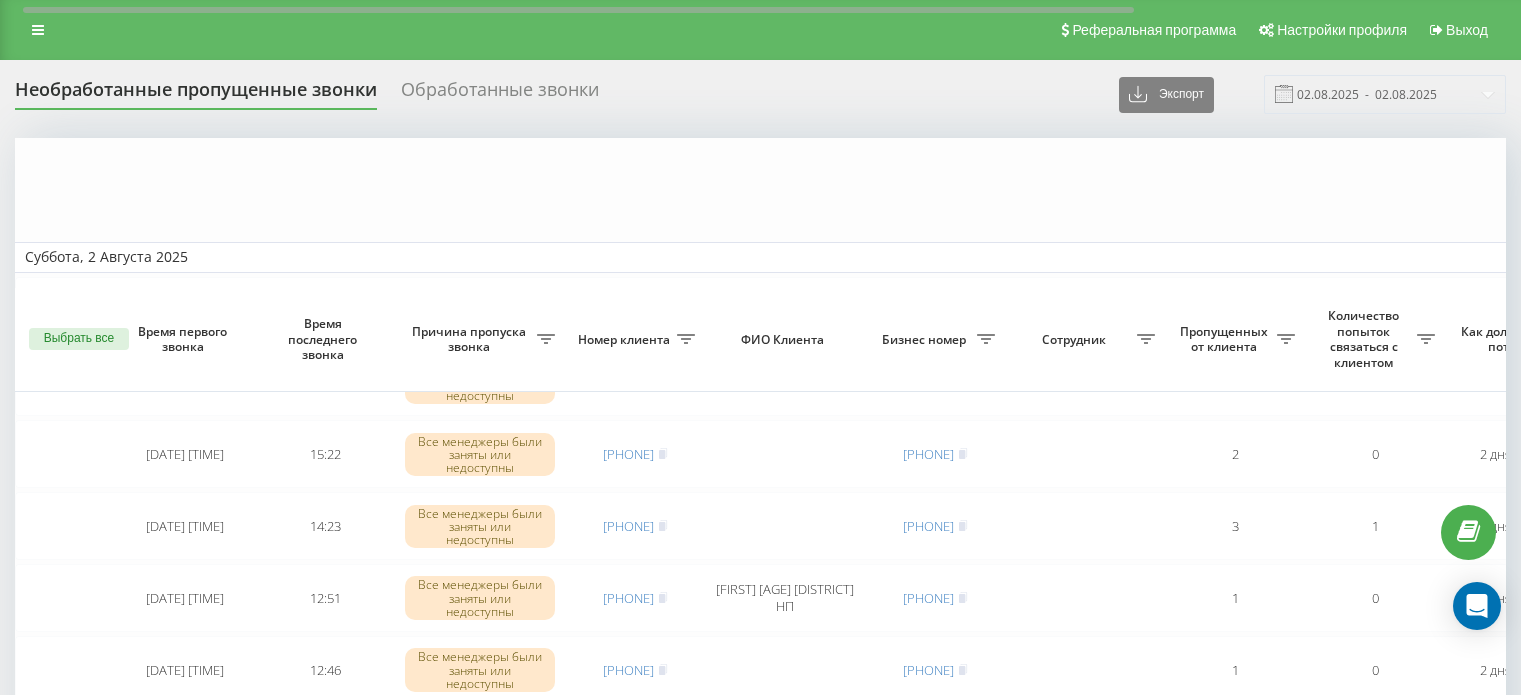 scroll, scrollTop: 300, scrollLeft: 0, axis: vertical 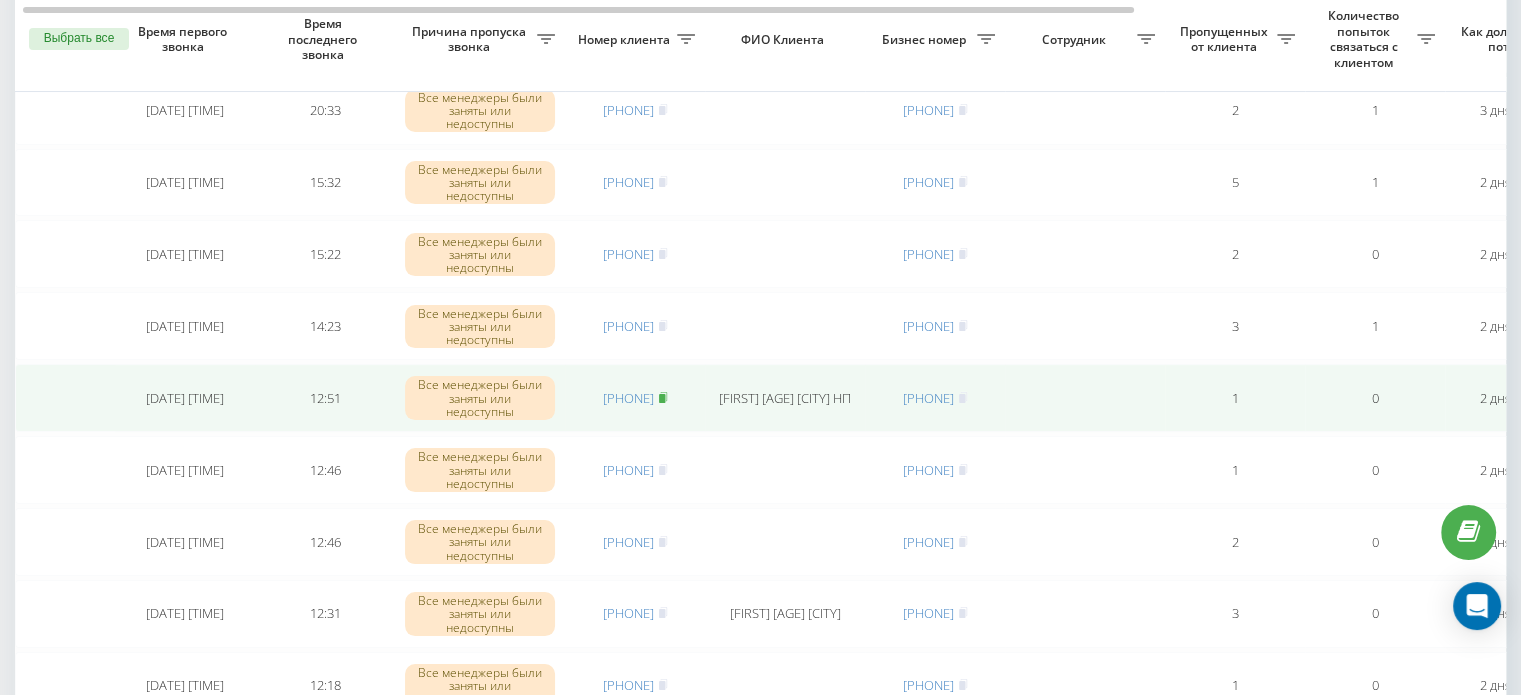 click 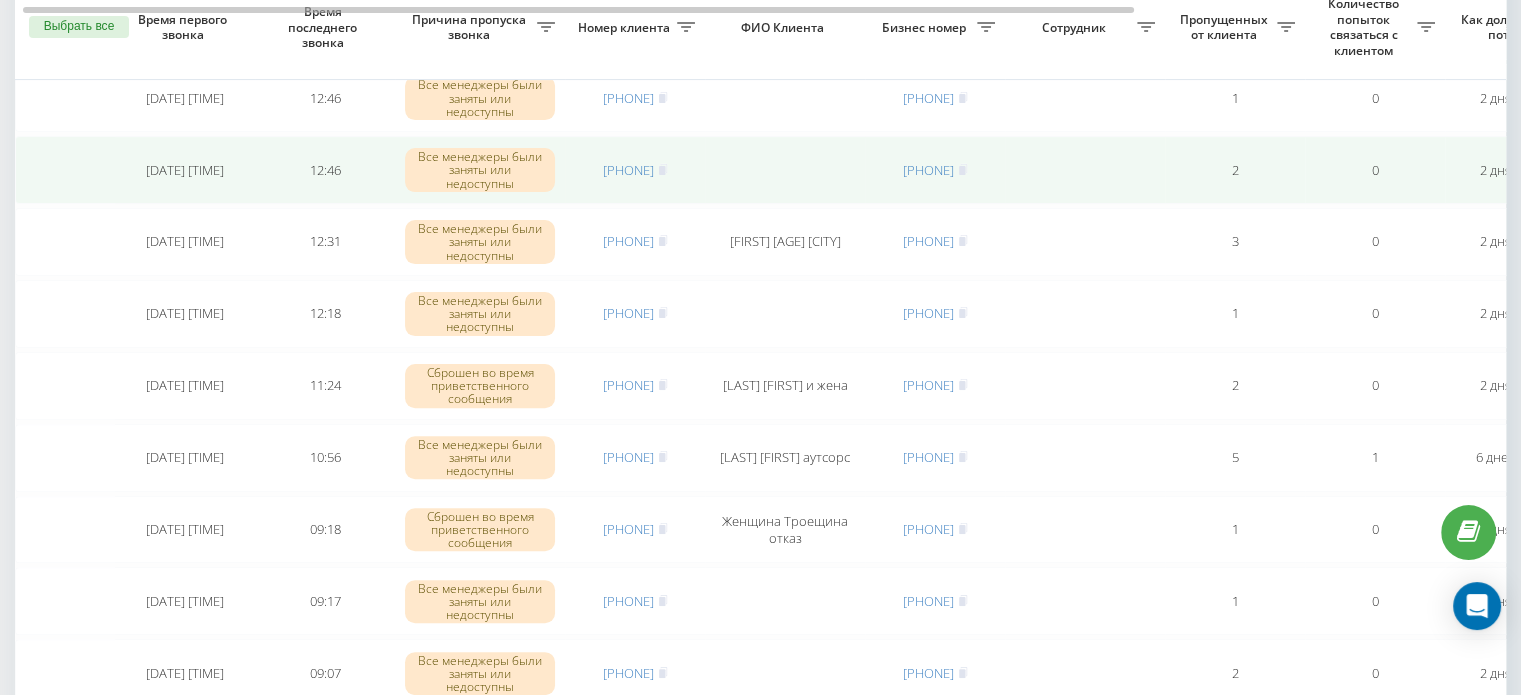 scroll, scrollTop: 537, scrollLeft: 0, axis: vertical 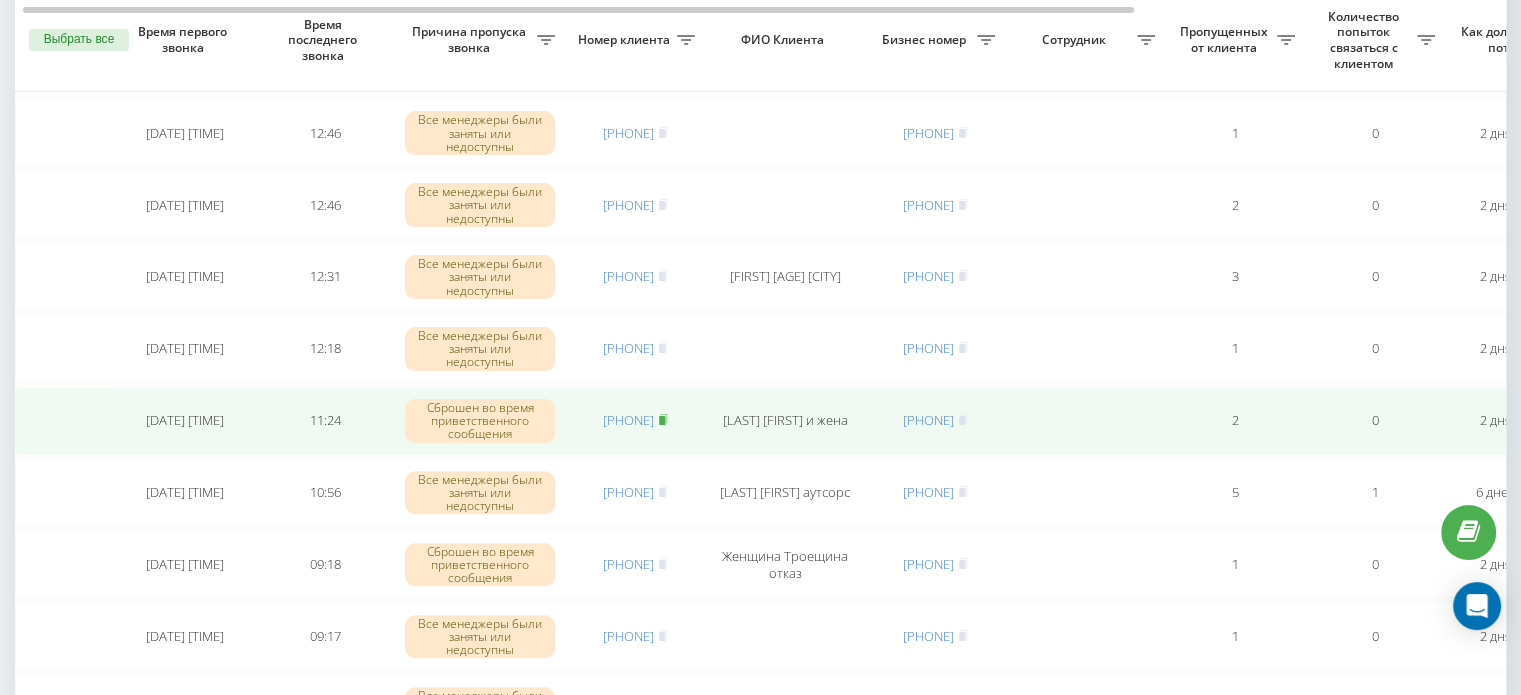 click 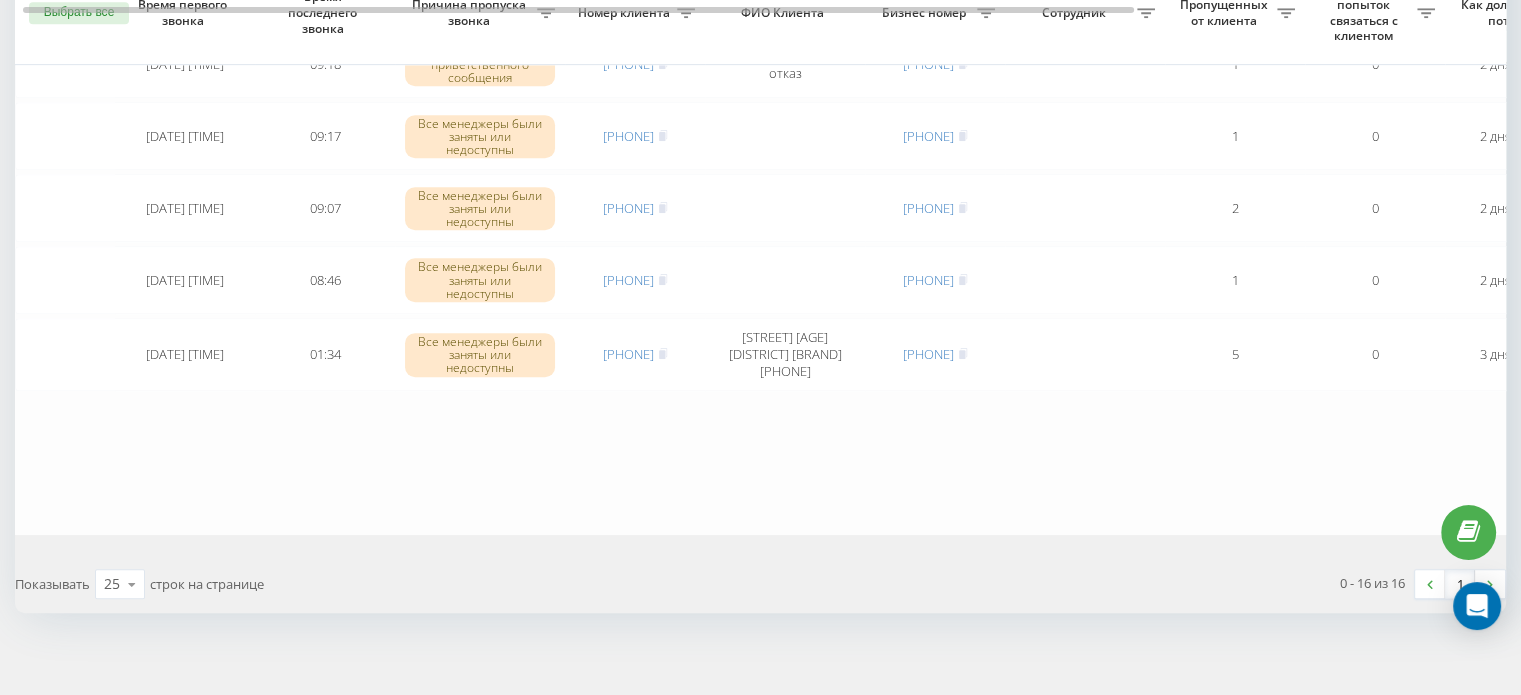 scroll, scrollTop: 937, scrollLeft: 0, axis: vertical 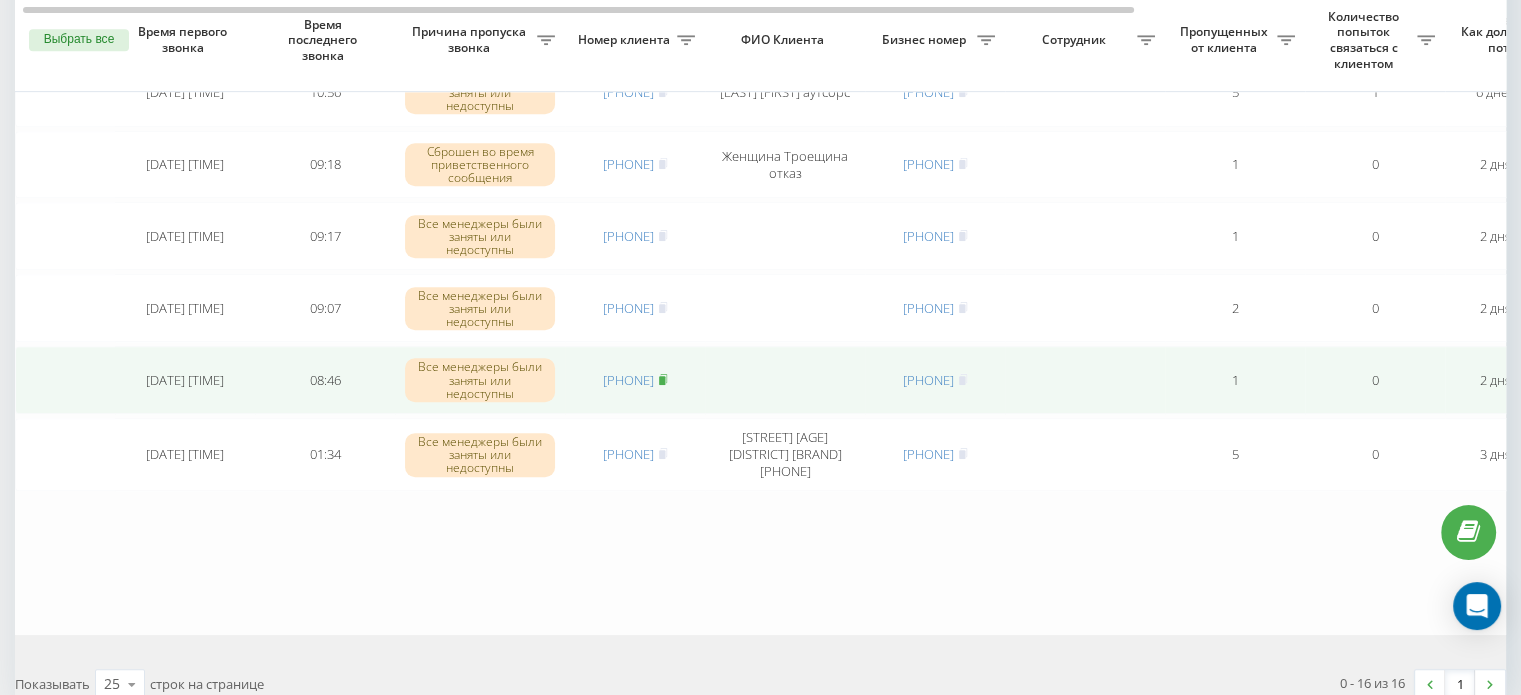 click 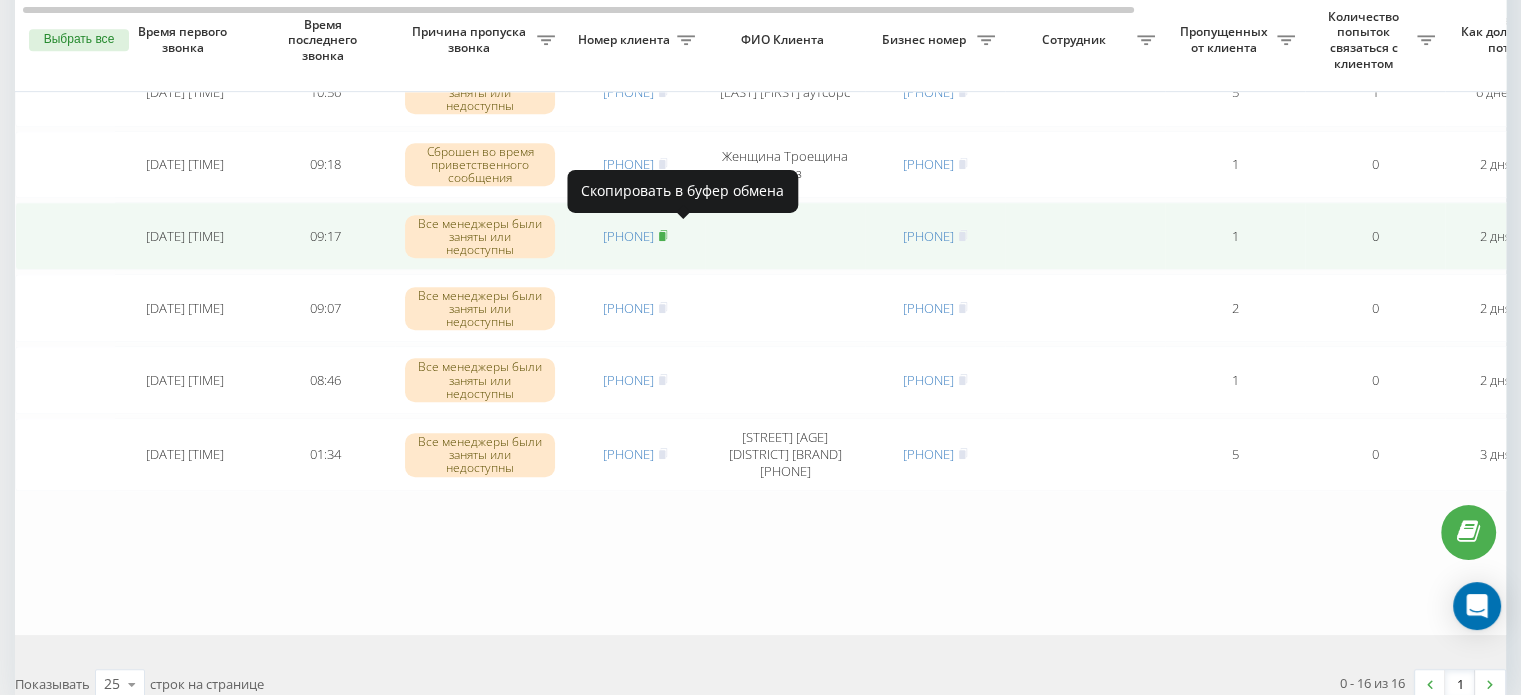 click 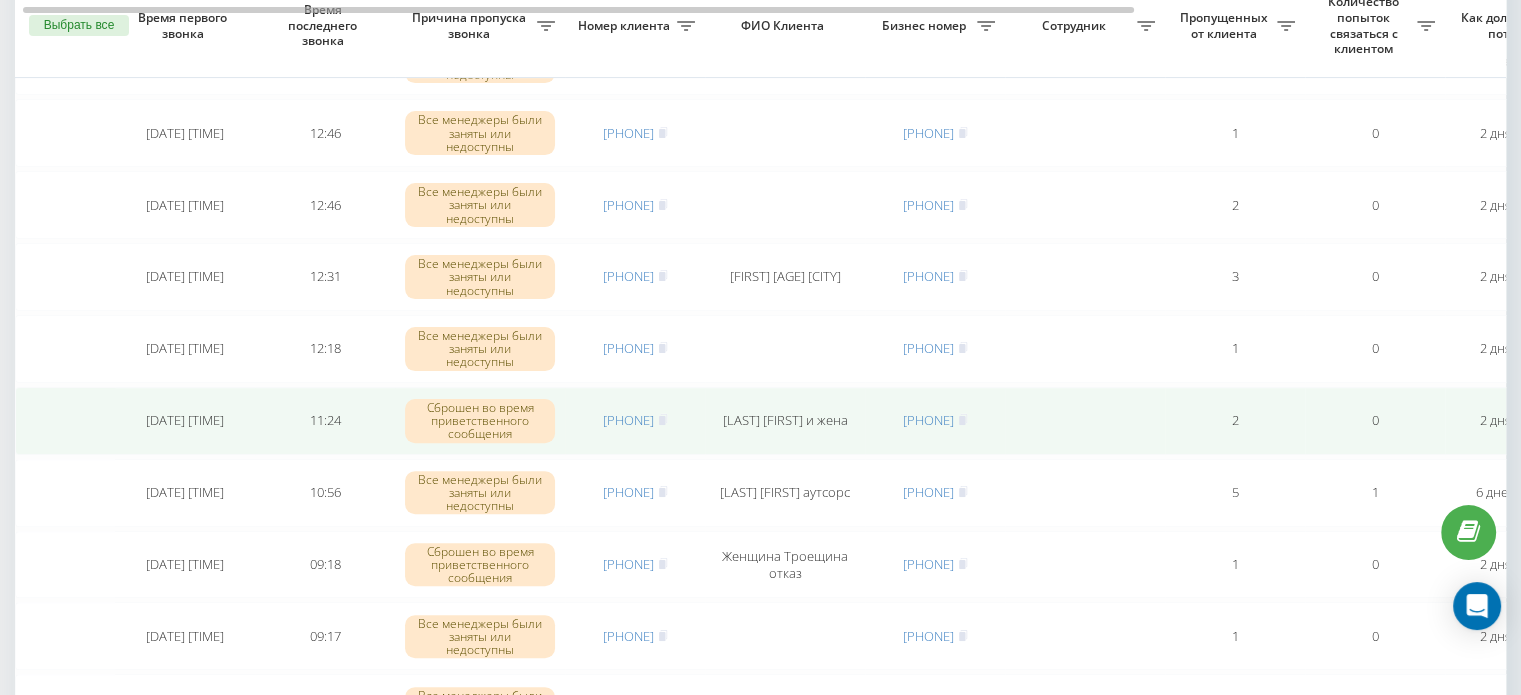 scroll, scrollTop: 437, scrollLeft: 0, axis: vertical 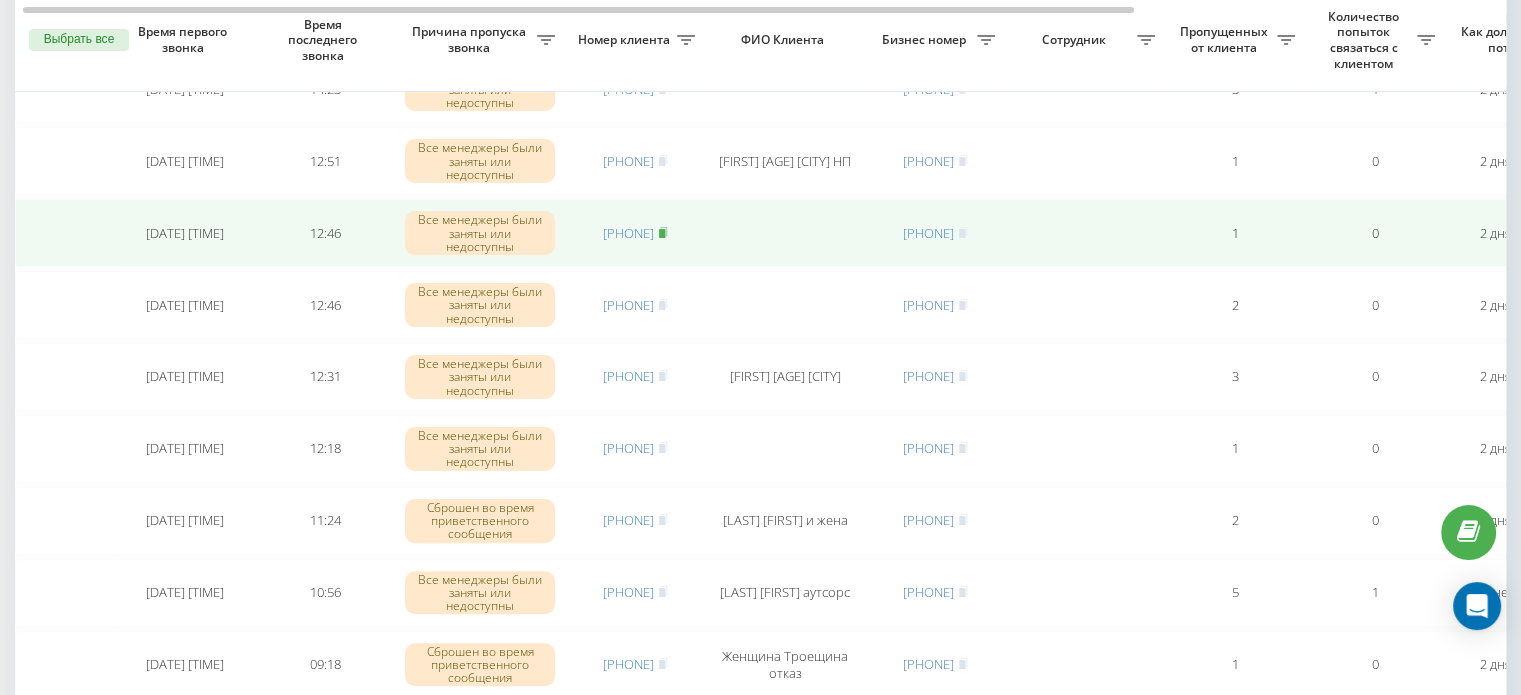 click 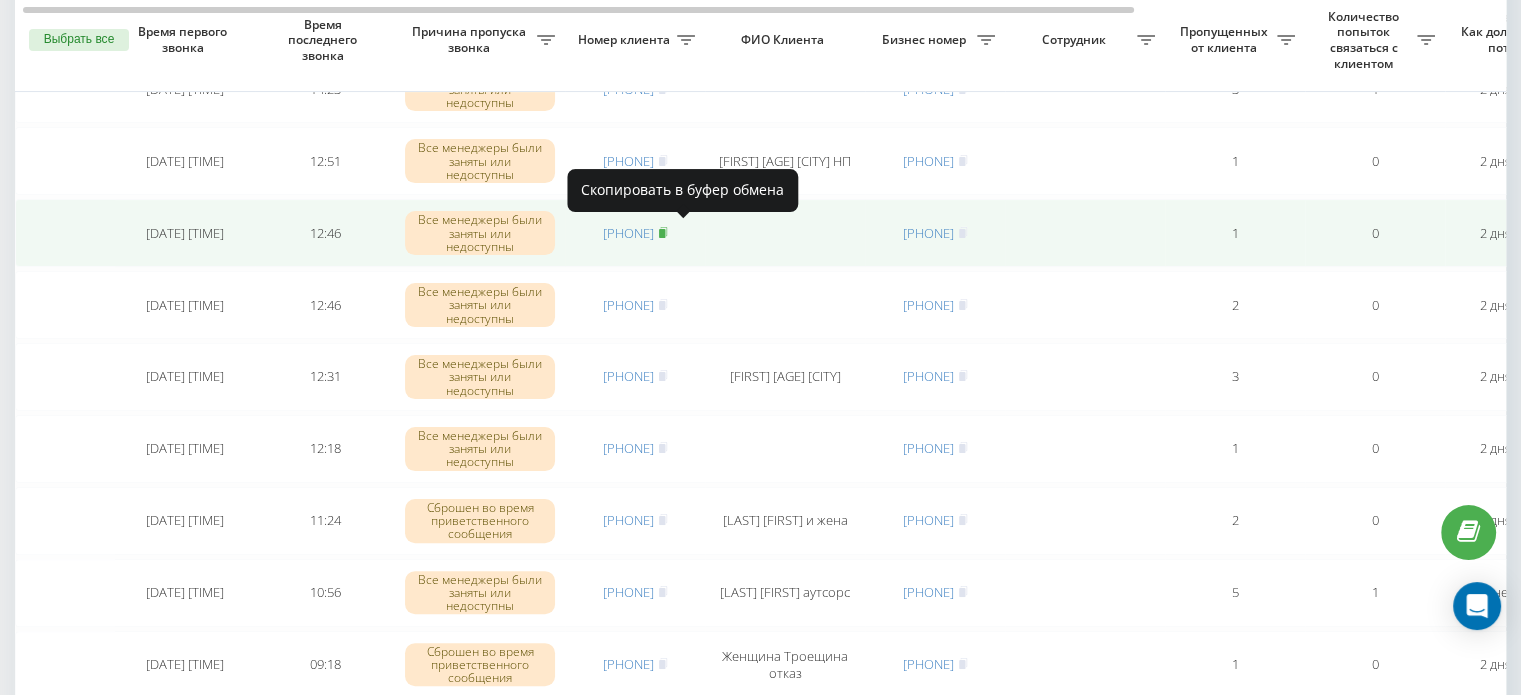 click 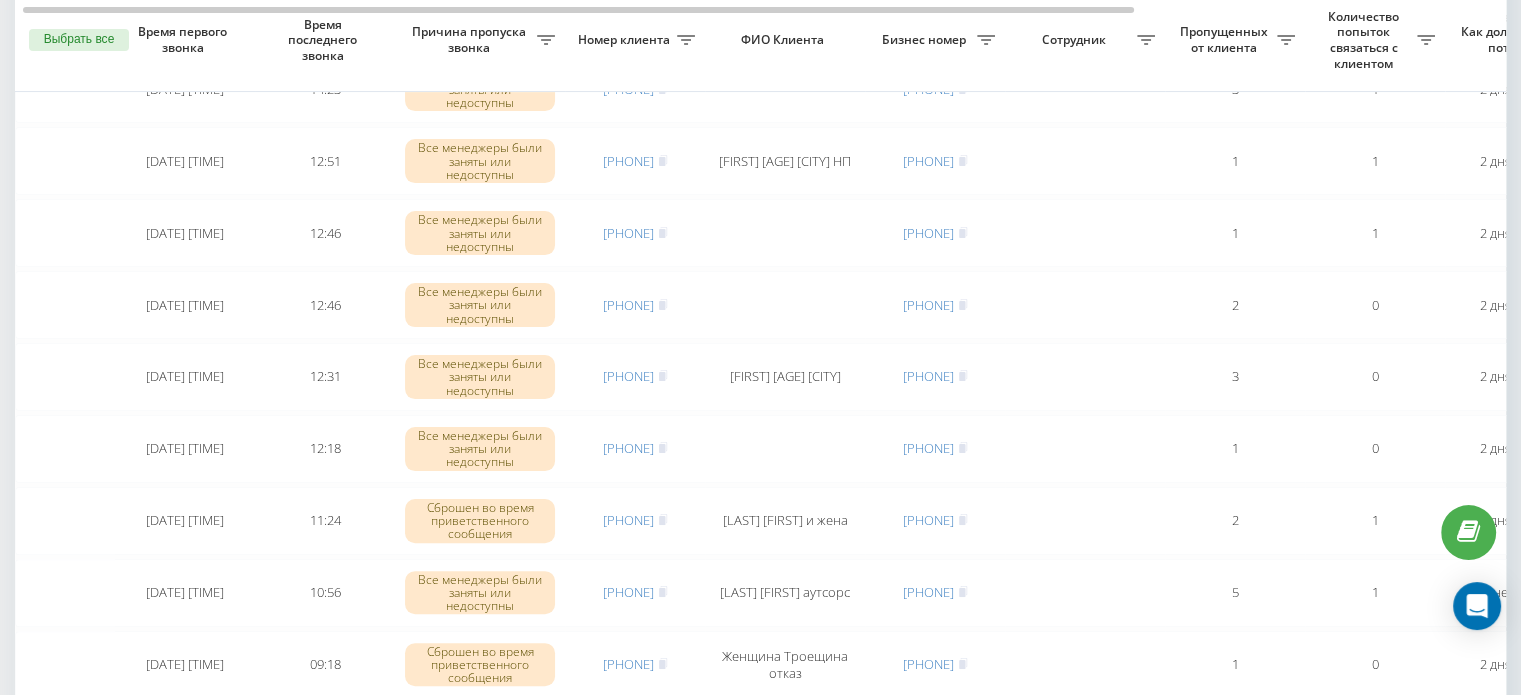 scroll, scrollTop: 437, scrollLeft: 0, axis: vertical 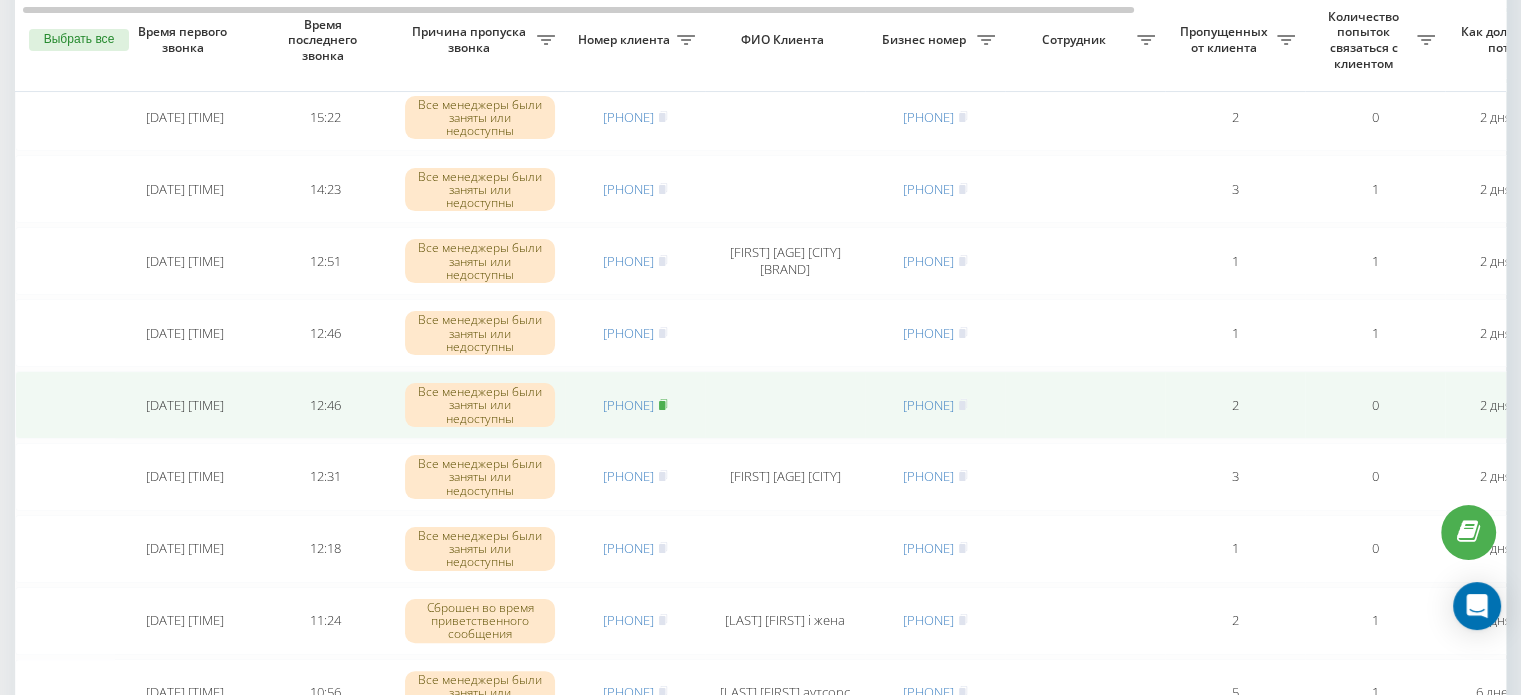 click 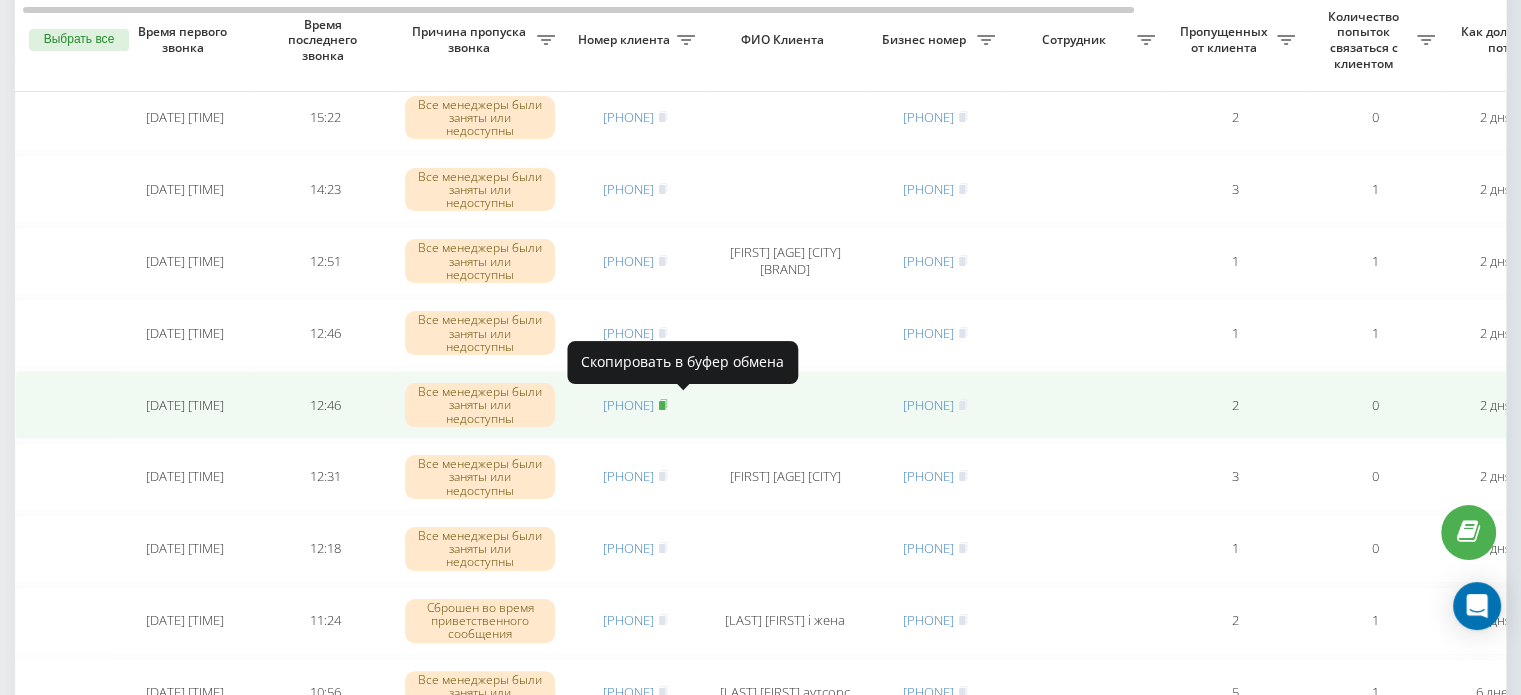 click 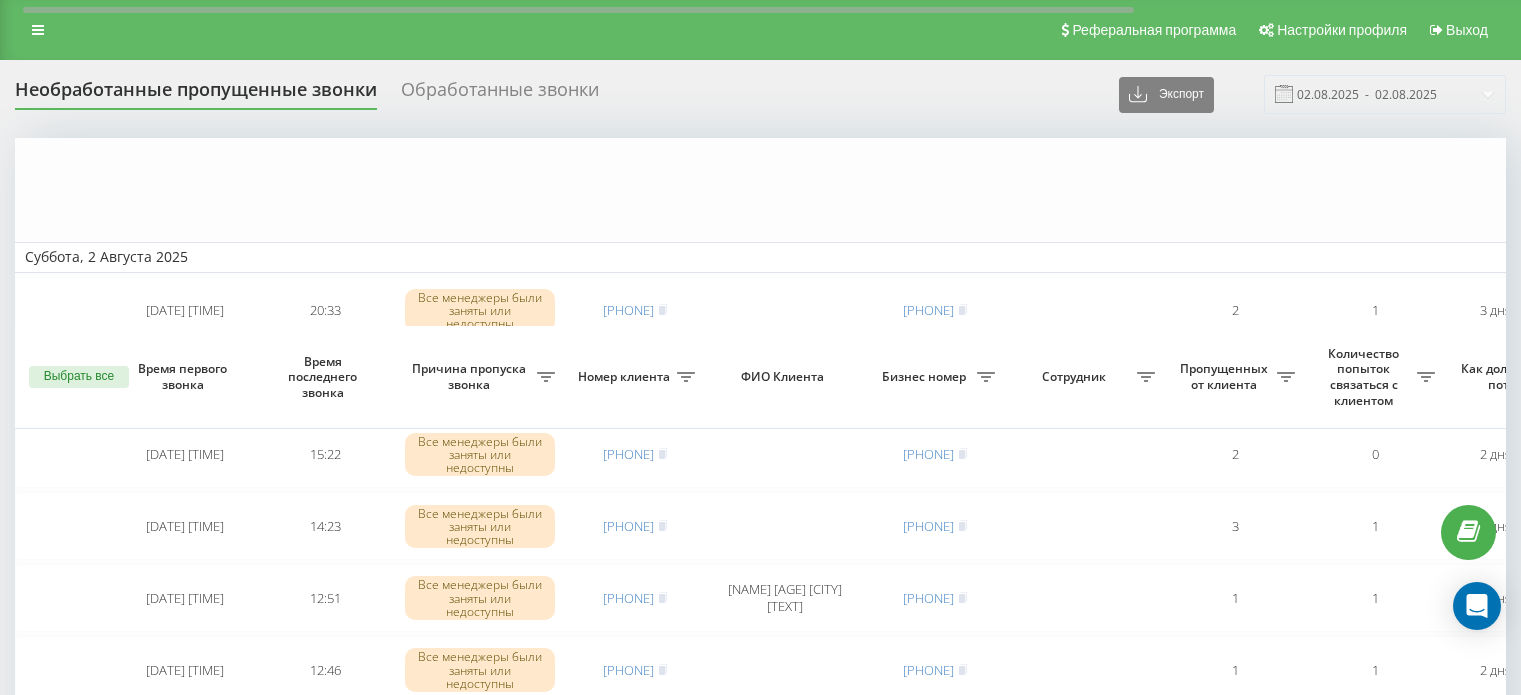 scroll, scrollTop: 337, scrollLeft: 0, axis: vertical 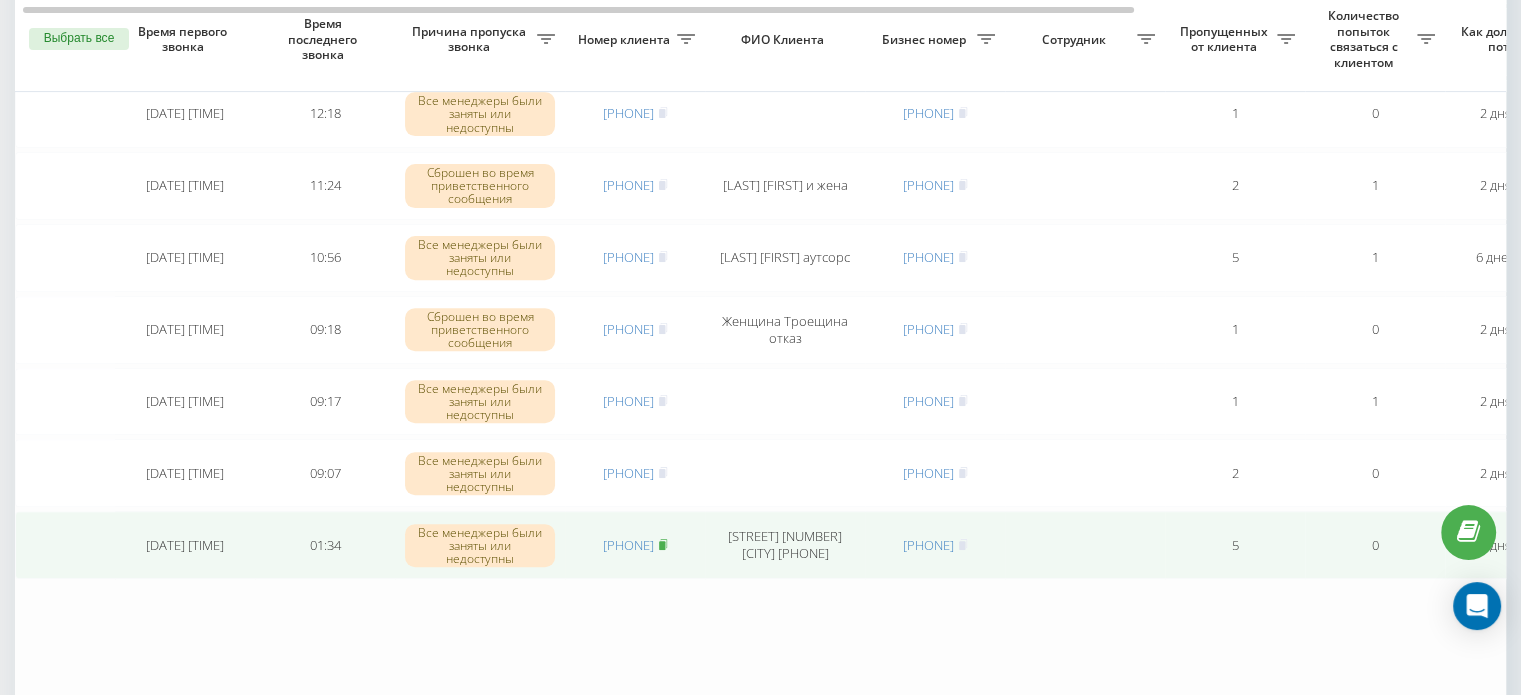 click 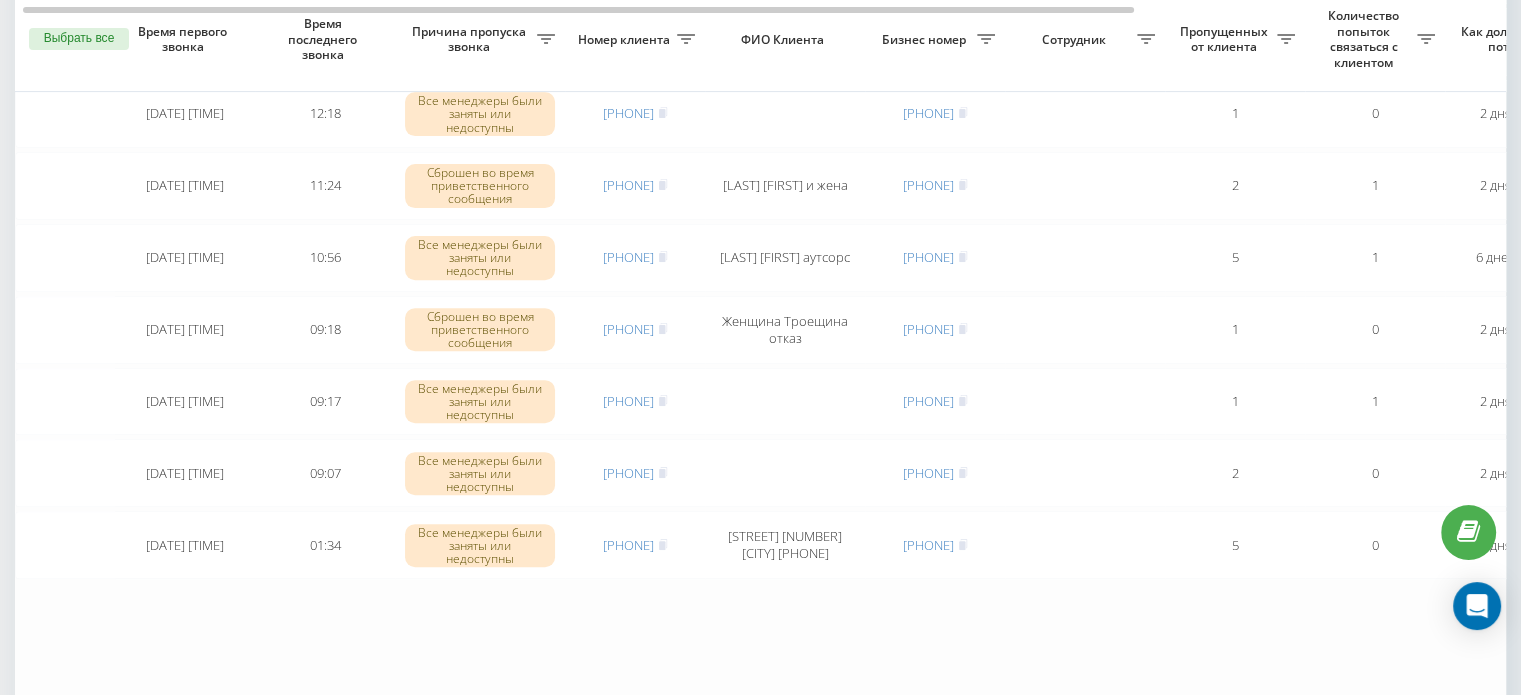 drag, startPoint x: 852, startPoint y: 547, endPoint x: 896, endPoint y: 607, distance: 74.404305 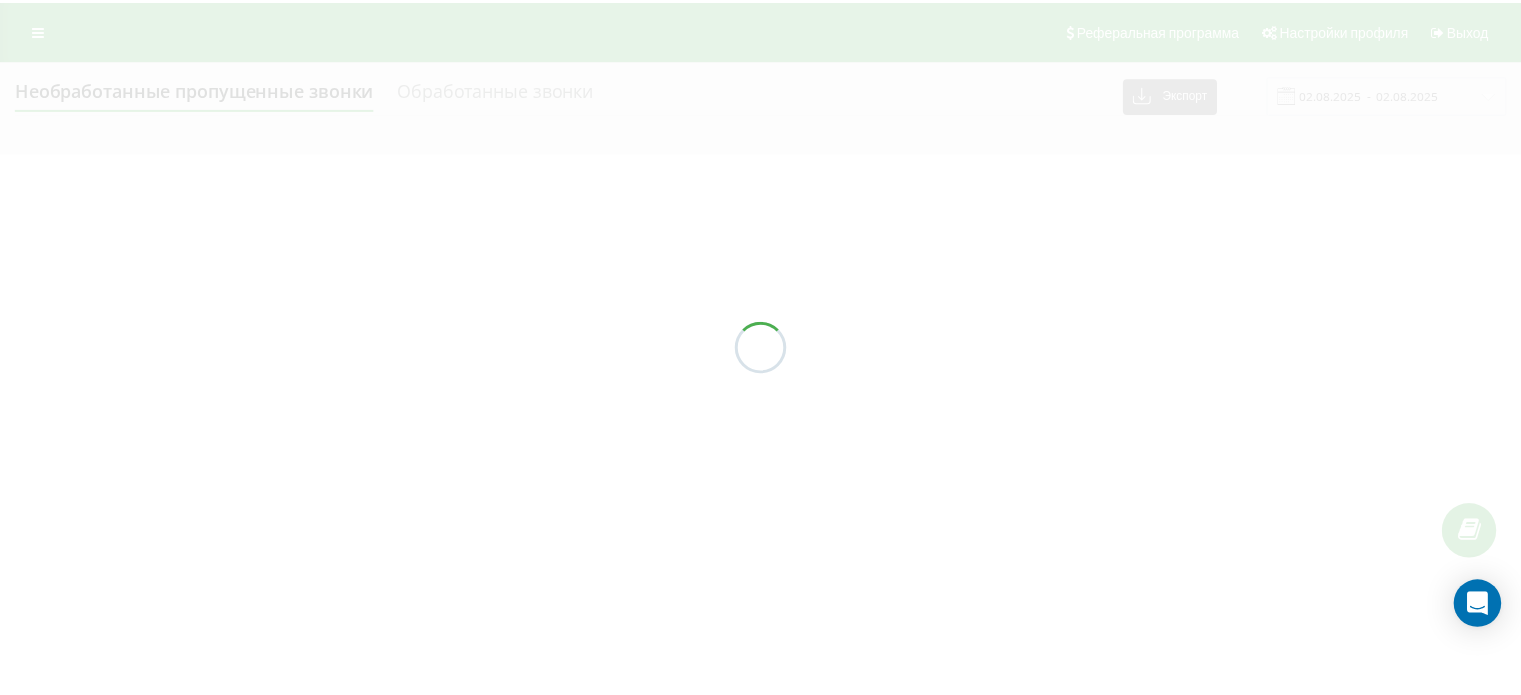 scroll, scrollTop: 0, scrollLeft: 0, axis: both 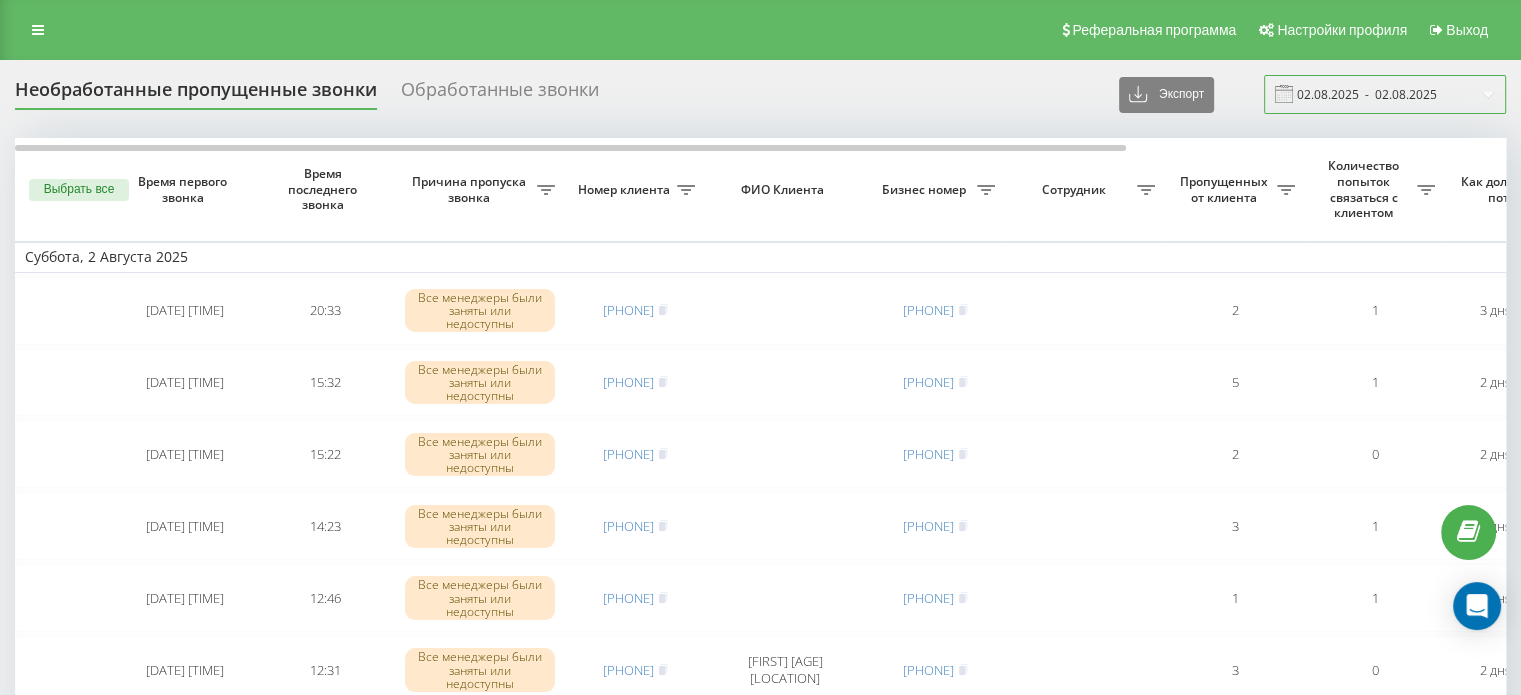 click on "02.08.2025  -  02.08.2025" at bounding box center [1385, 94] 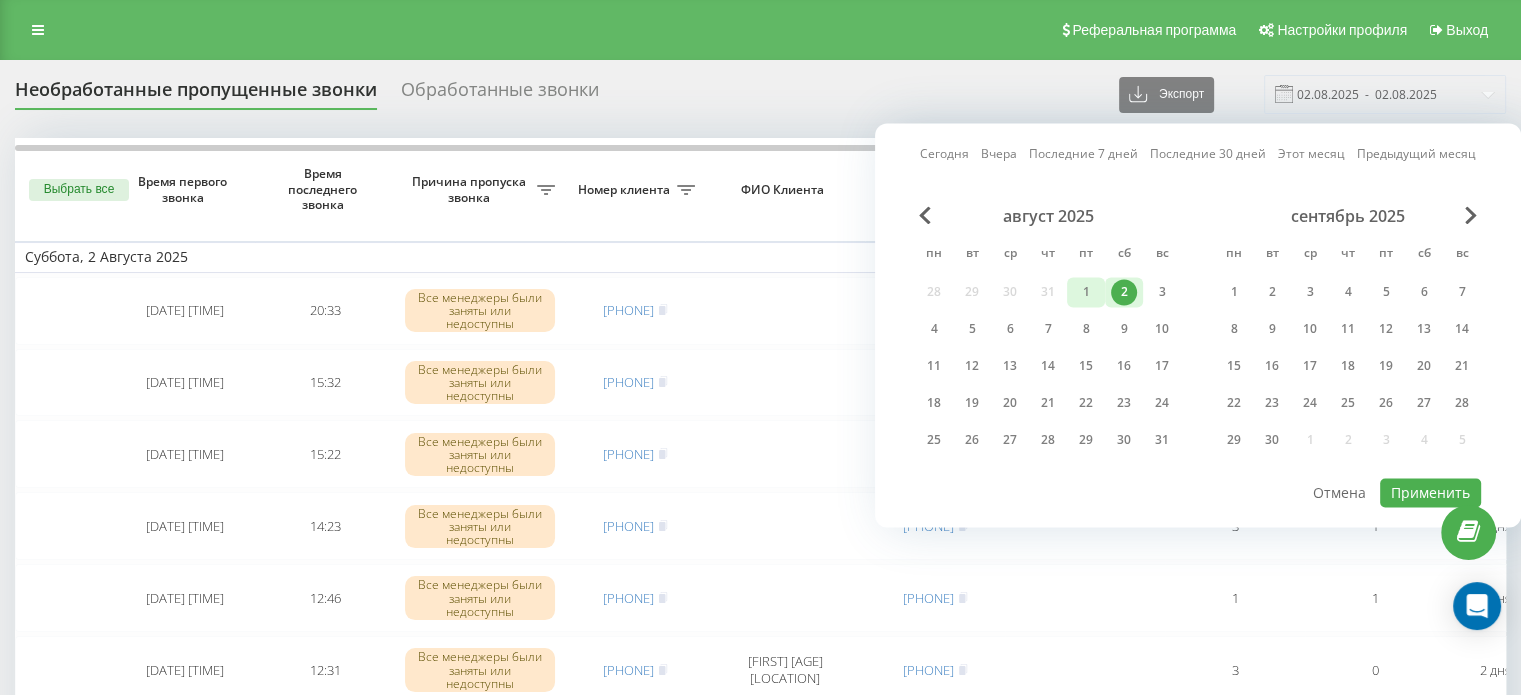 click on "1" at bounding box center (1086, 292) 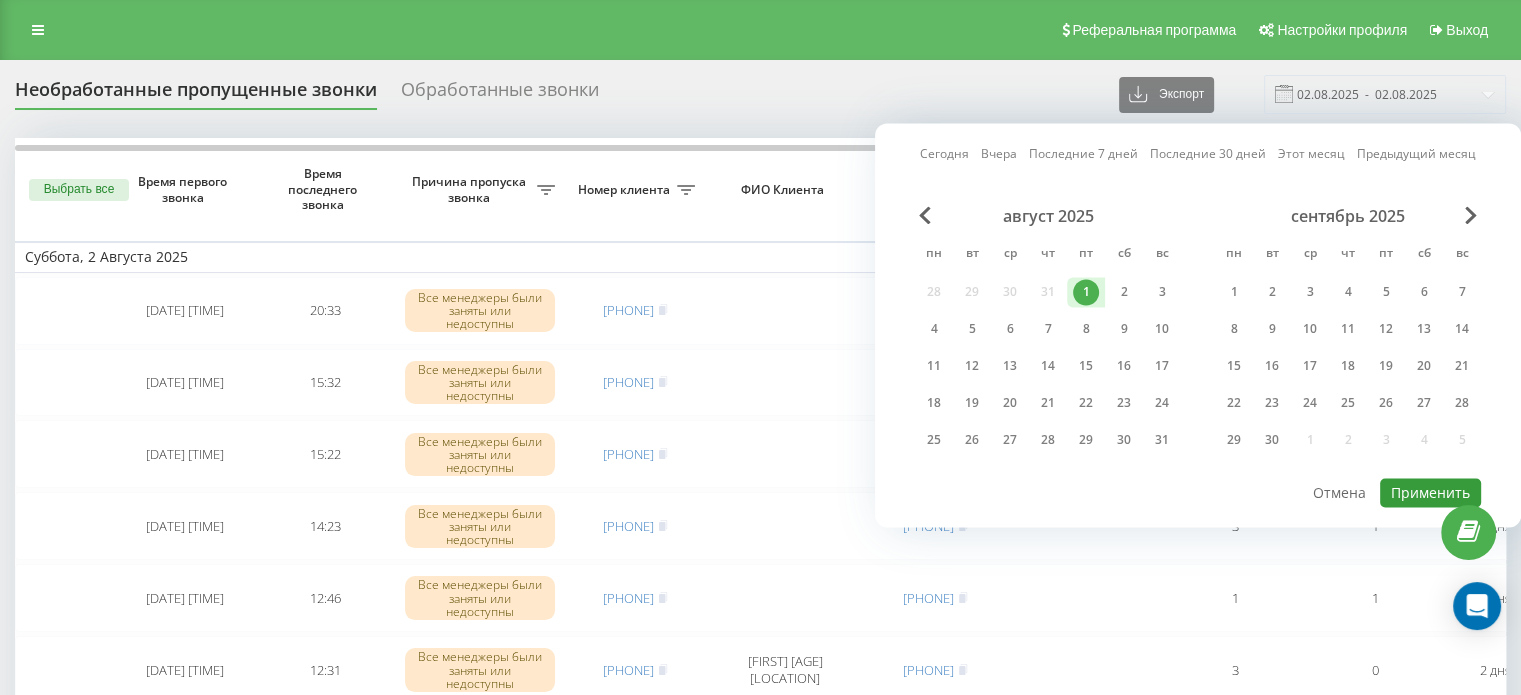click on "Применить" at bounding box center (1430, 492) 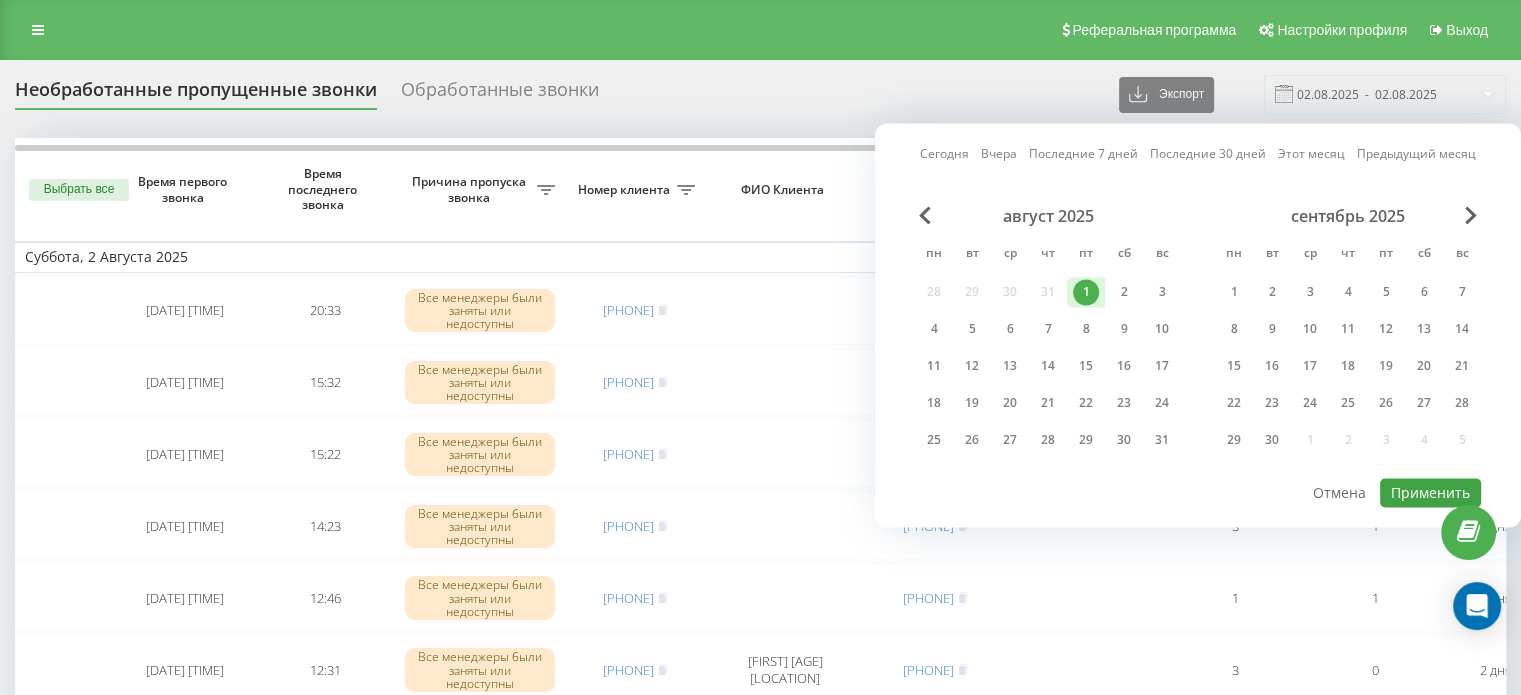 type on "01.08.2025  -  01.08.2025" 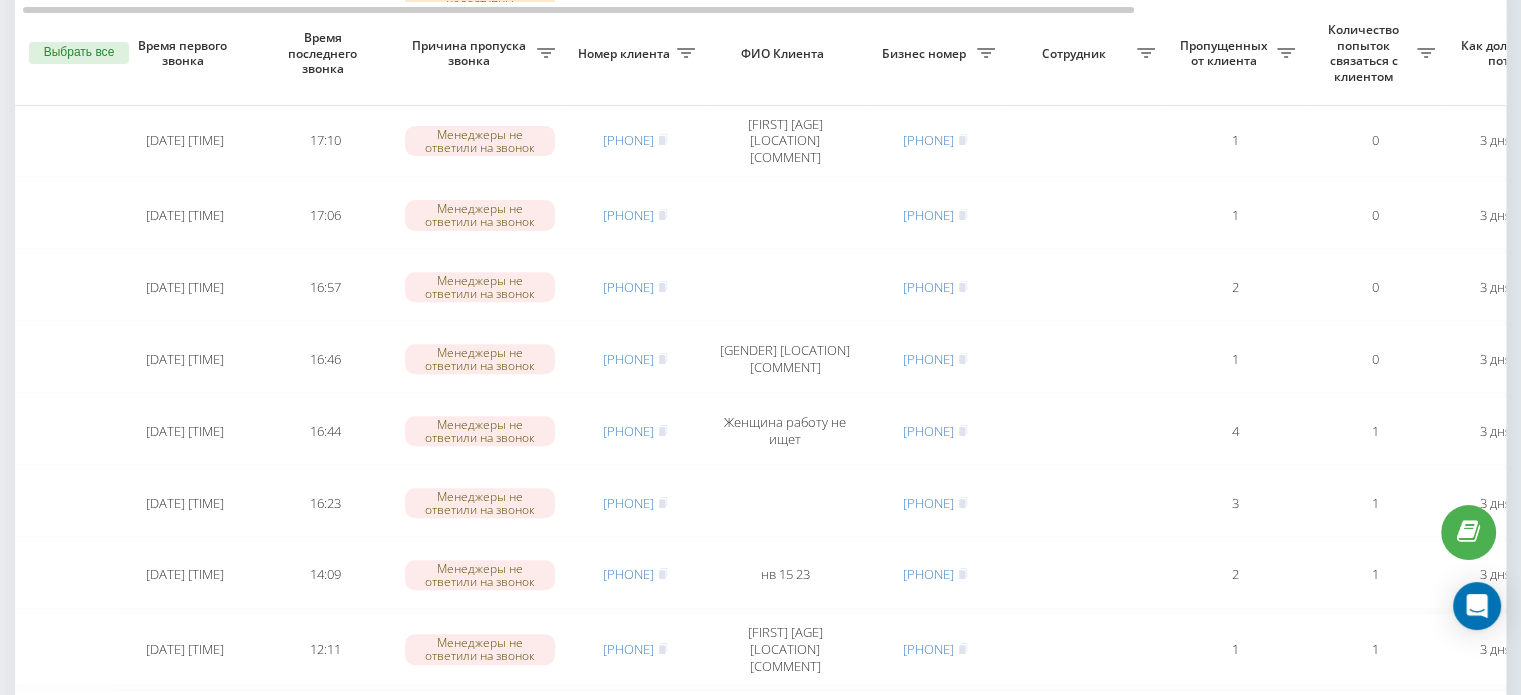 scroll, scrollTop: 600, scrollLeft: 0, axis: vertical 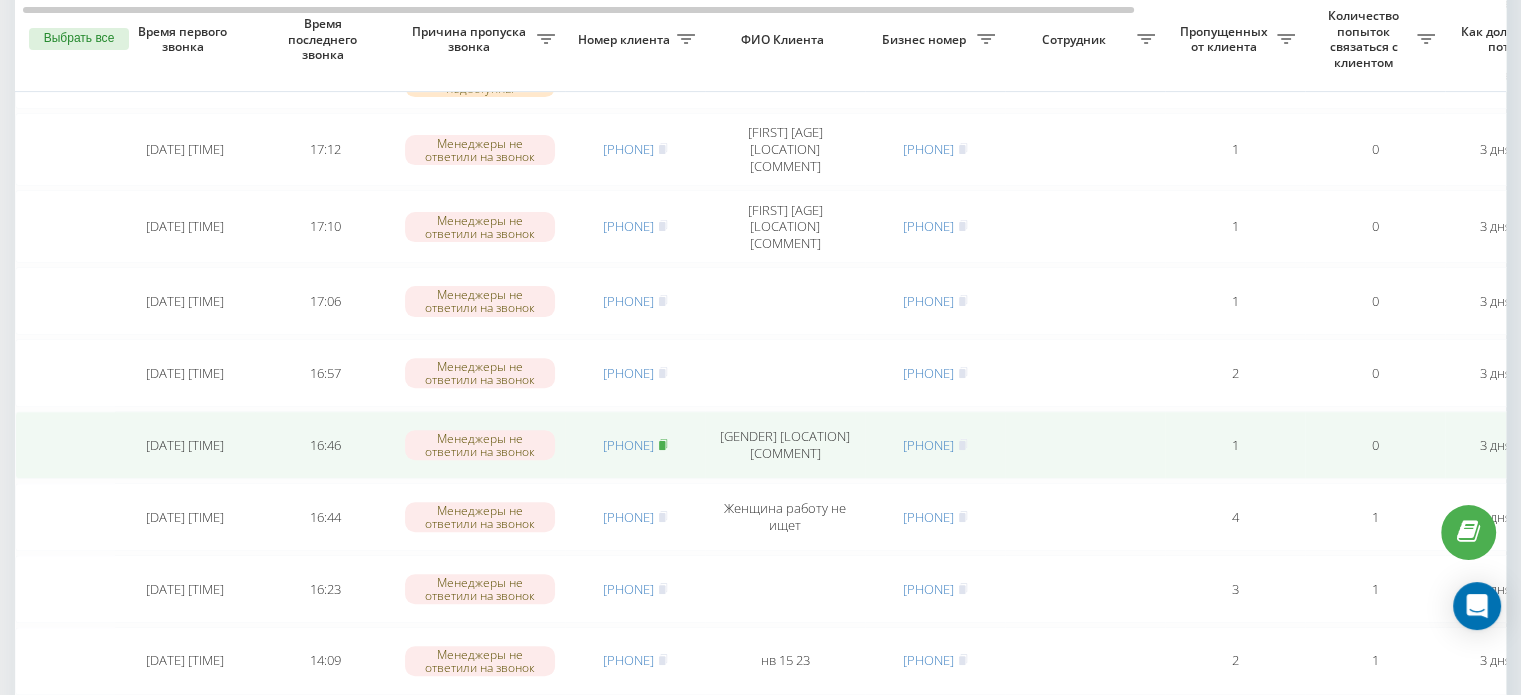 click 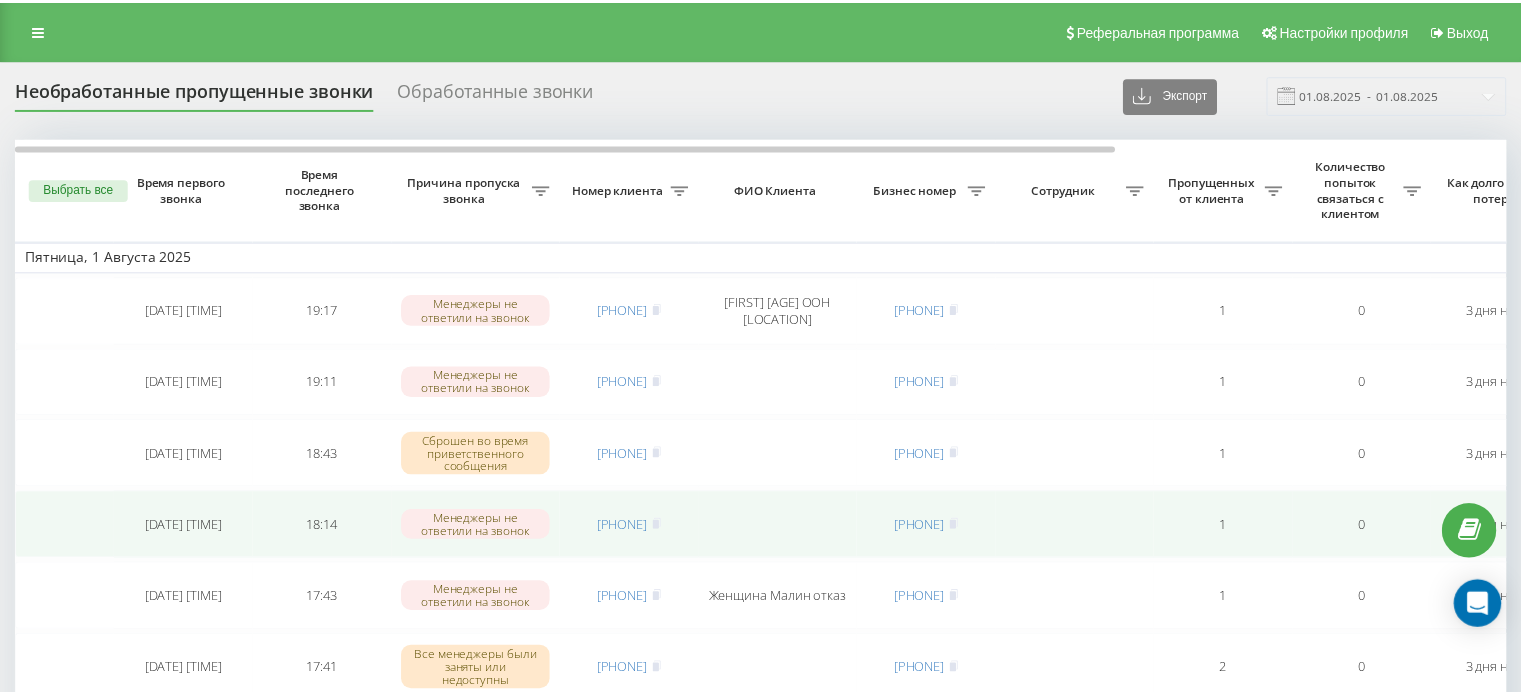scroll, scrollTop: 0, scrollLeft: 0, axis: both 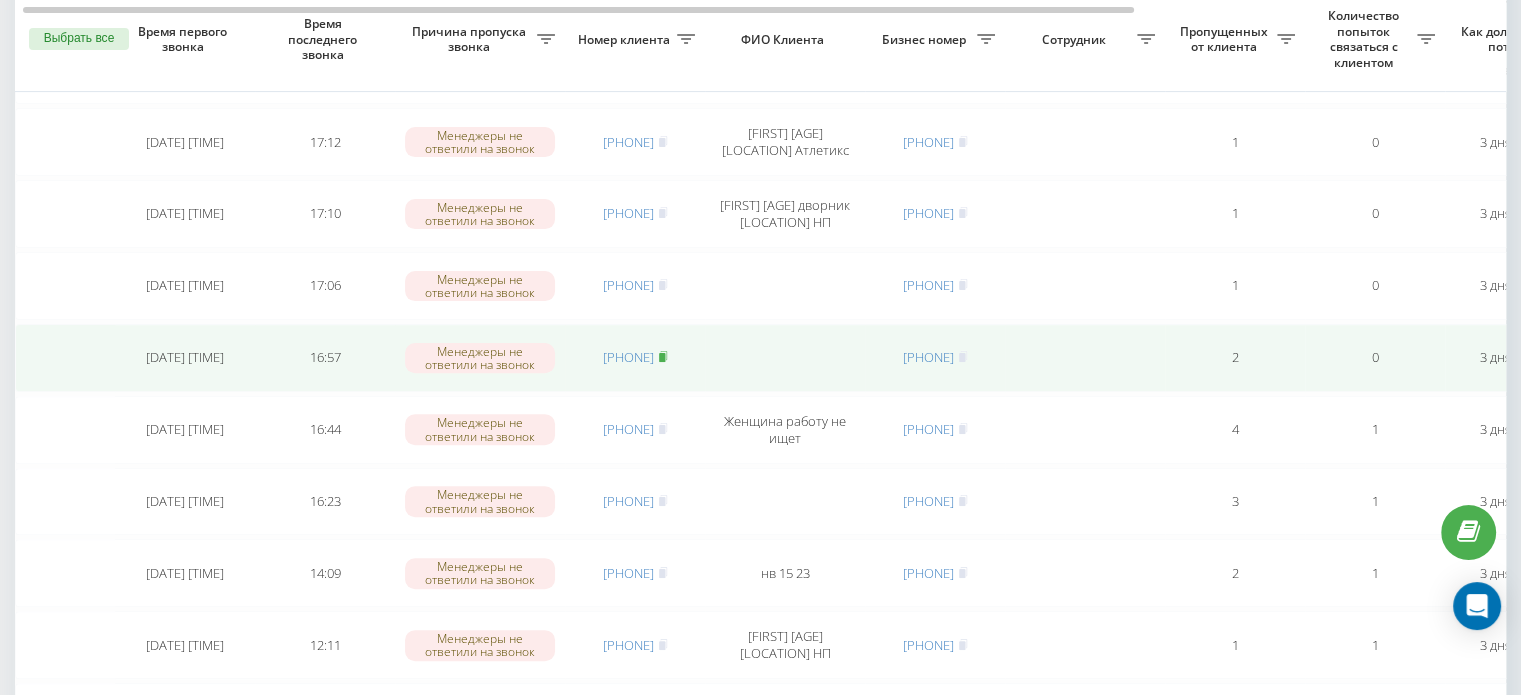 click 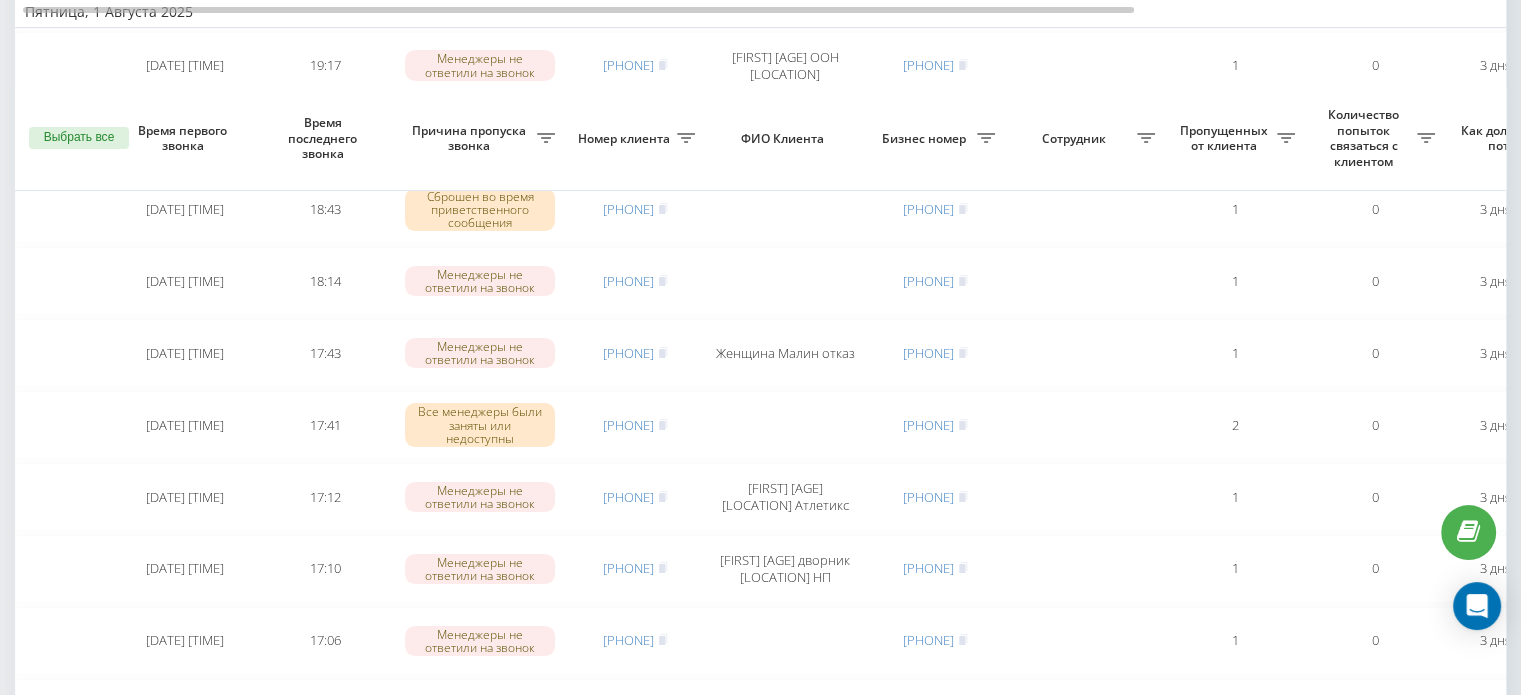 scroll, scrollTop: 166, scrollLeft: 0, axis: vertical 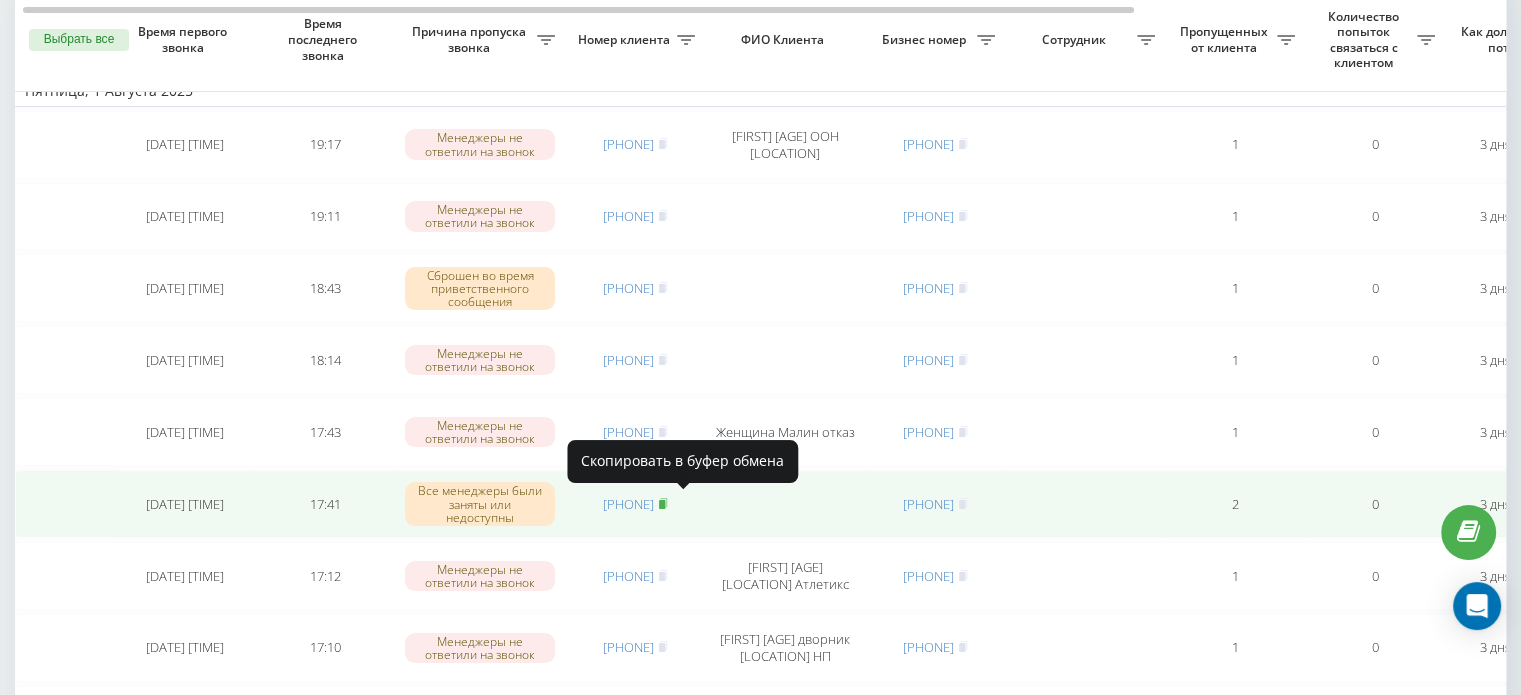 click 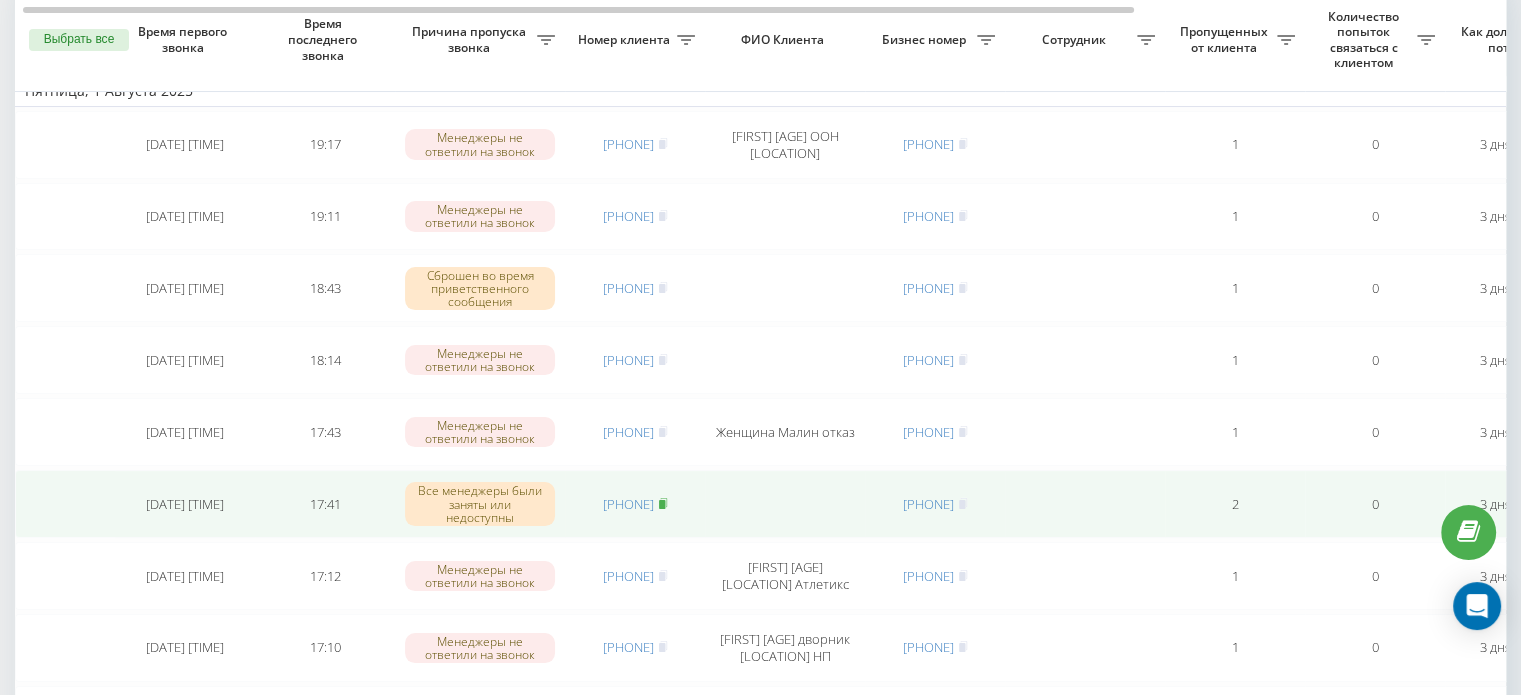 click 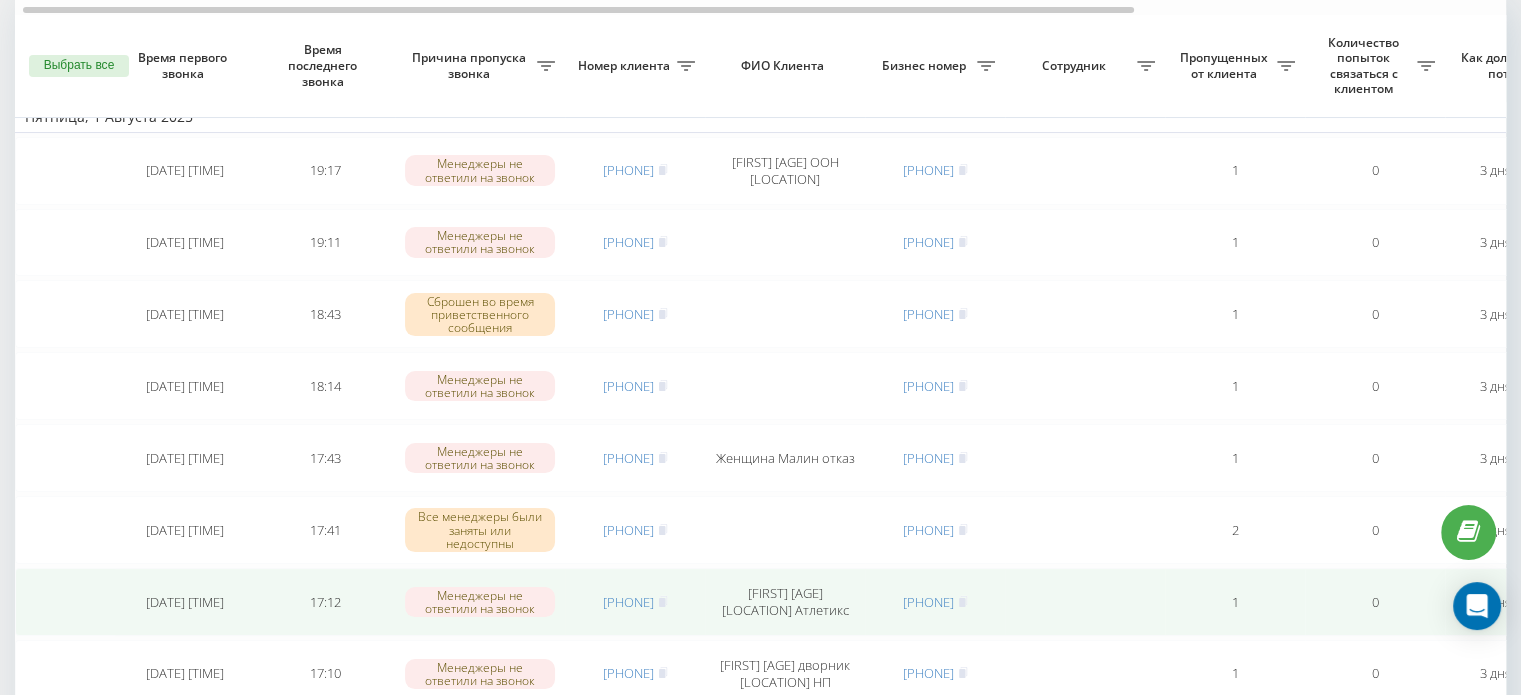 scroll, scrollTop: 166, scrollLeft: 0, axis: vertical 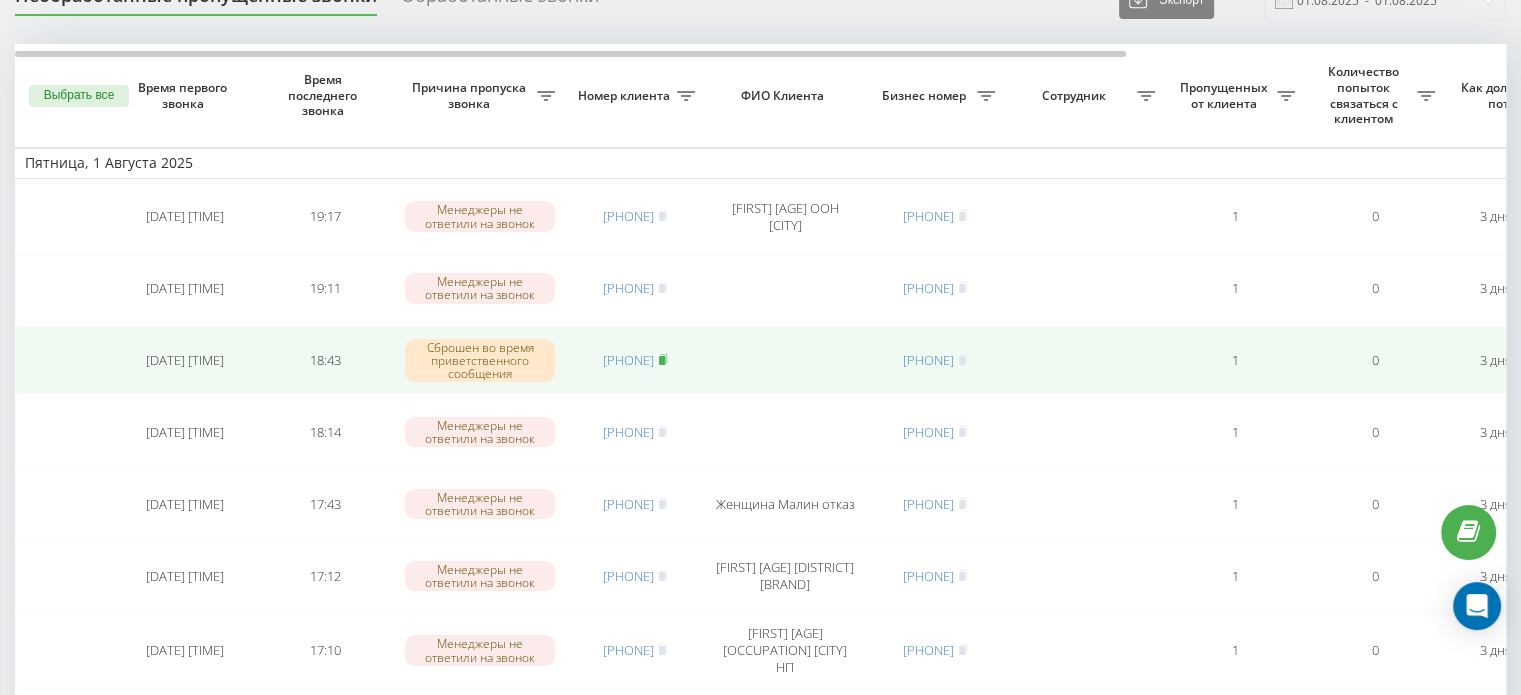 click 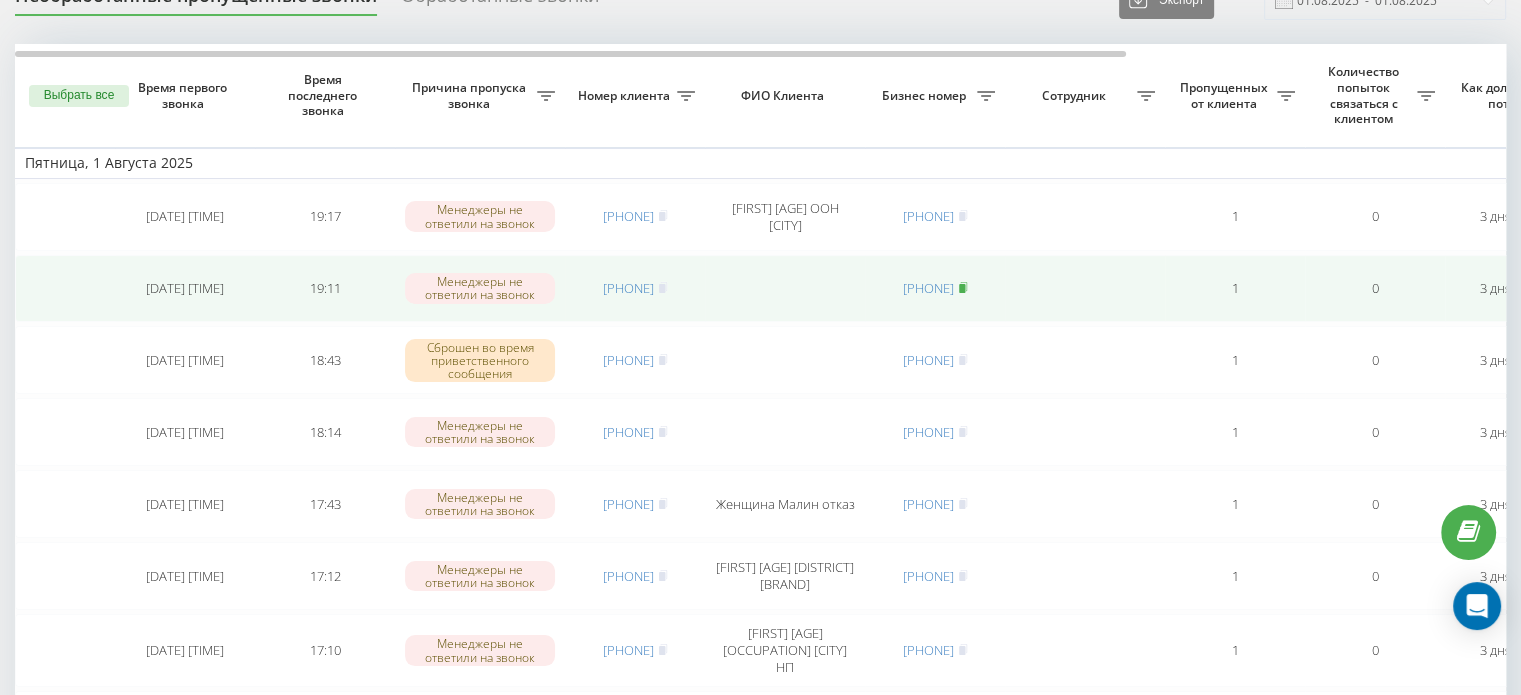 scroll, scrollTop: 0, scrollLeft: 0, axis: both 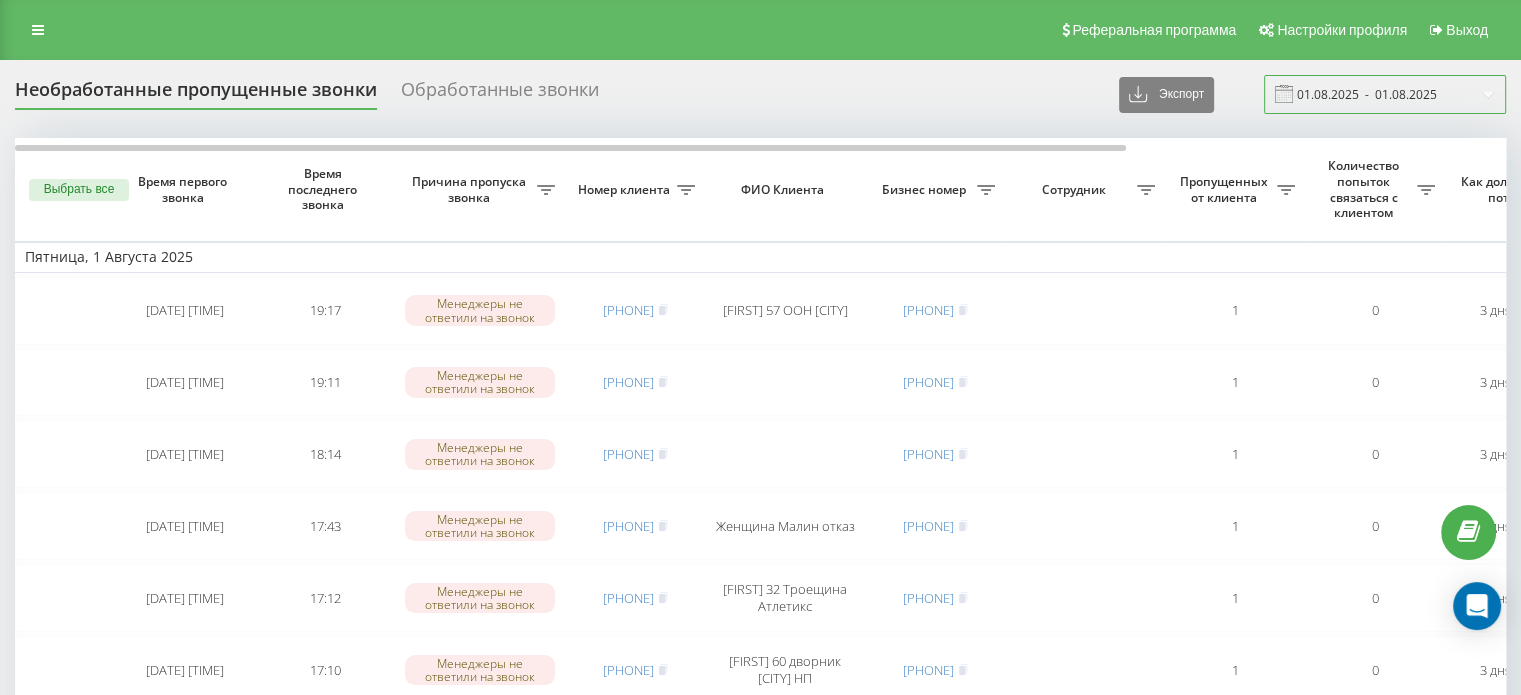 click on "01.08.2025  -  01.08.2025" at bounding box center [1385, 94] 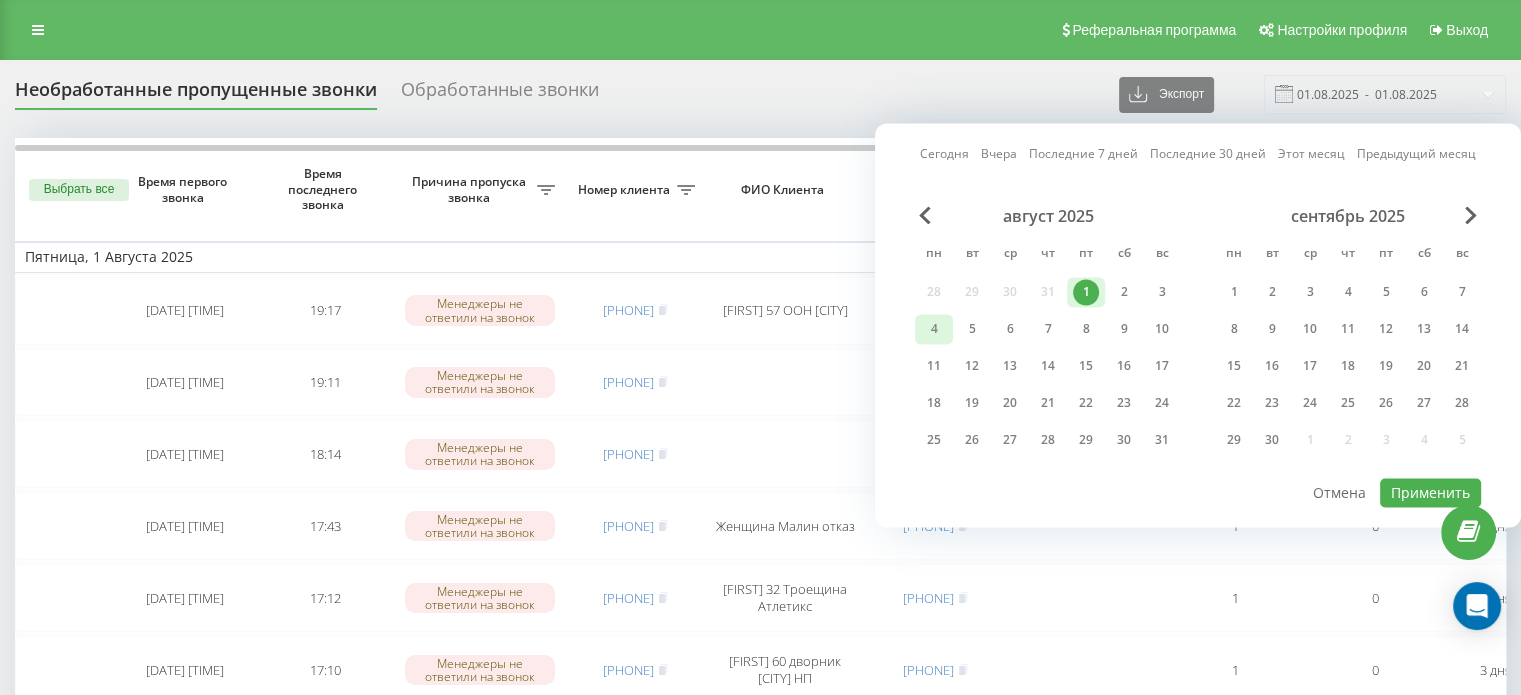 click on "4" at bounding box center [934, 329] 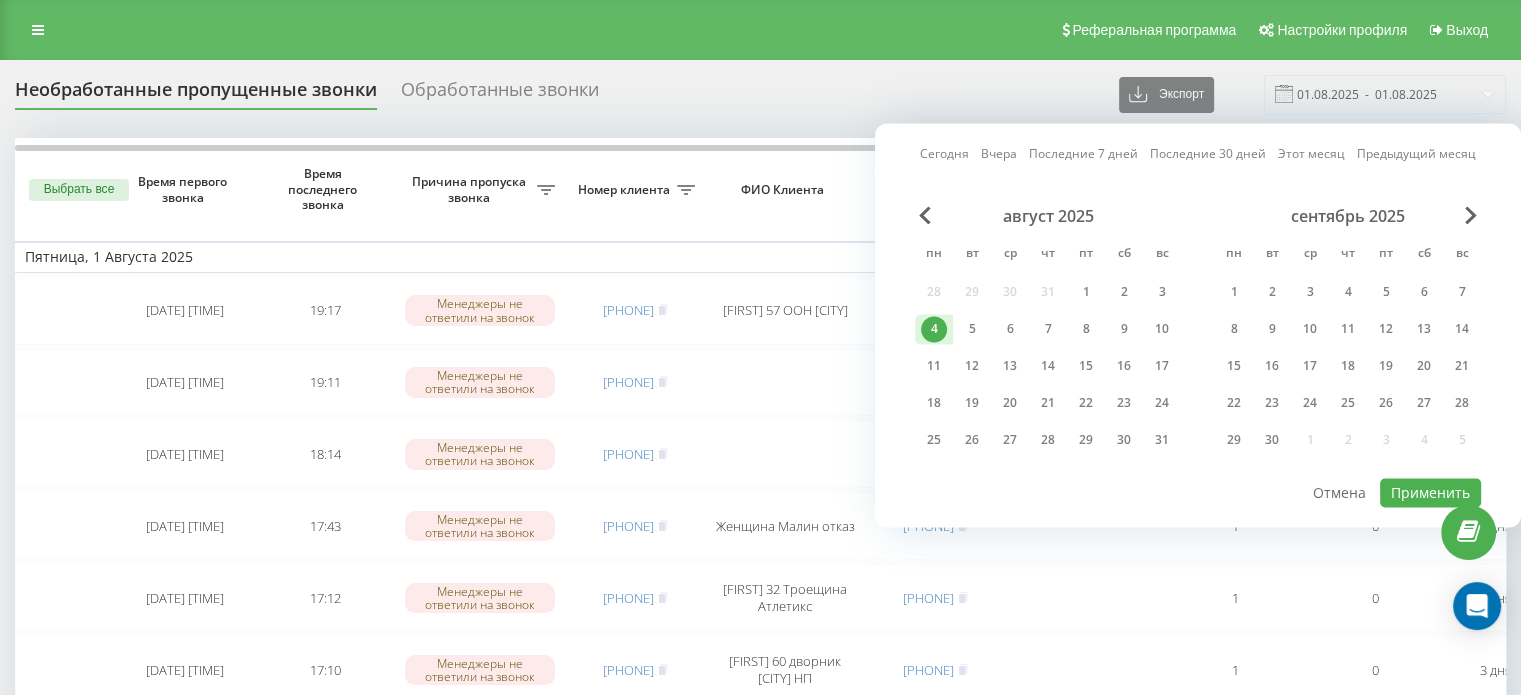 click on "август 2025 пн вт ср чт пт сб вс 28 29 30 31 1 2 3 4 5 6 7 8 9 10 11 12 13 14 15 16 17 18 19 20 21 22 23 24 25 26 27 28 29 30 31 сентябрь 2025 пн вт ср чт пт сб вс 1 2 3 4 5 6 7 8 9 10 11 12 13 14 15 16 17 18 19 20 21 22 23 24 25 26 27 28 29 30 1 2 3 4 5" at bounding box center (1198, 341) 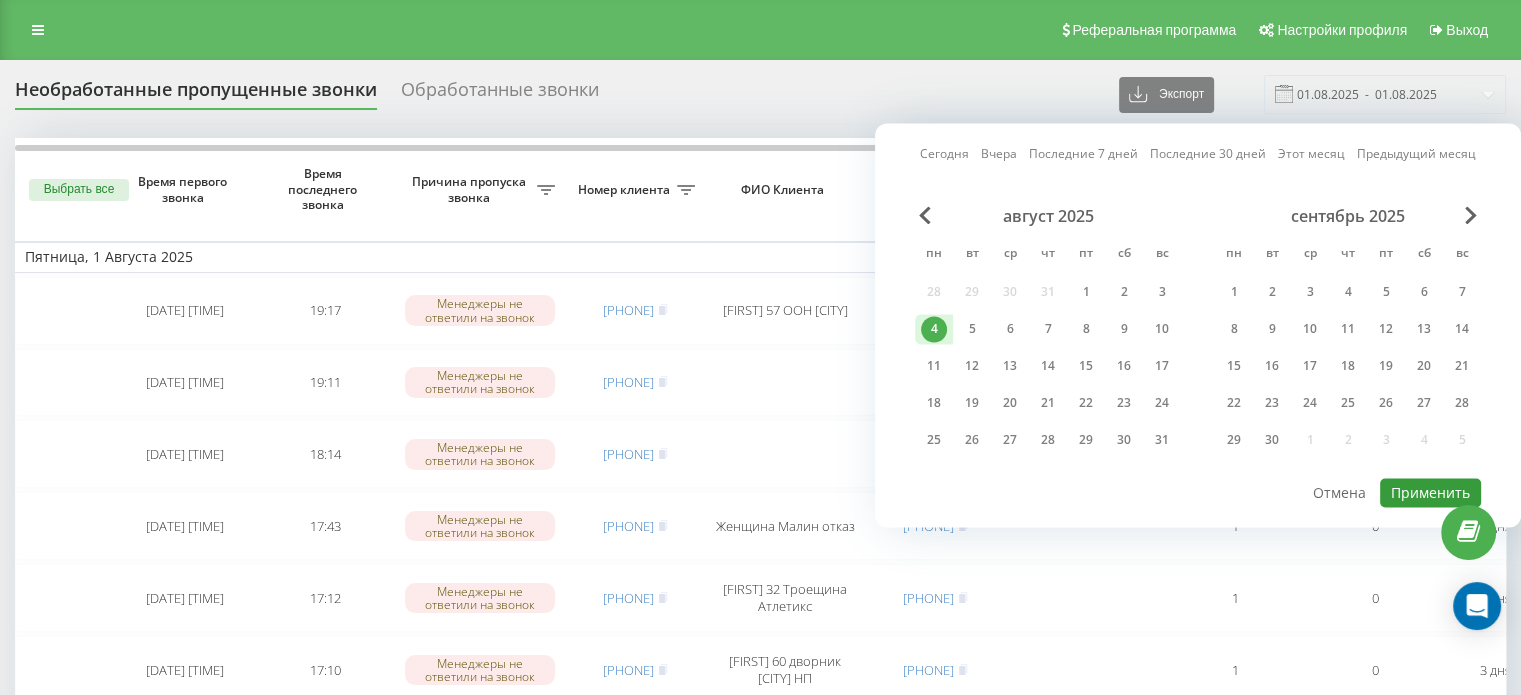click on "Применить" at bounding box center (1430, 492) 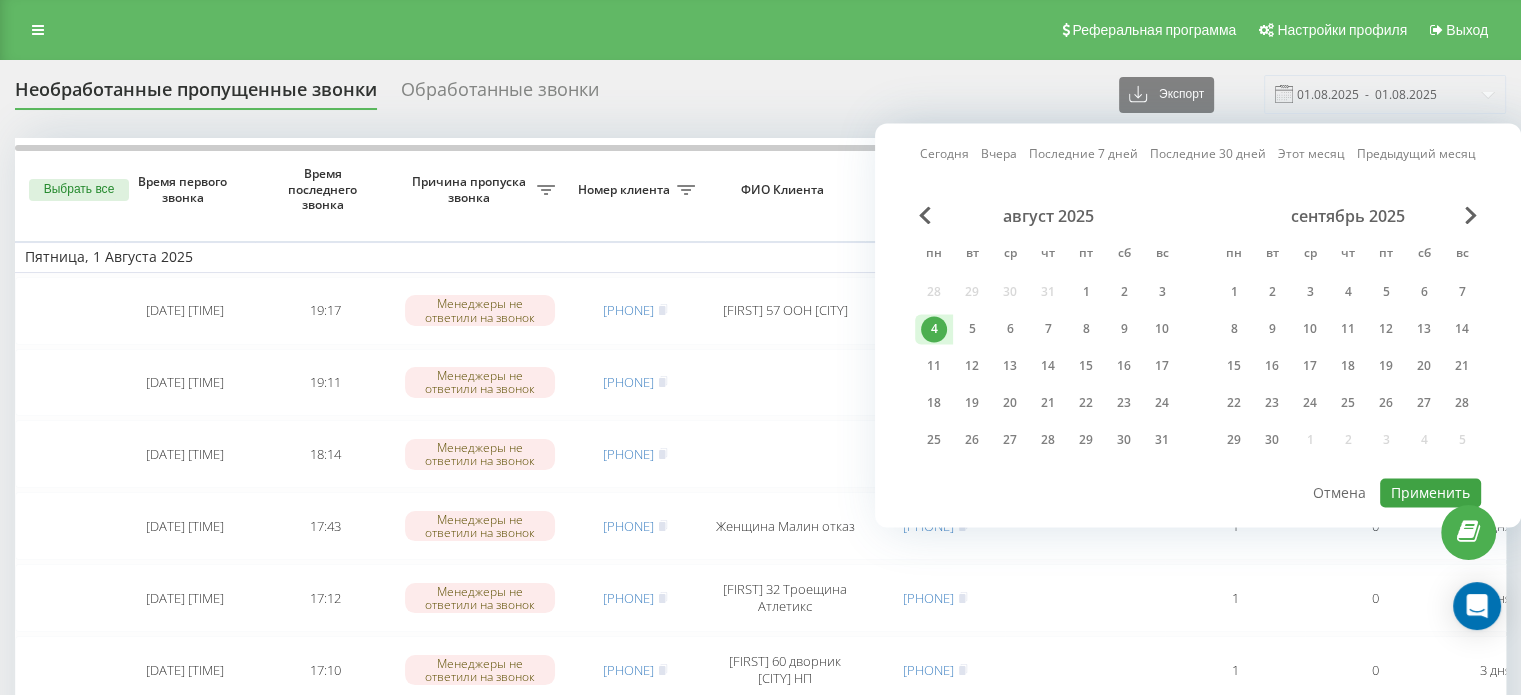 type on "04.08.2025  -  04.08.2025" 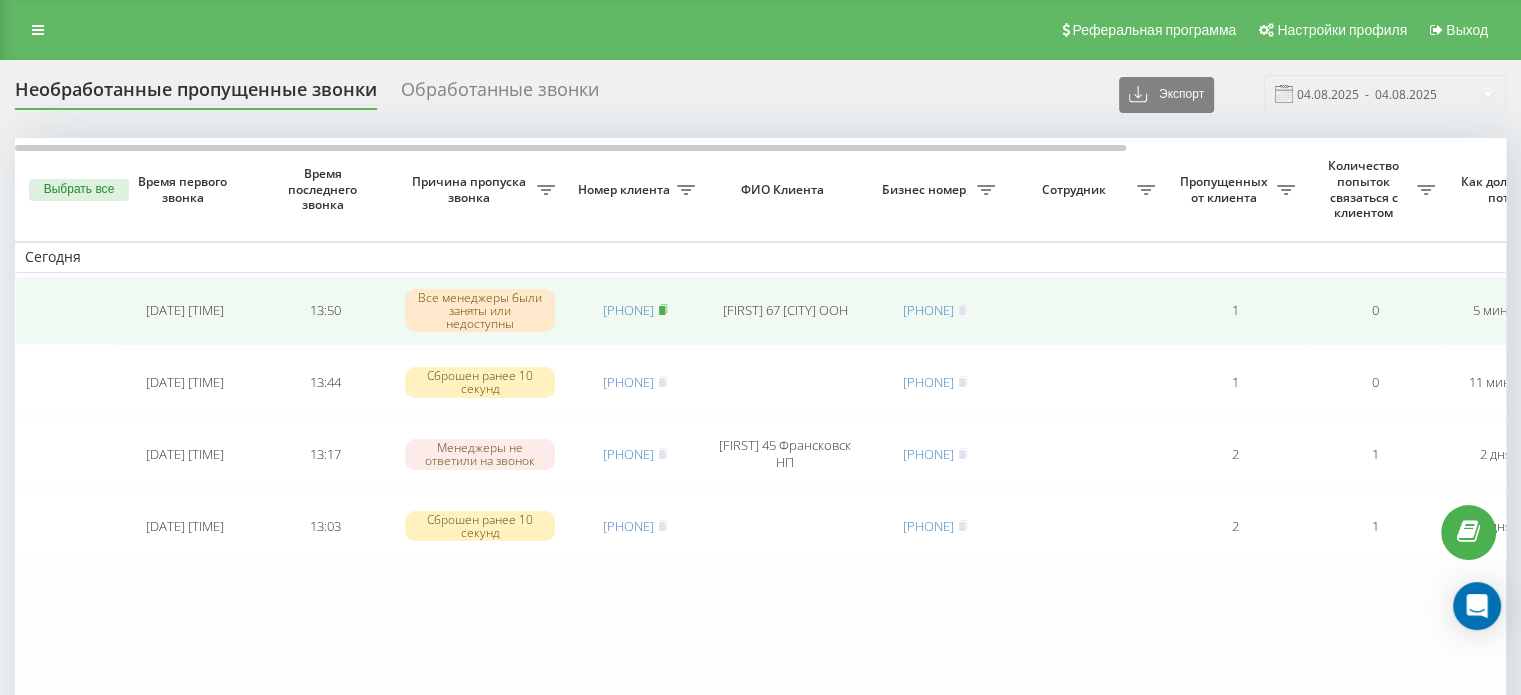 click 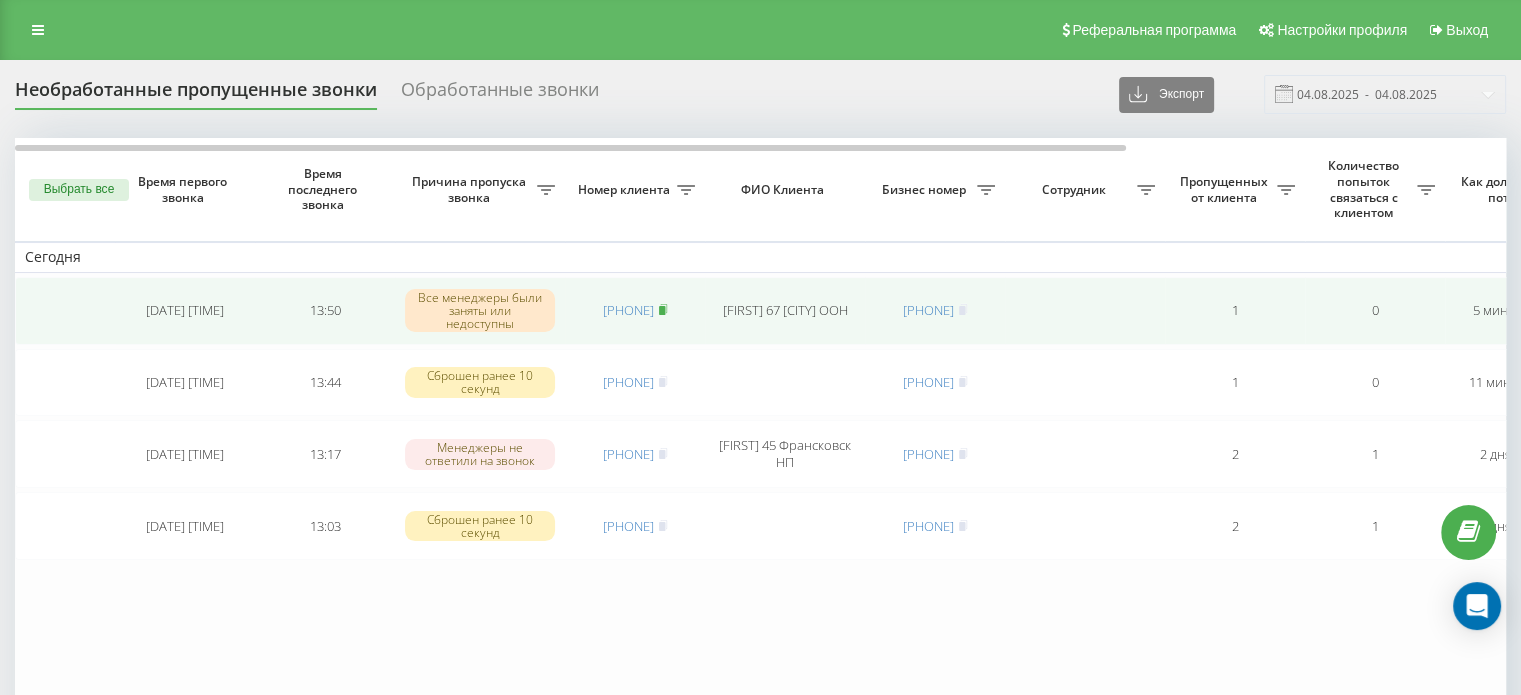 click 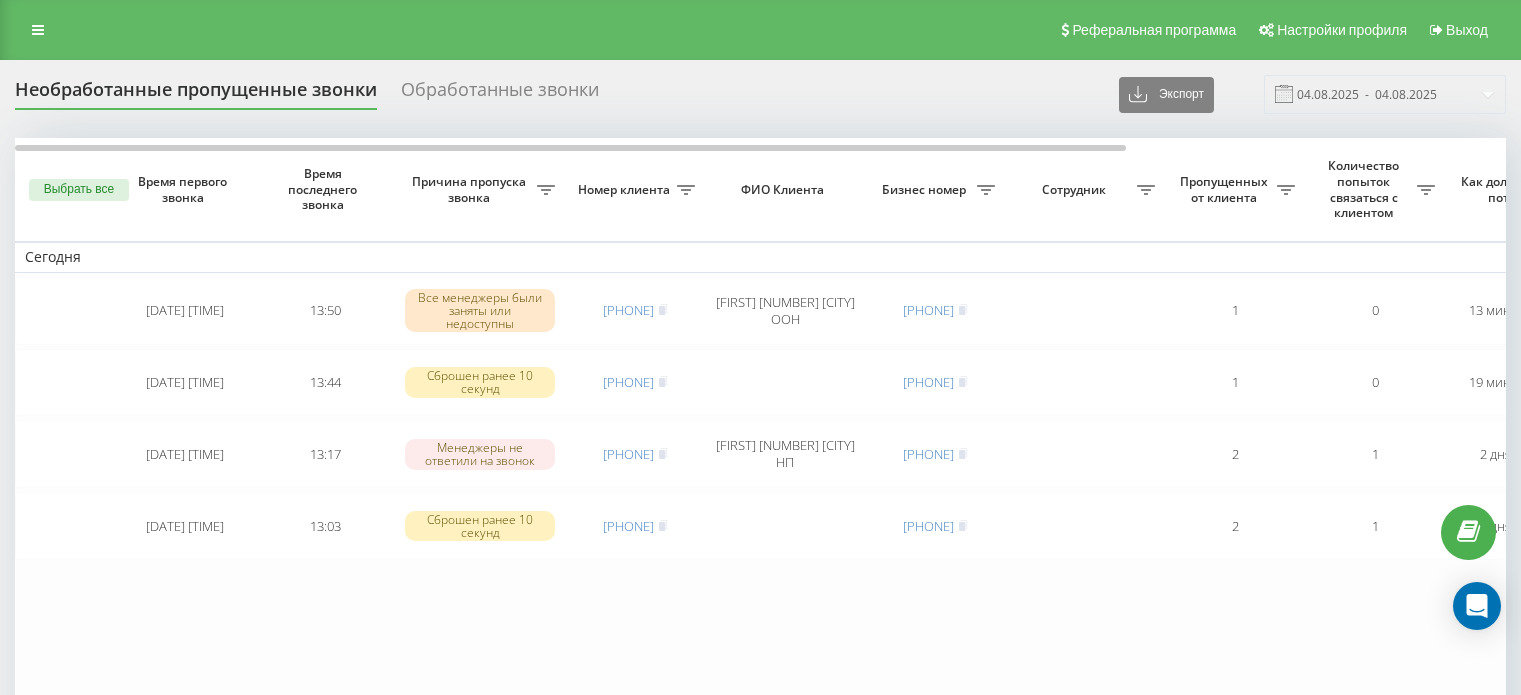 scroll, scrollTop: 0, scrollLeft: 0, axis: both 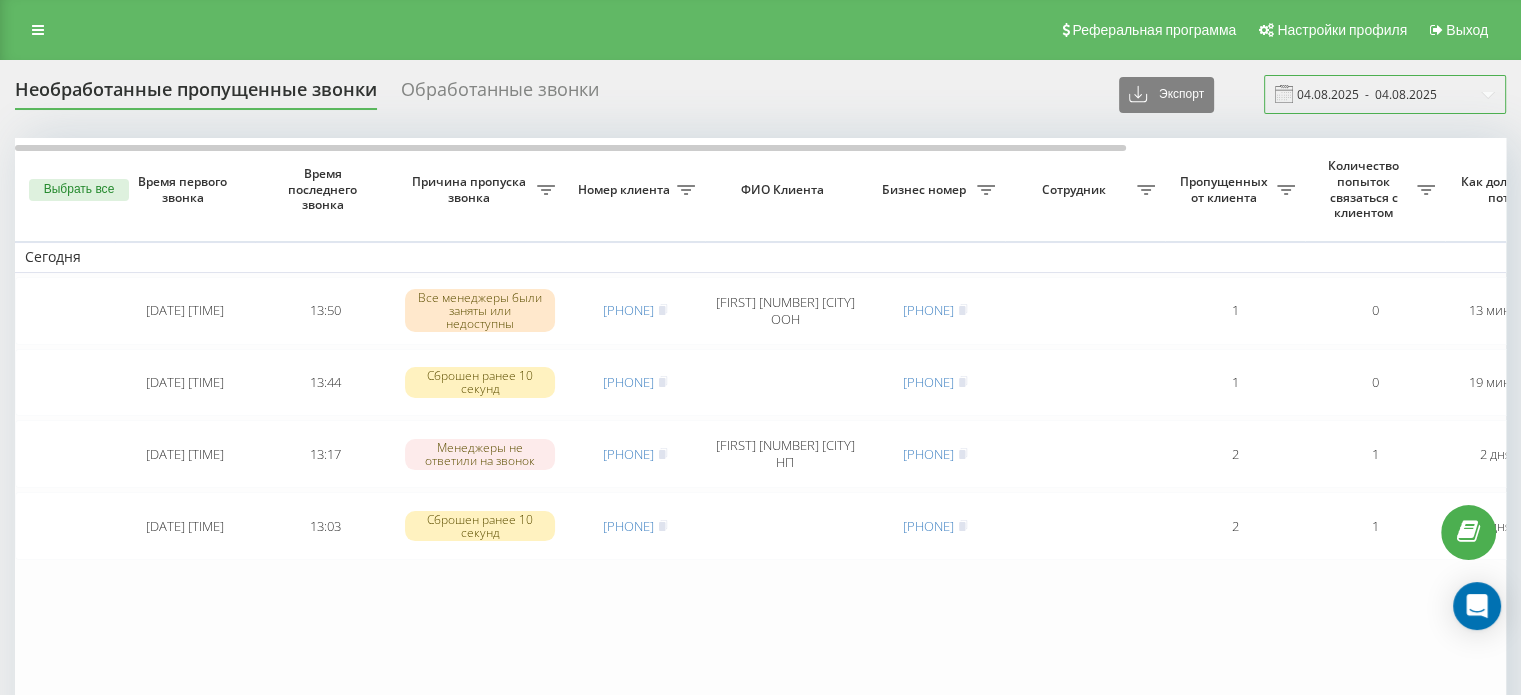 click on "04.08.2025  -  04.08.2025" at bounding box center [1385, 94] 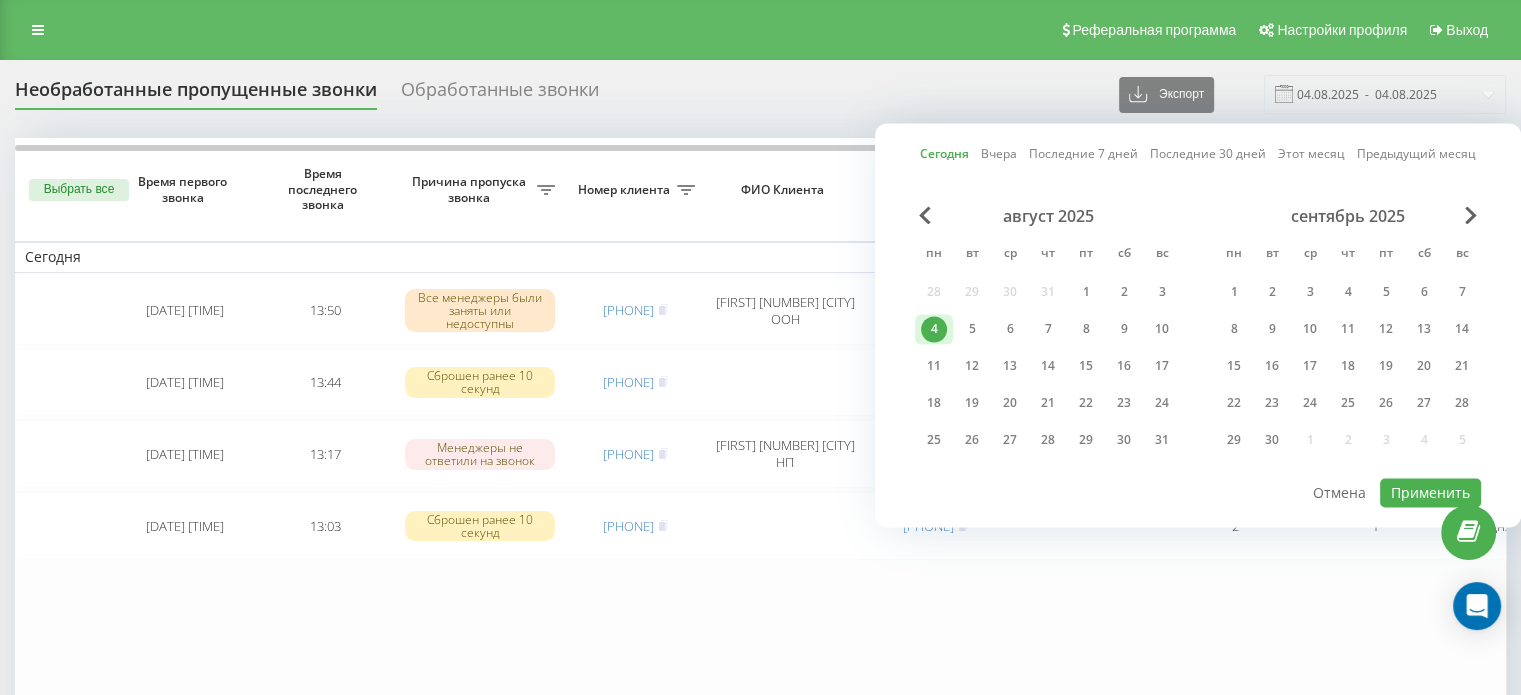 click on "Сегодня 2025-08-04 13:50:19 13:50 Все менеджеры были заняты или недоступны 380987728233 Лідія 67 Дніпро ООН 380502528965 1 0 13 минут назад Смоляр Наталія інтернет Обработать Не удалось связаться Связался с клиентом с помощью другого канала Клиент перезвонил сам с другого номера Другой вариант 2025-08-04 13:44:28 13:44 Сброшен ранее 10 секунд 380963414085 380754967132 1 0 19 минут назад Карпенко Вікторія інтернет Обработать Не удалось связаться Связался с клиентом с помощью другого канала Клиент перезвонил сам с другого номера Другой вариант 2025-08-02 12:51:58 13:17 Менеджеры не ответили на звонок 380662526683 380501724492 2" at bounding box center [1015, 421] 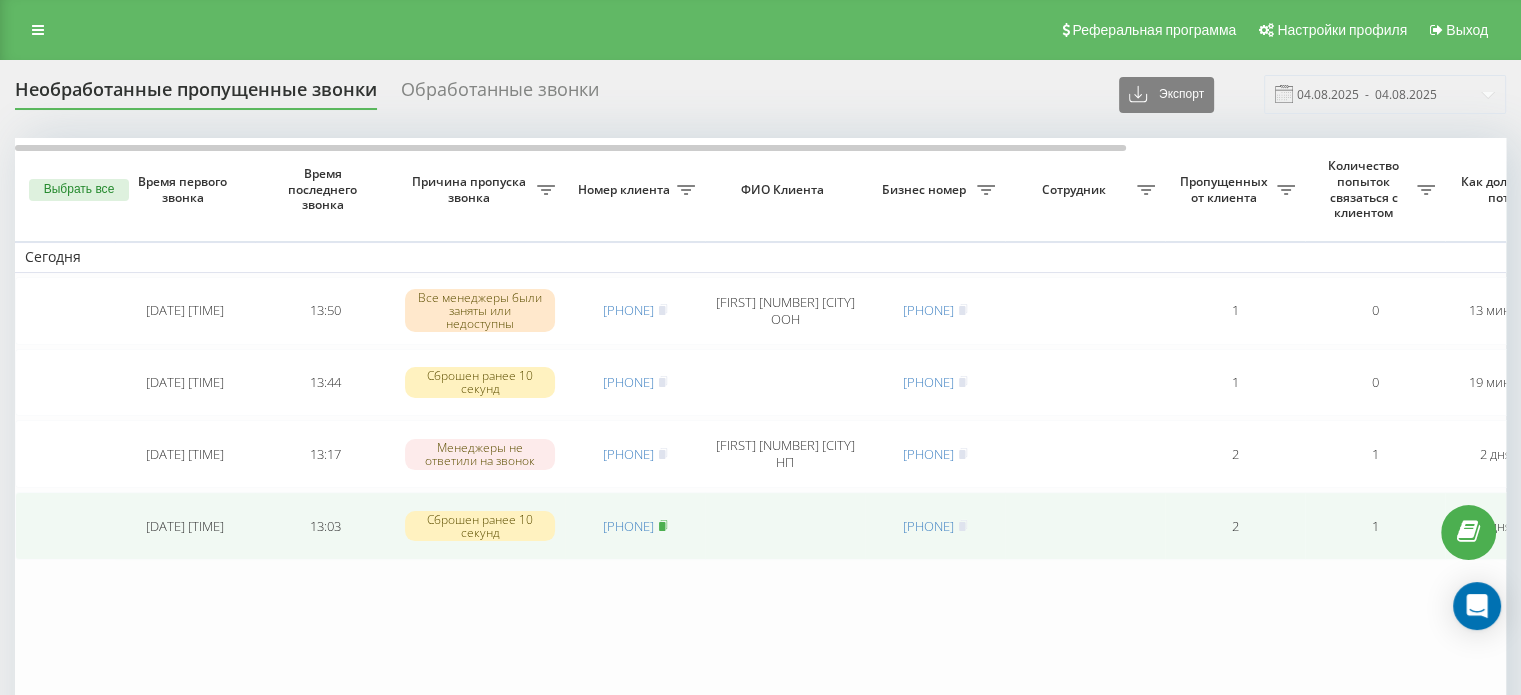 click 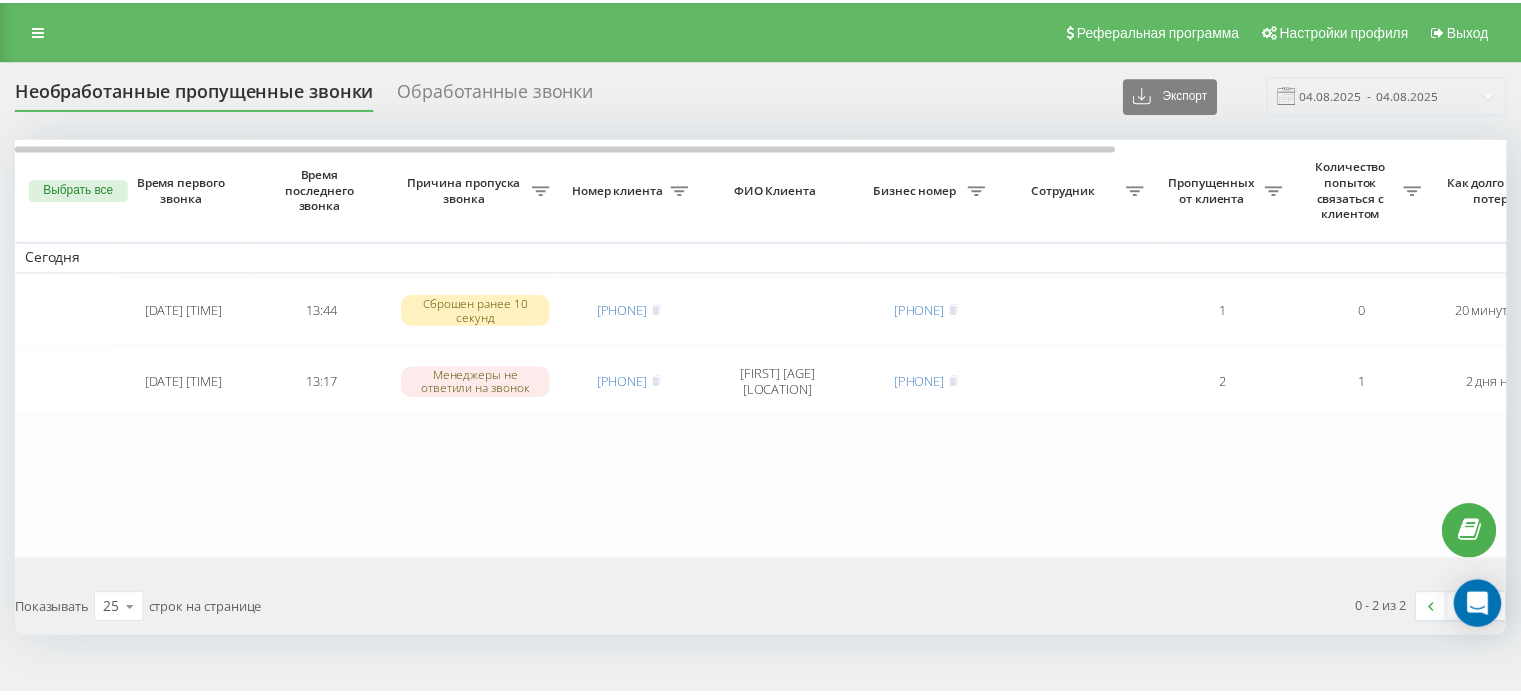 scroll, scrollTop: 0, scrollLeft: 0, axis: both 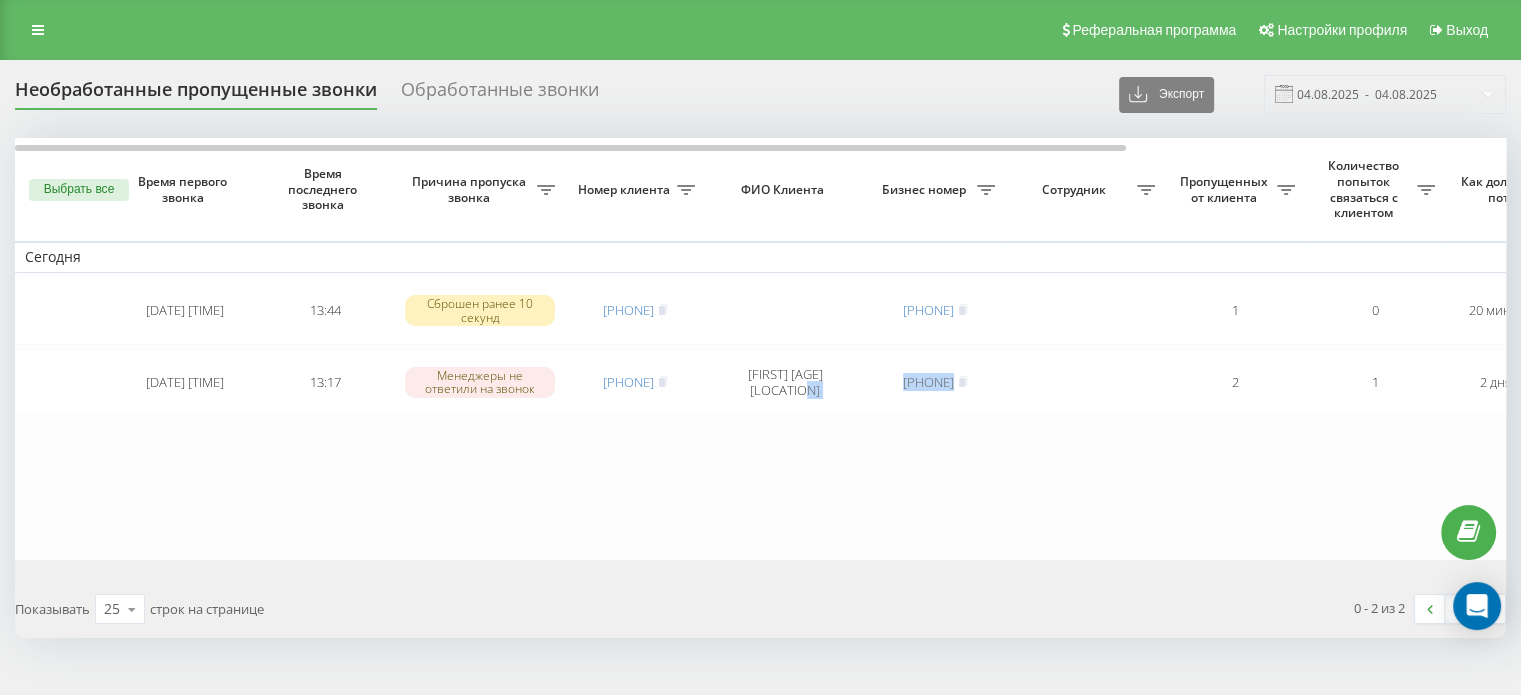 drag, startPoint x: 938, startPoint y: 451, endPoint x: 798, endPoint y: 451, distance: 140 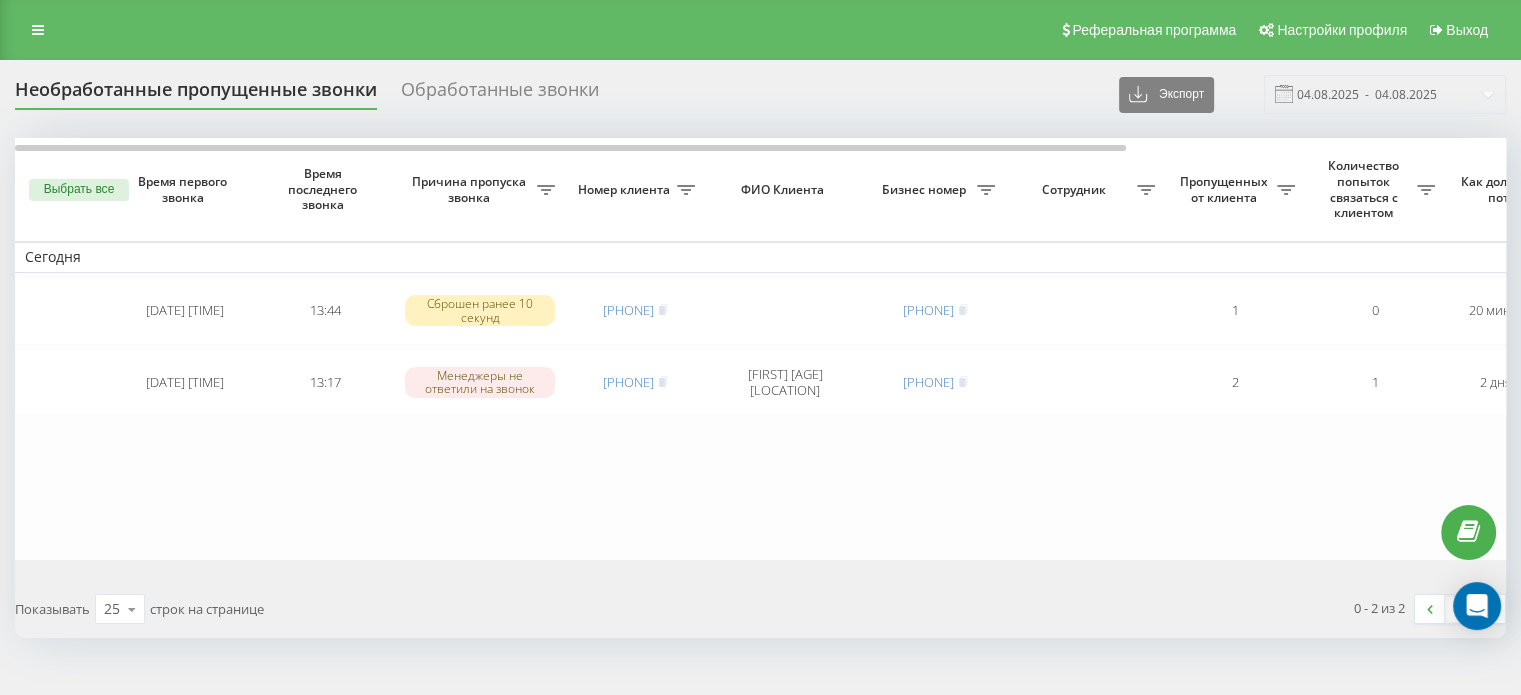 click on "[TIME] [DATE] [TIME] [TIME] [PHONE] [PHONE] [NUMBER] [TIME] [TIME] [LAST] [FIRST] [LOCATION] [PHONE] [NUMBER] [NUMBER] [TIME] [TIME] [LAST] [FIRST] [LOCATION] [PHONE] [NUMBER] [NUMBER] [TIME] [TIME]" at bounding box center (1015, 349) 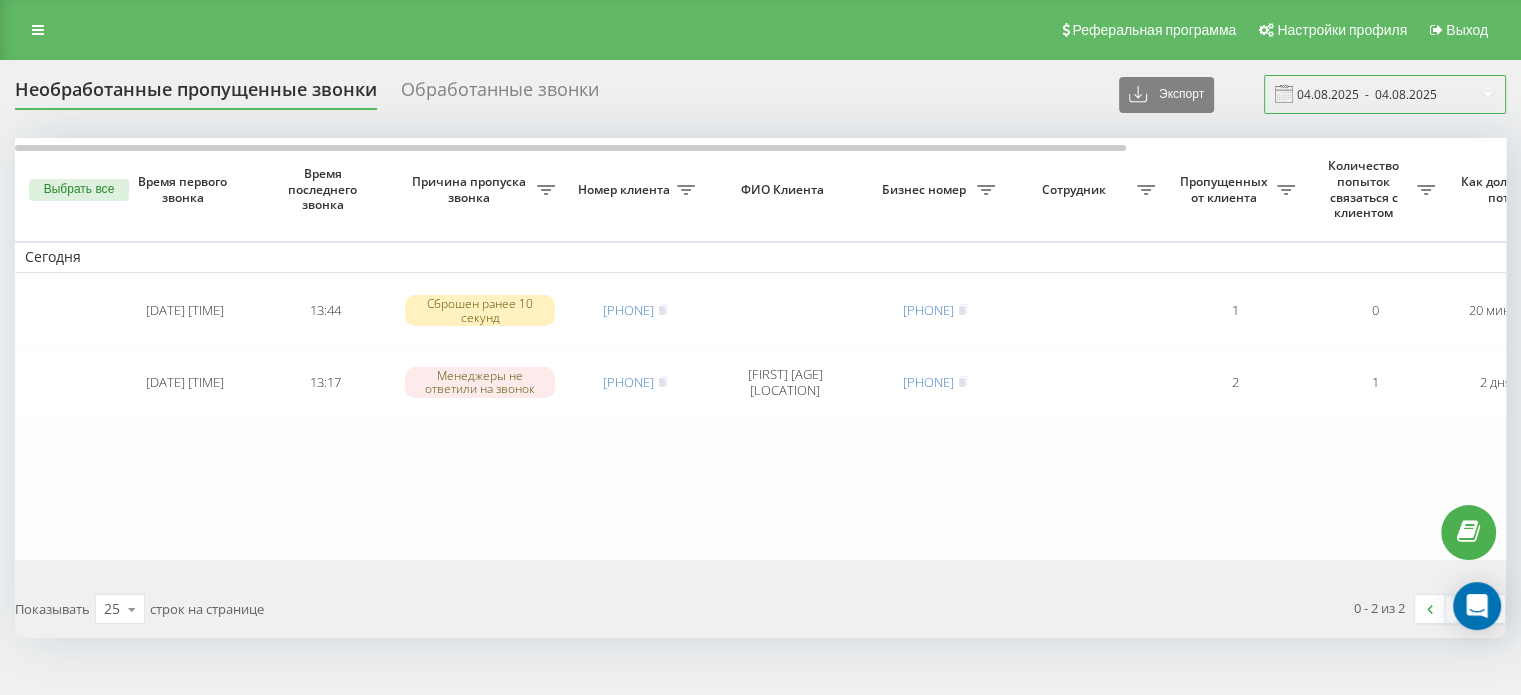 click on "04.08.2025  -  04.08.2025" at bounding box center [1385, 94] 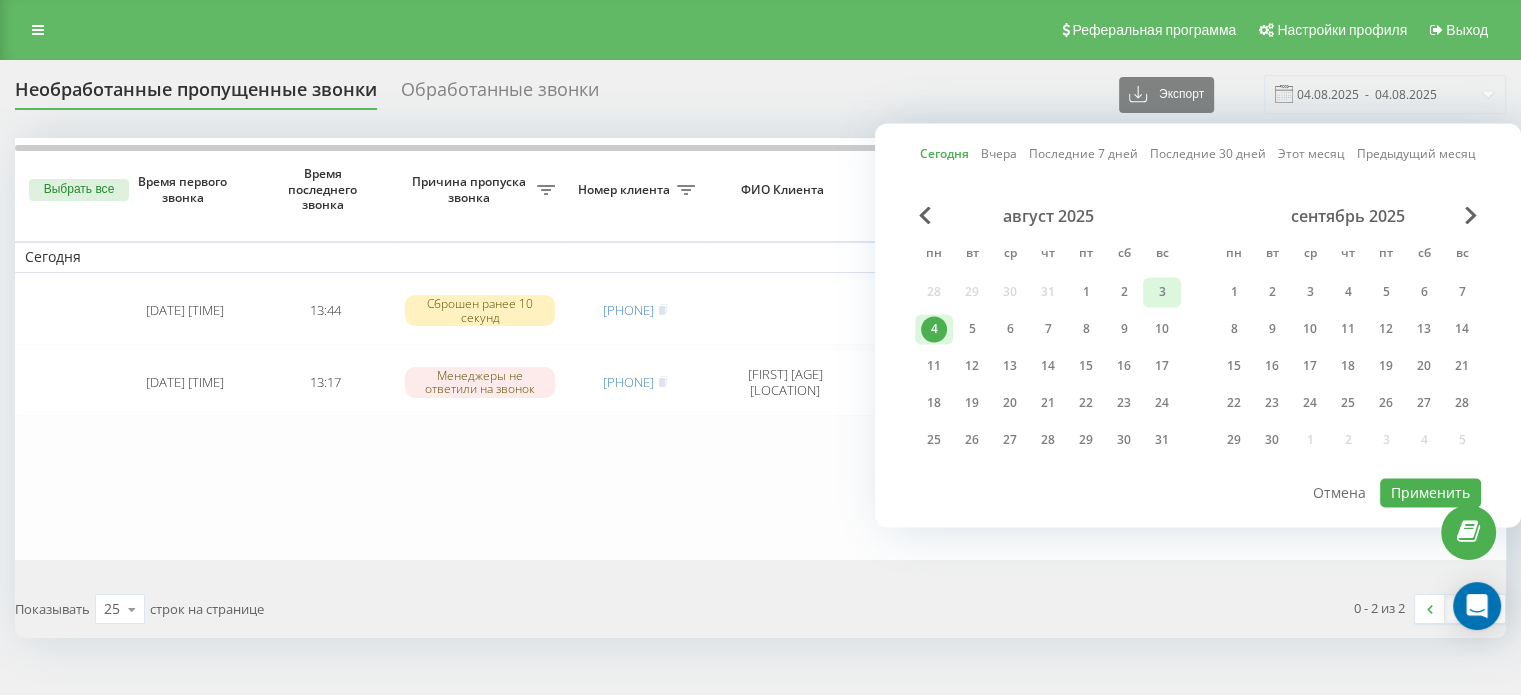 click on "3" at bounding box center [1162, 292] 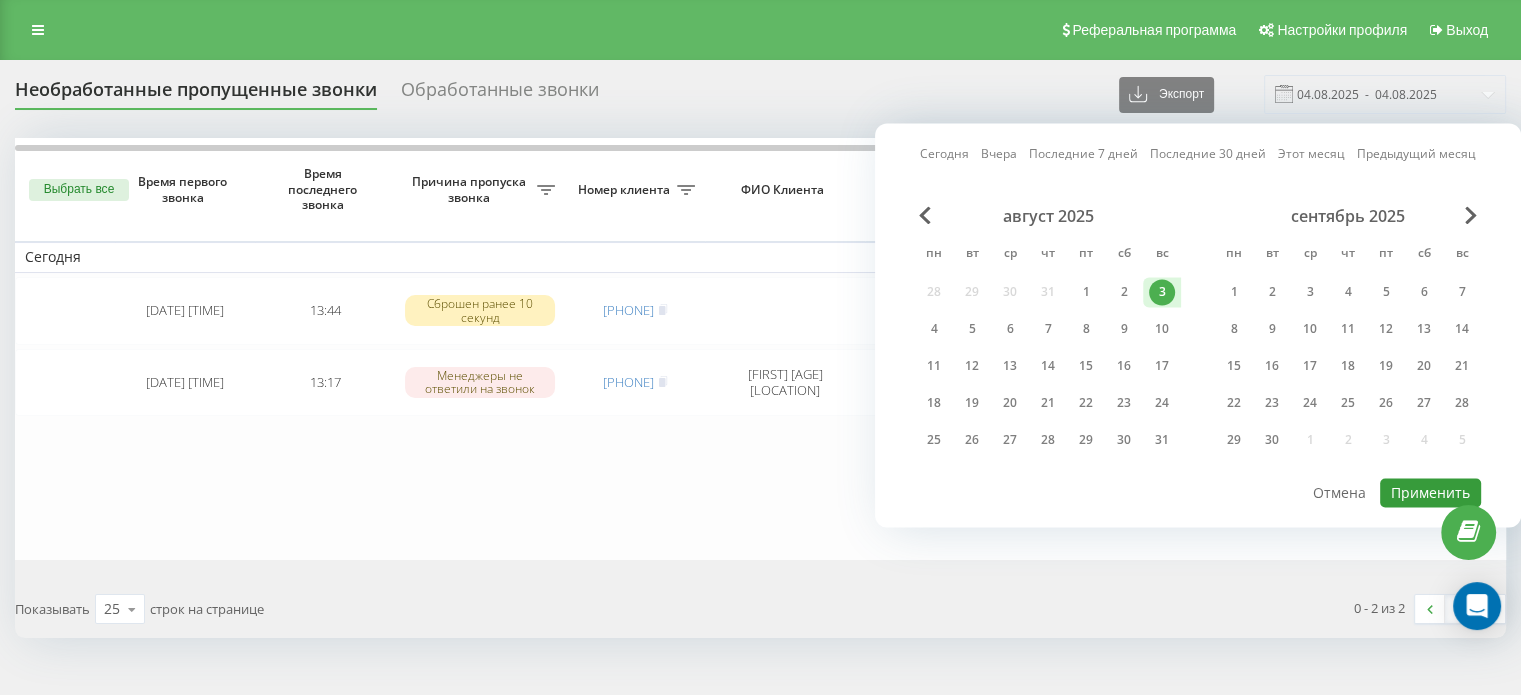 click on "Применить" at bounding box center (1430, 492) 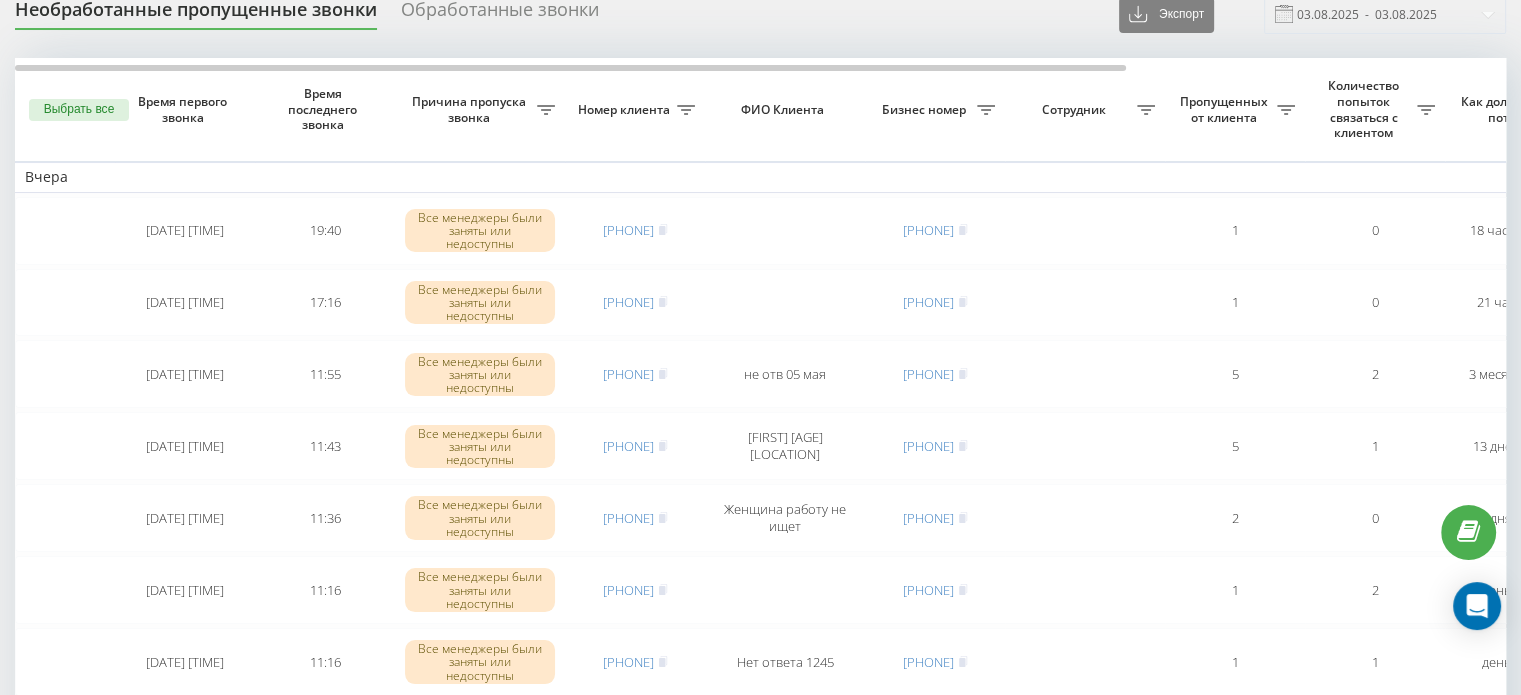 scroll, scrollTop: 0, scrollLeft: 0, axis: both 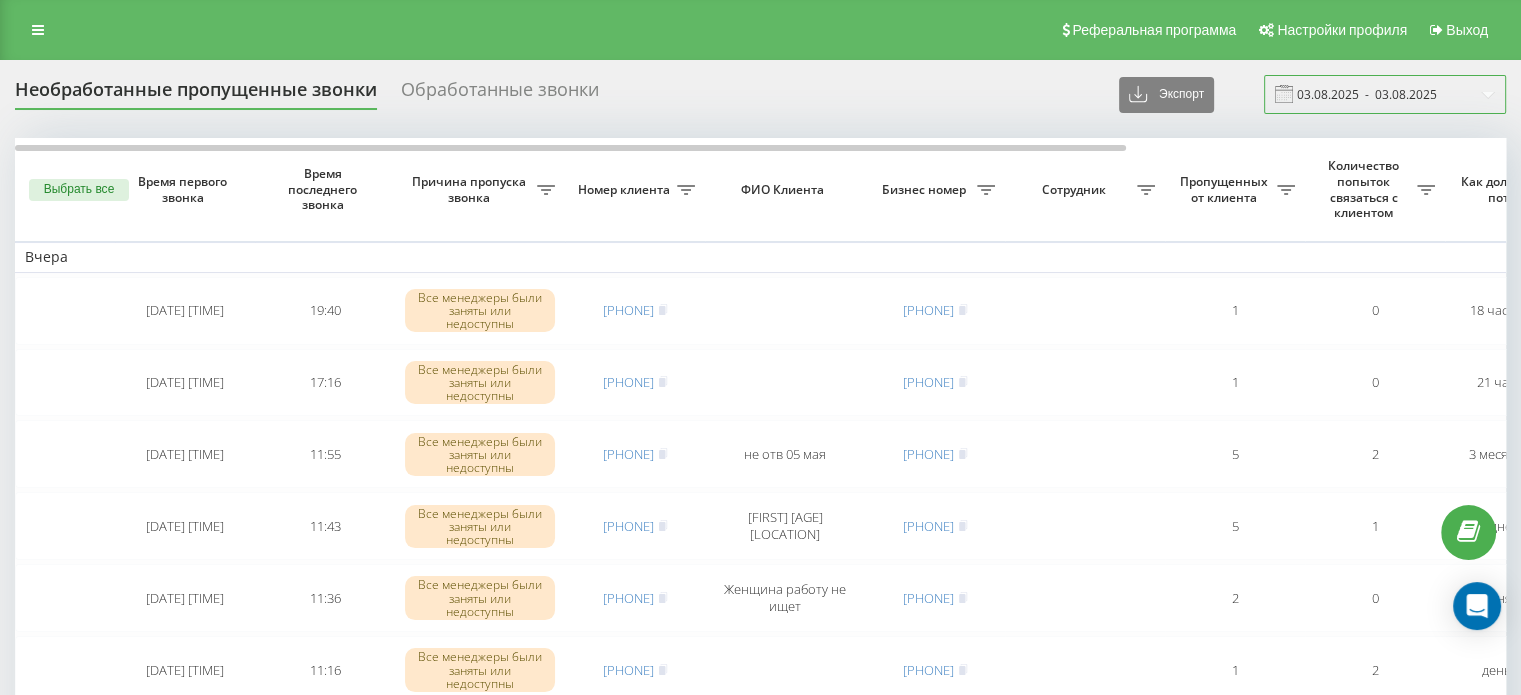 drag, startPoint x: 1384, startPoint y: 89, endPoint x: 1346, endPoint y: 105, distance: 41.231056 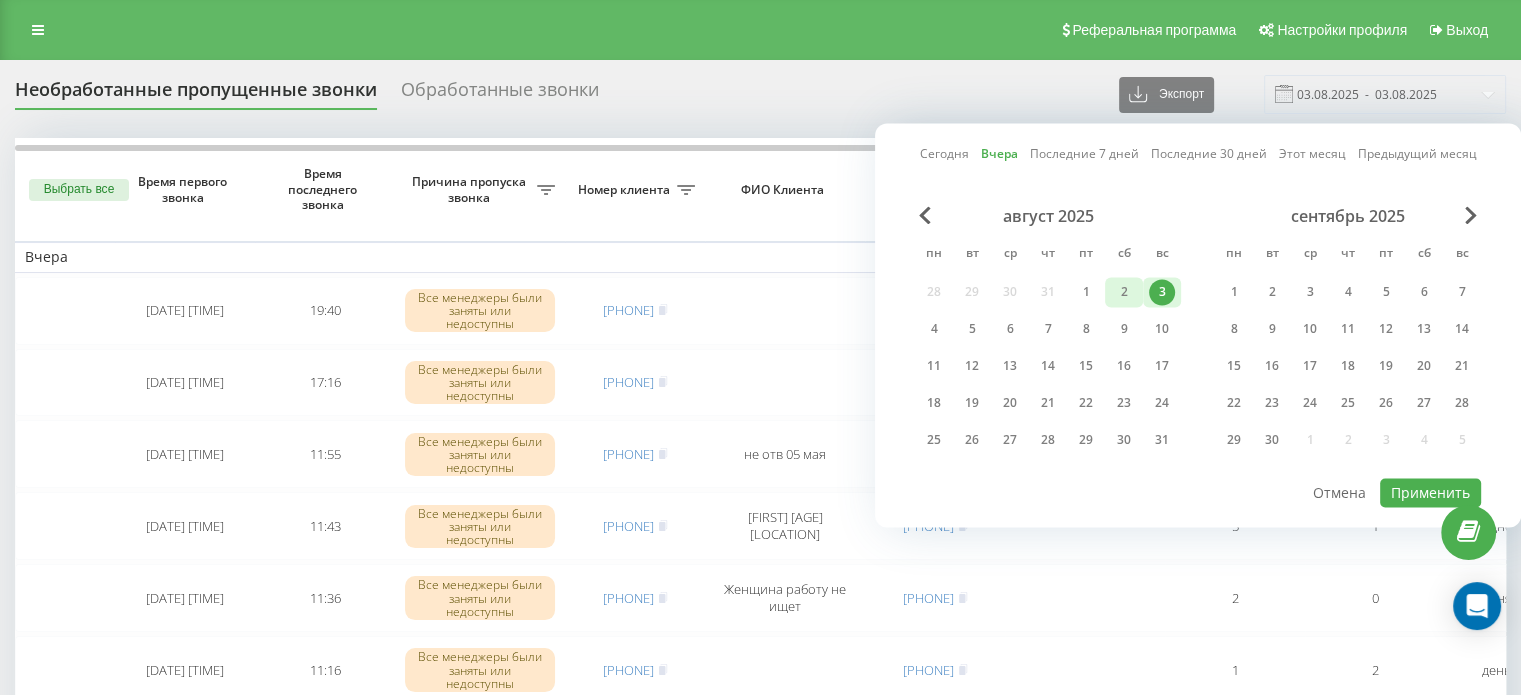 click on "2" at bounding box center (1124, 292) 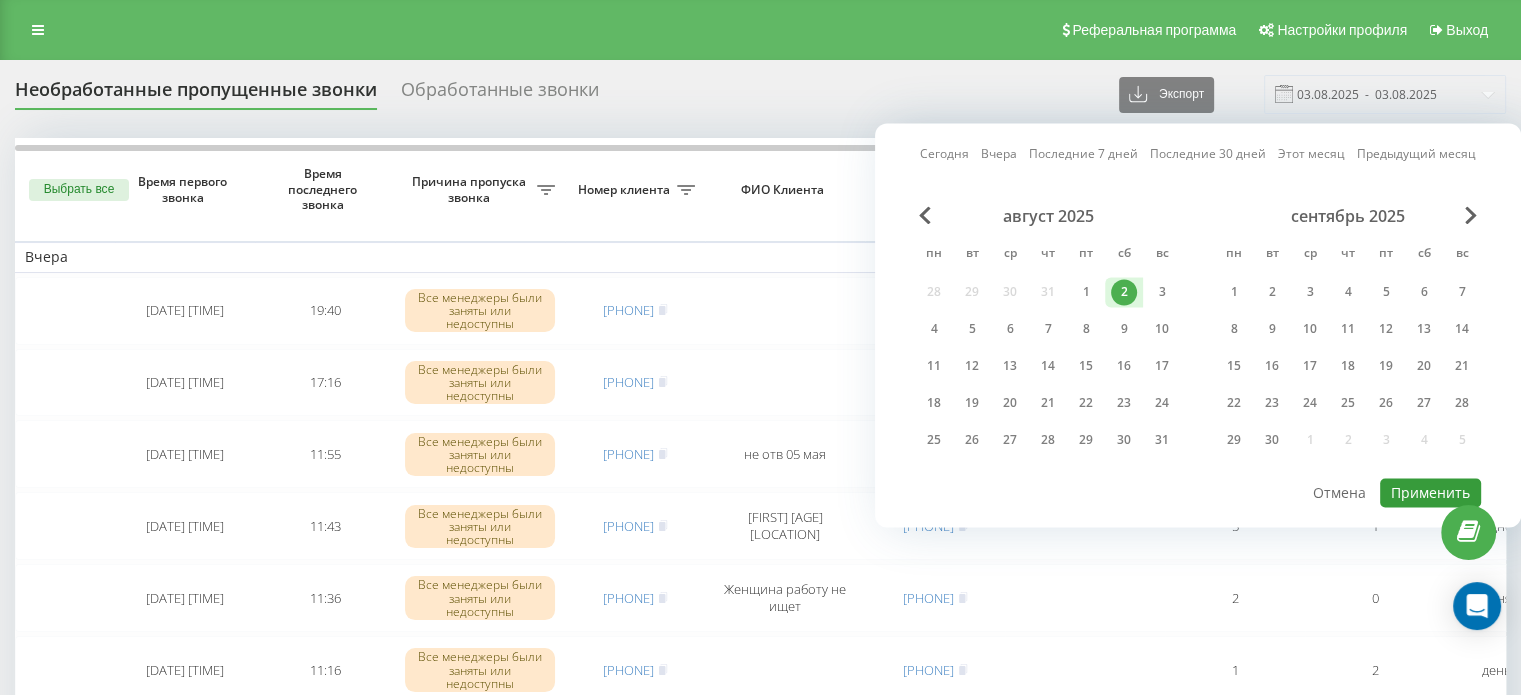 click on "Применить" at bounding box center [1430, 492] 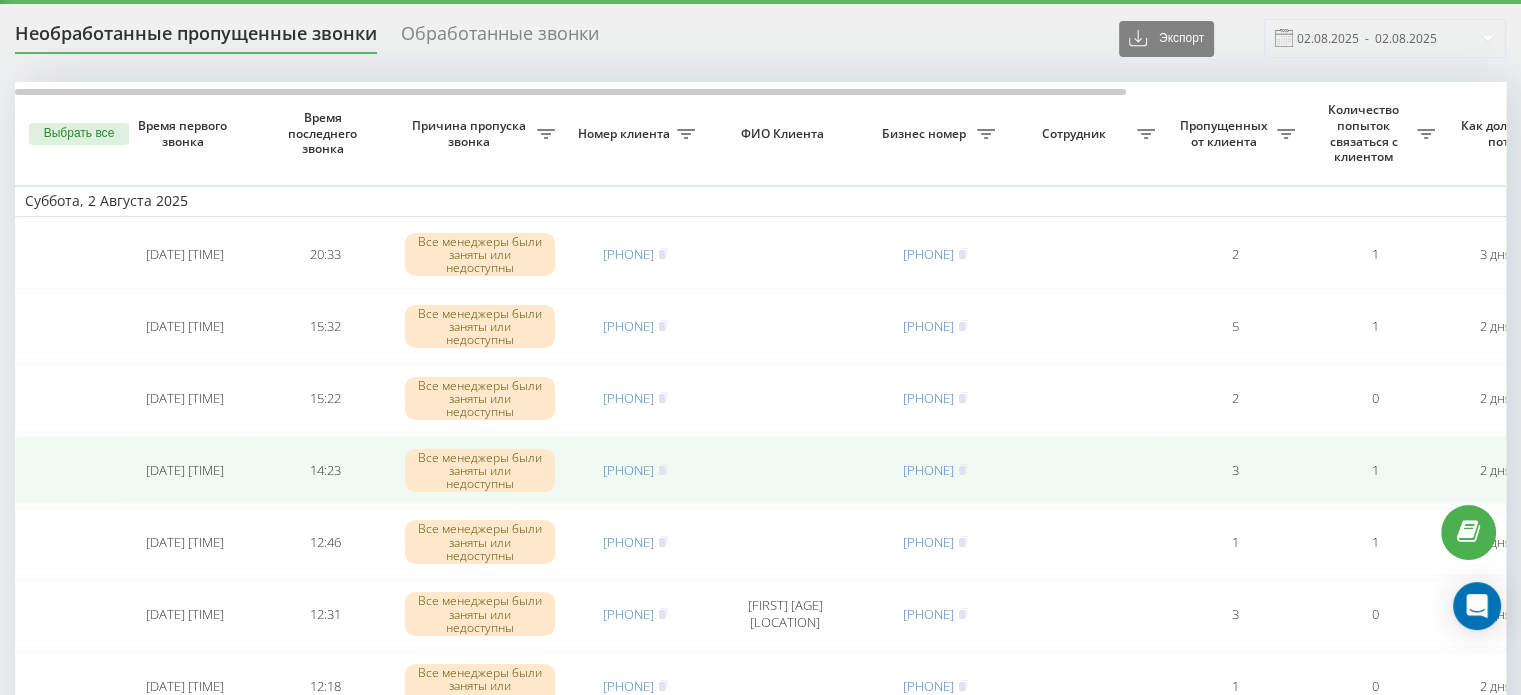scroll, scrollTop: 0, scrollLeft: 0, axis: both 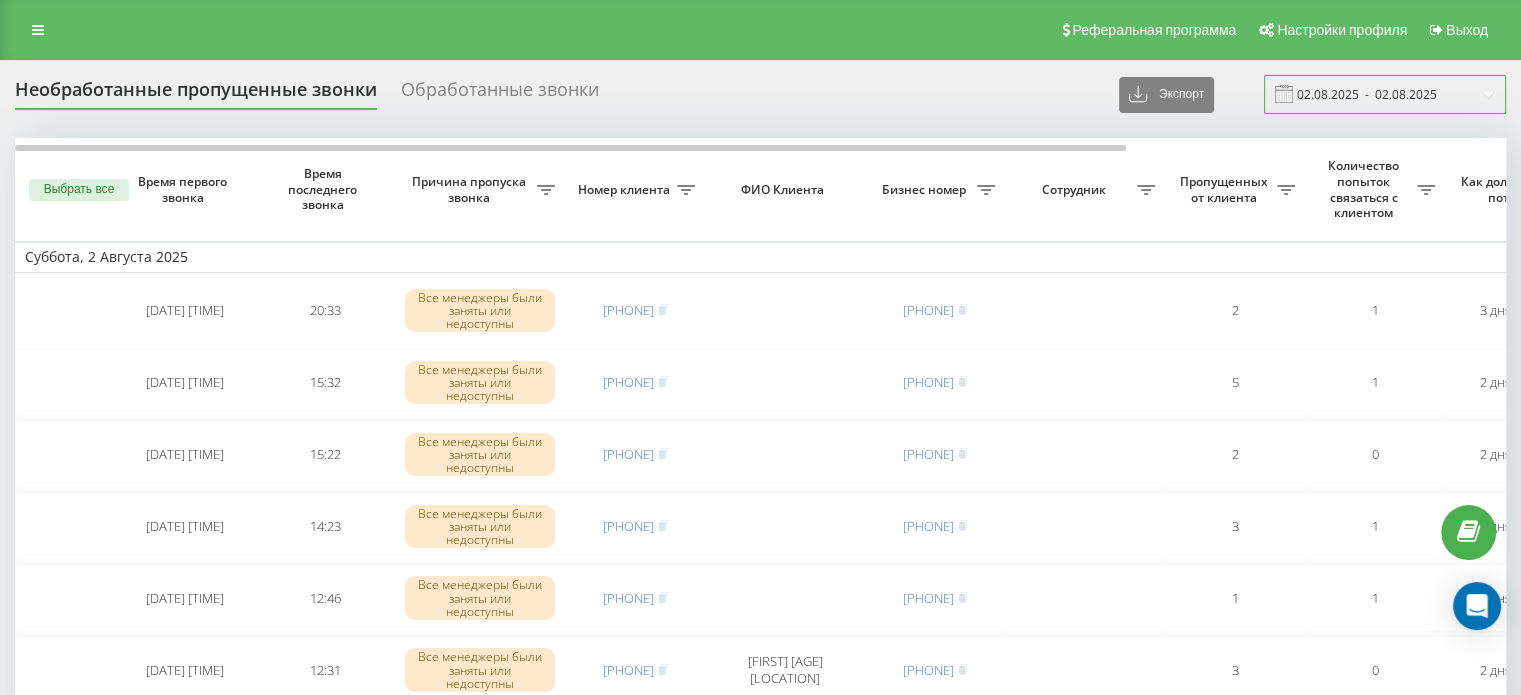 click on "02.08.2025  -  02.08.2025" at bounding box center (1385, 94) 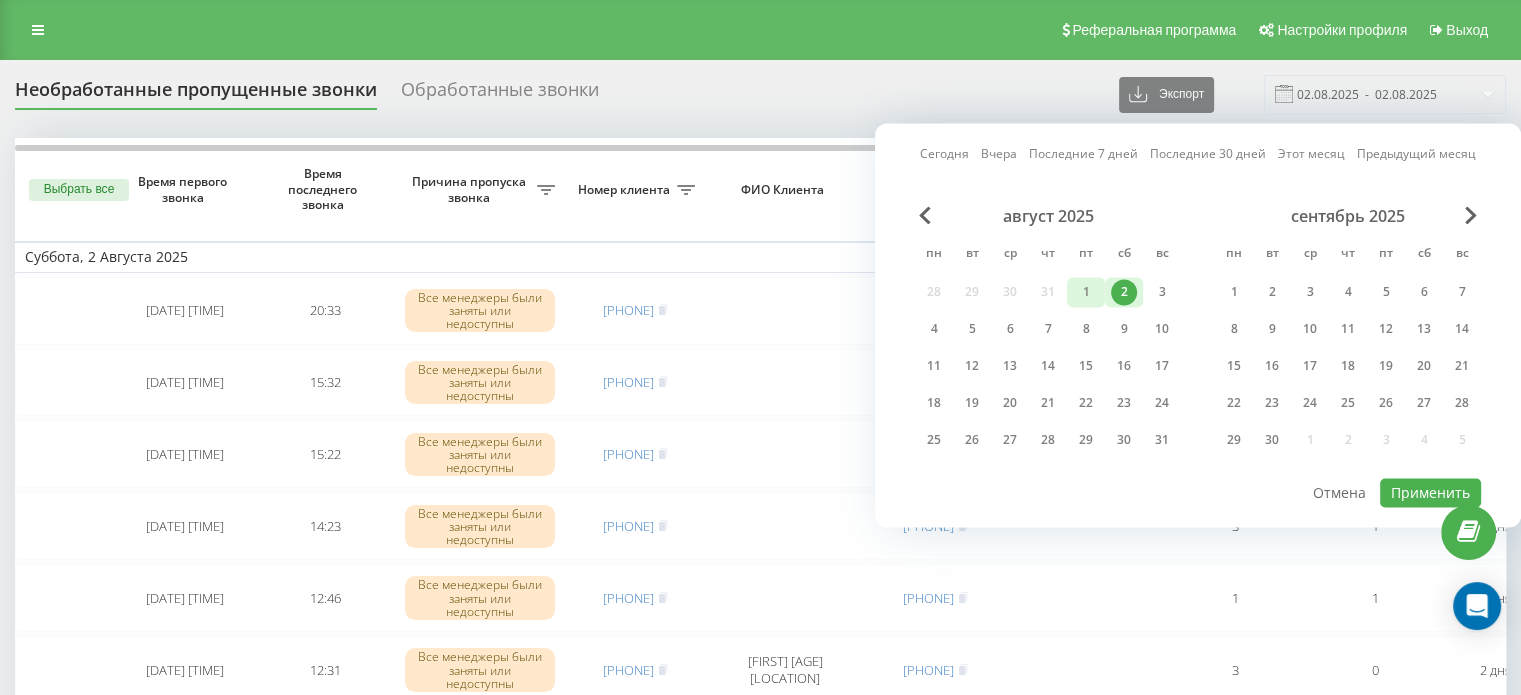 click on "1" at bounding box center [1086, 292] 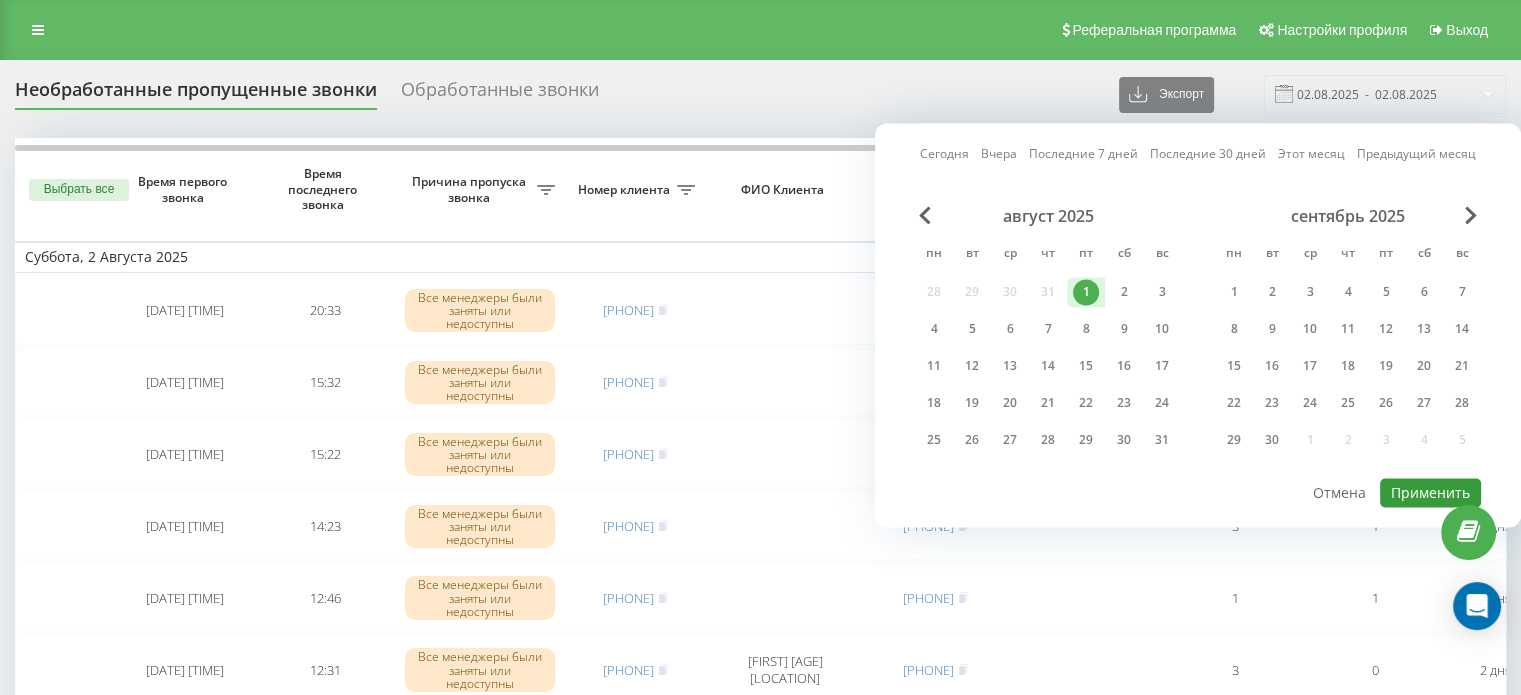 click on "Применить" at bounding box center [1430, 492] 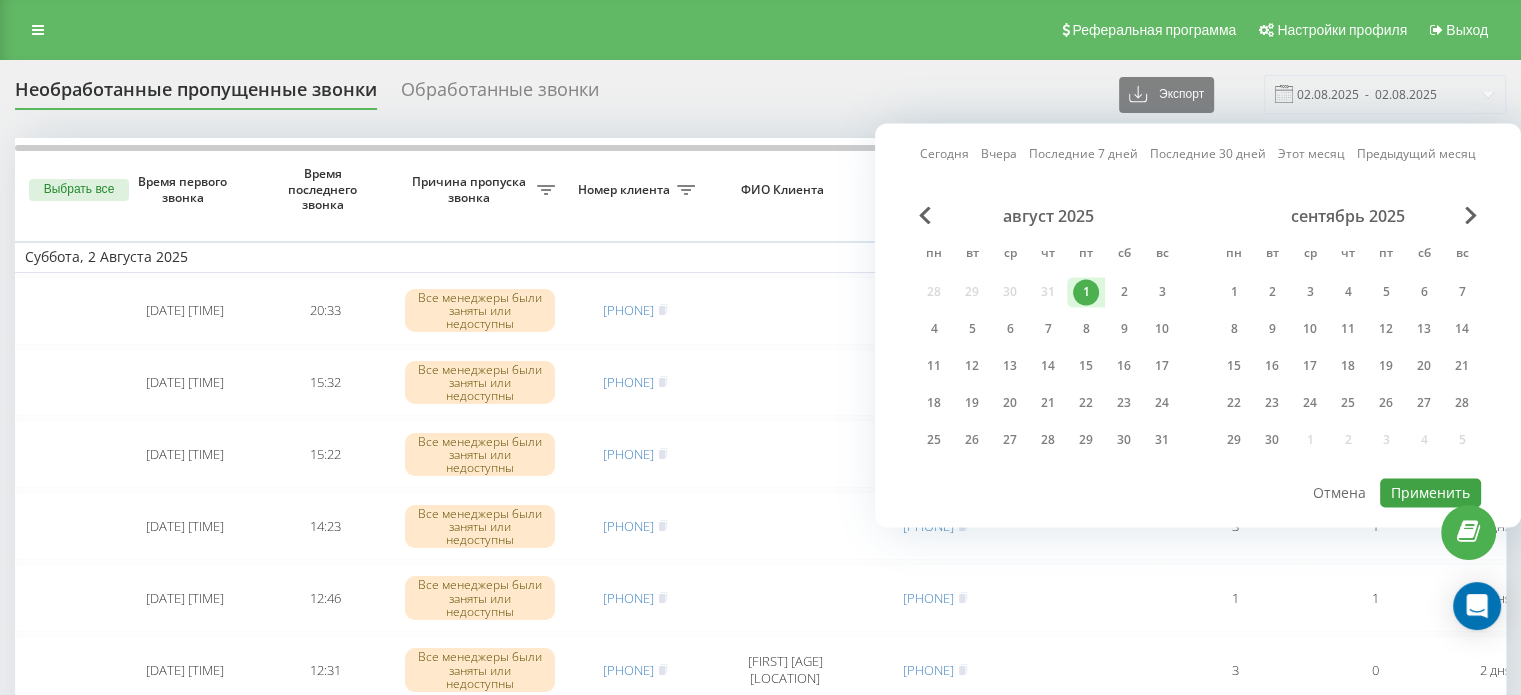type on "01.08.2025  -  01.08.2025" 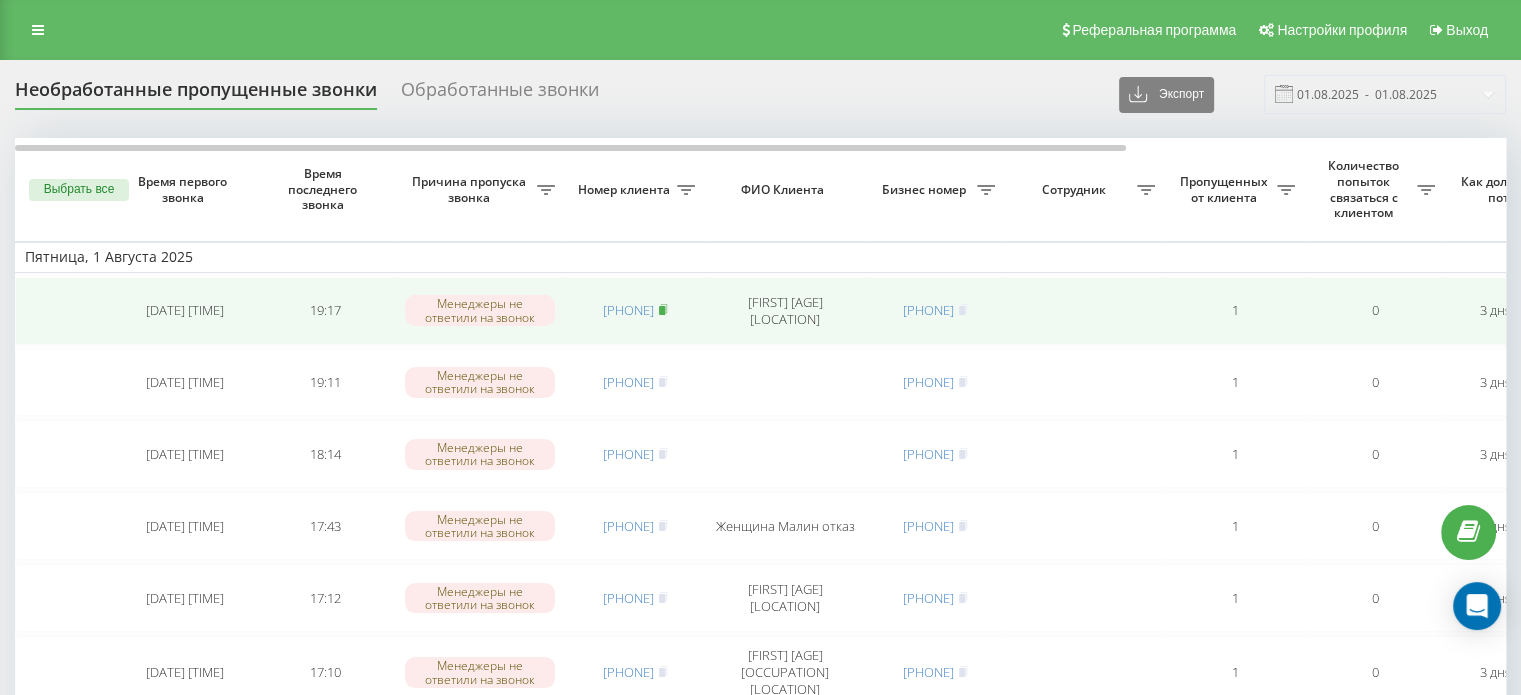click 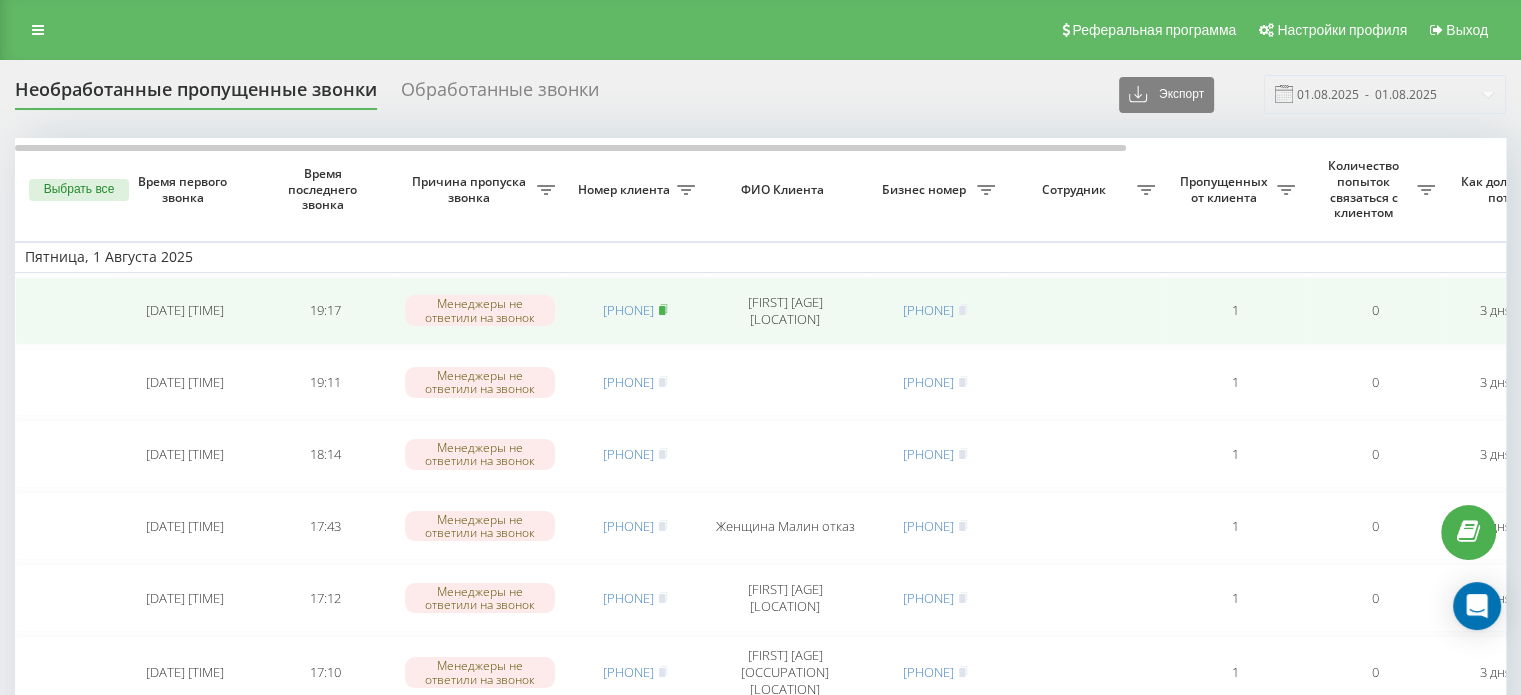 click 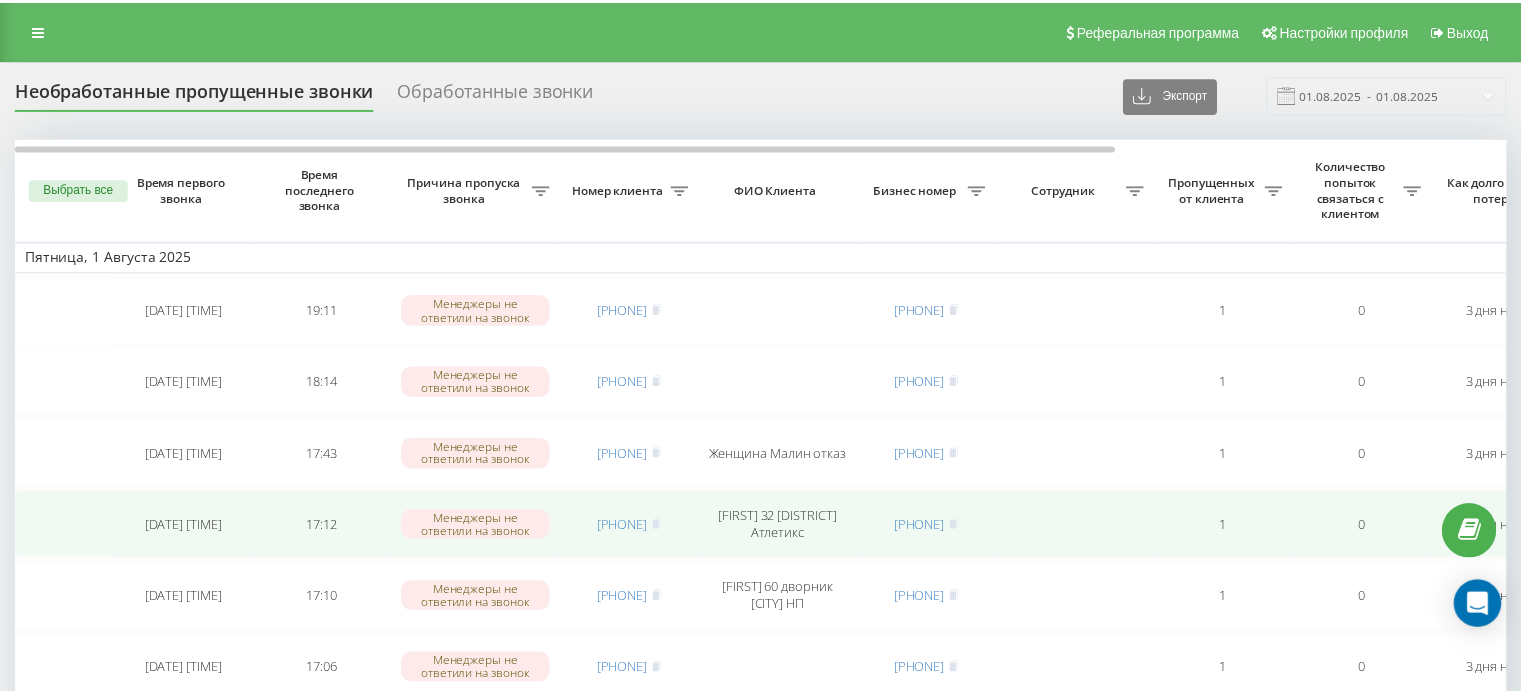 scroll, scrollTop: 0, scrollLeft: 0, axis: both 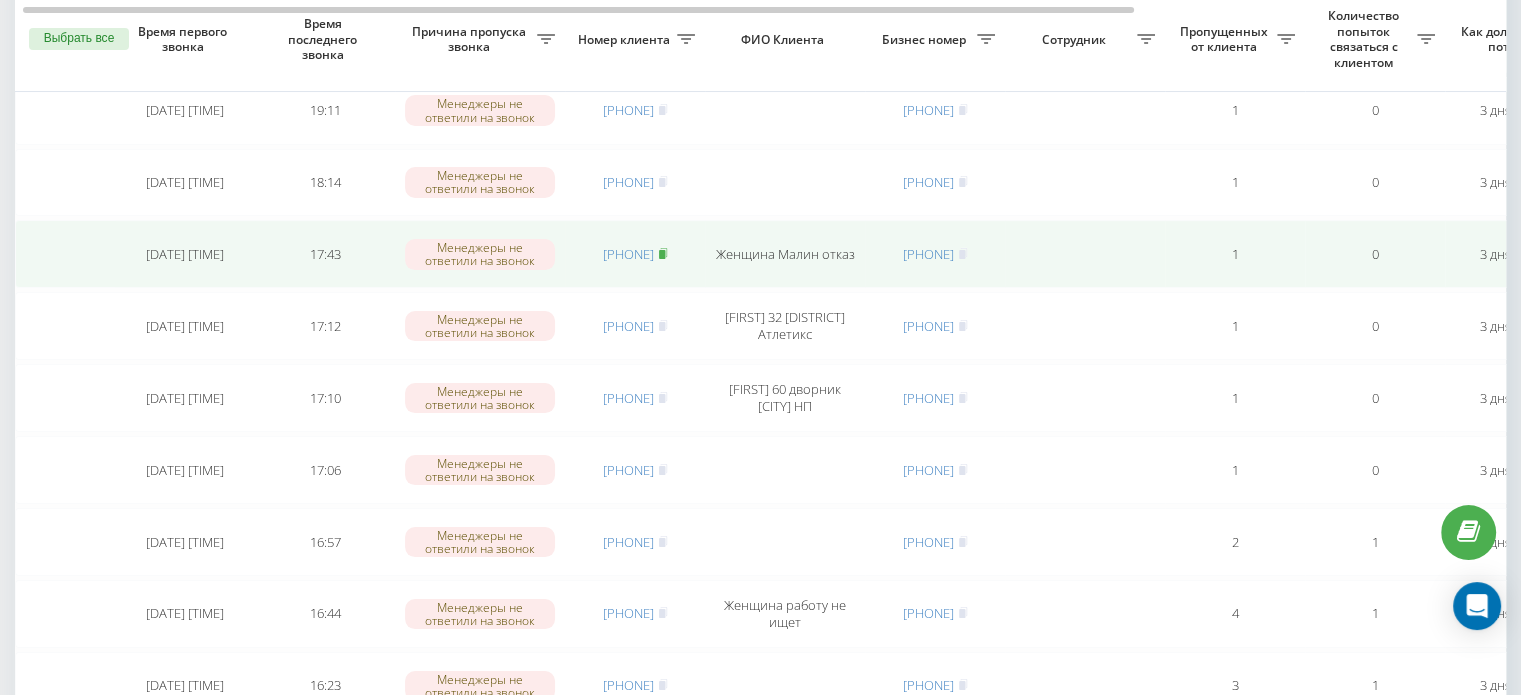 click 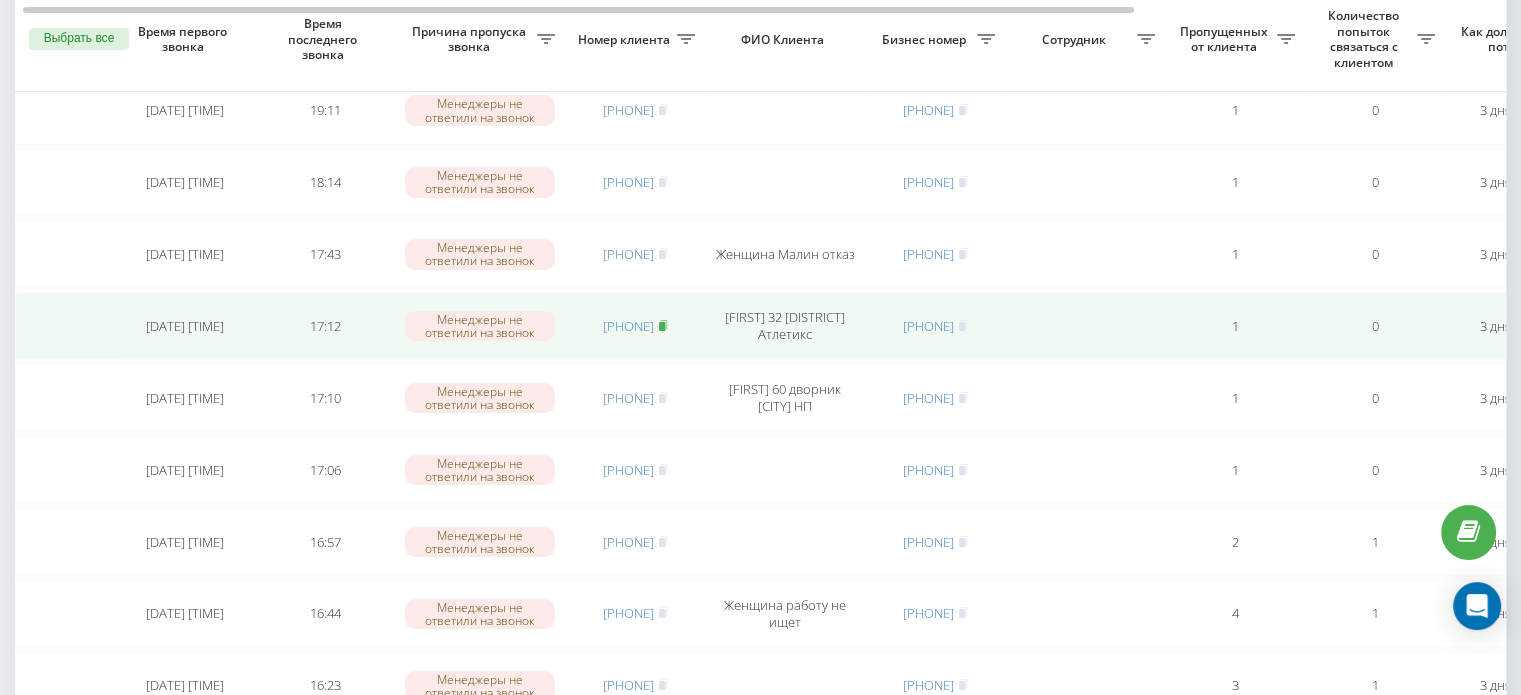 click 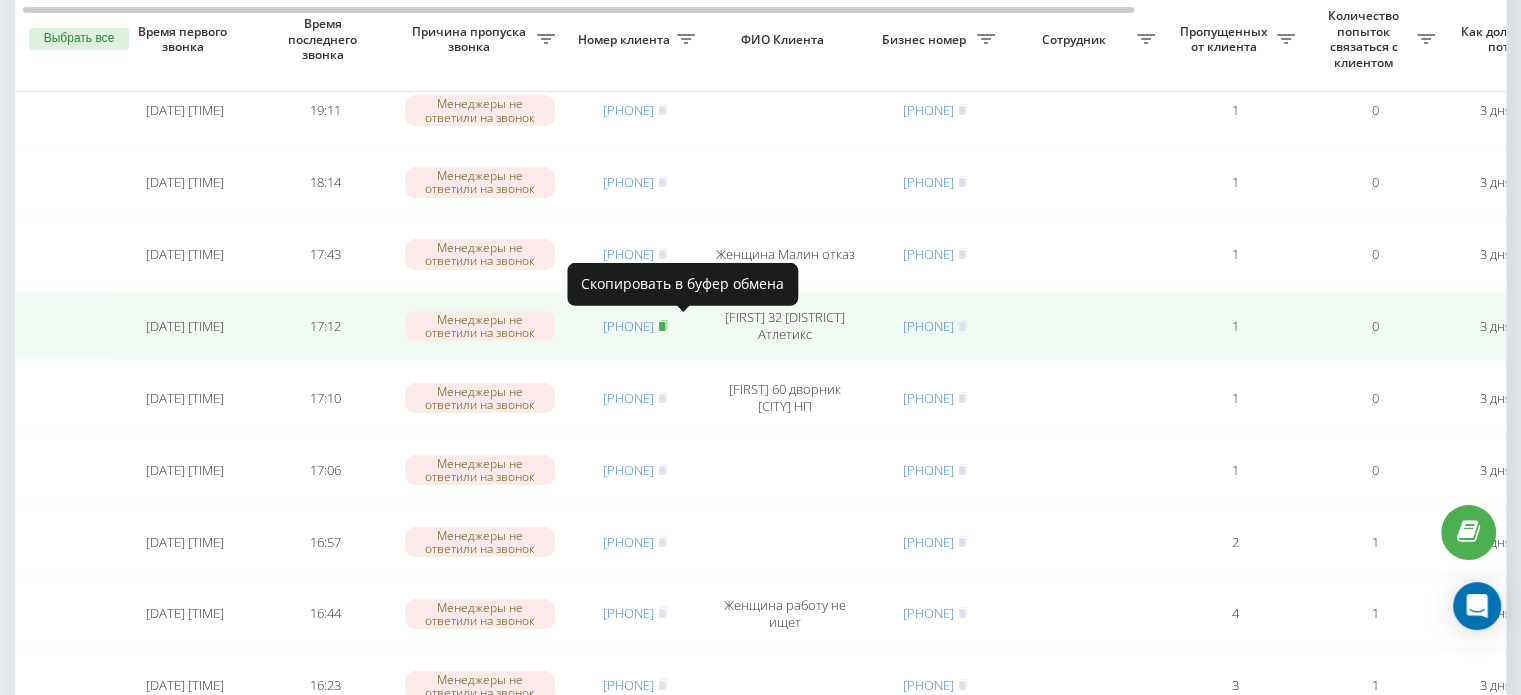 click 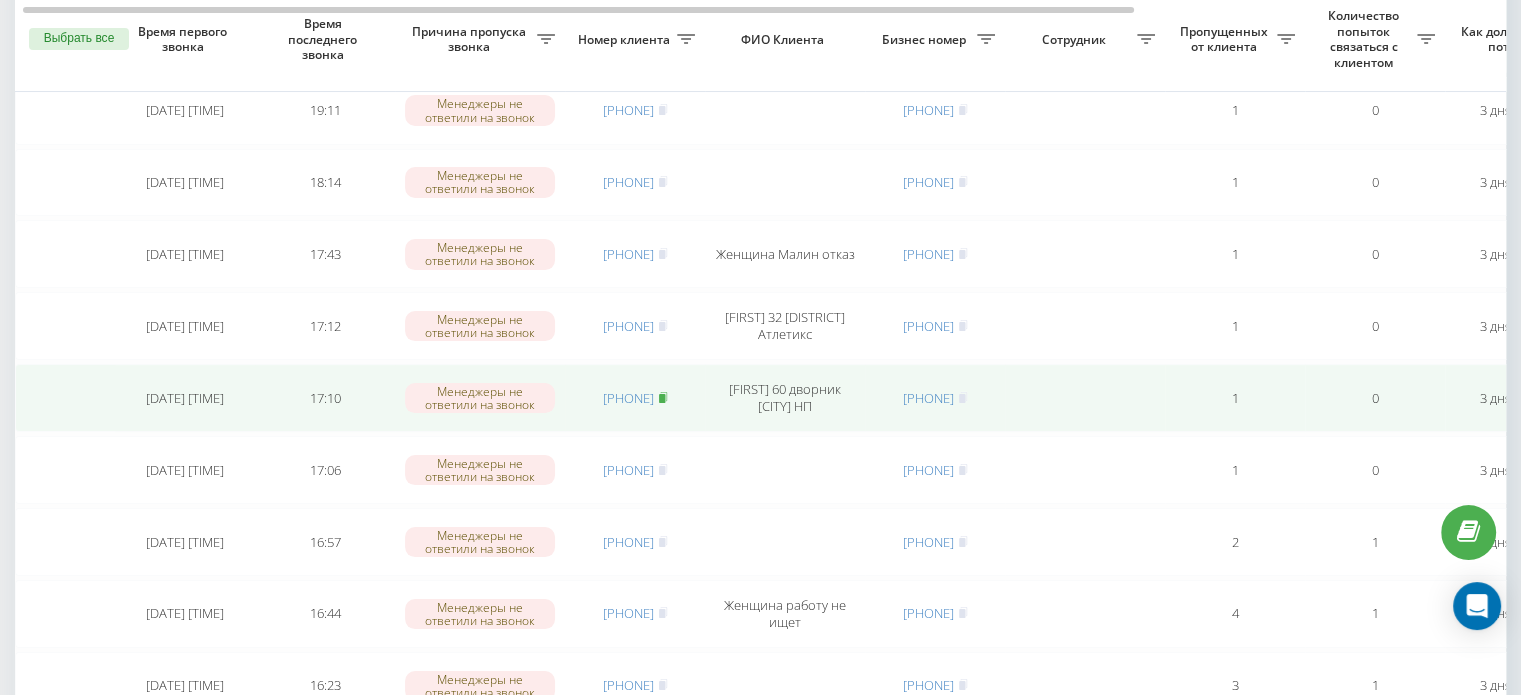 click at bounding box center (663, 398) 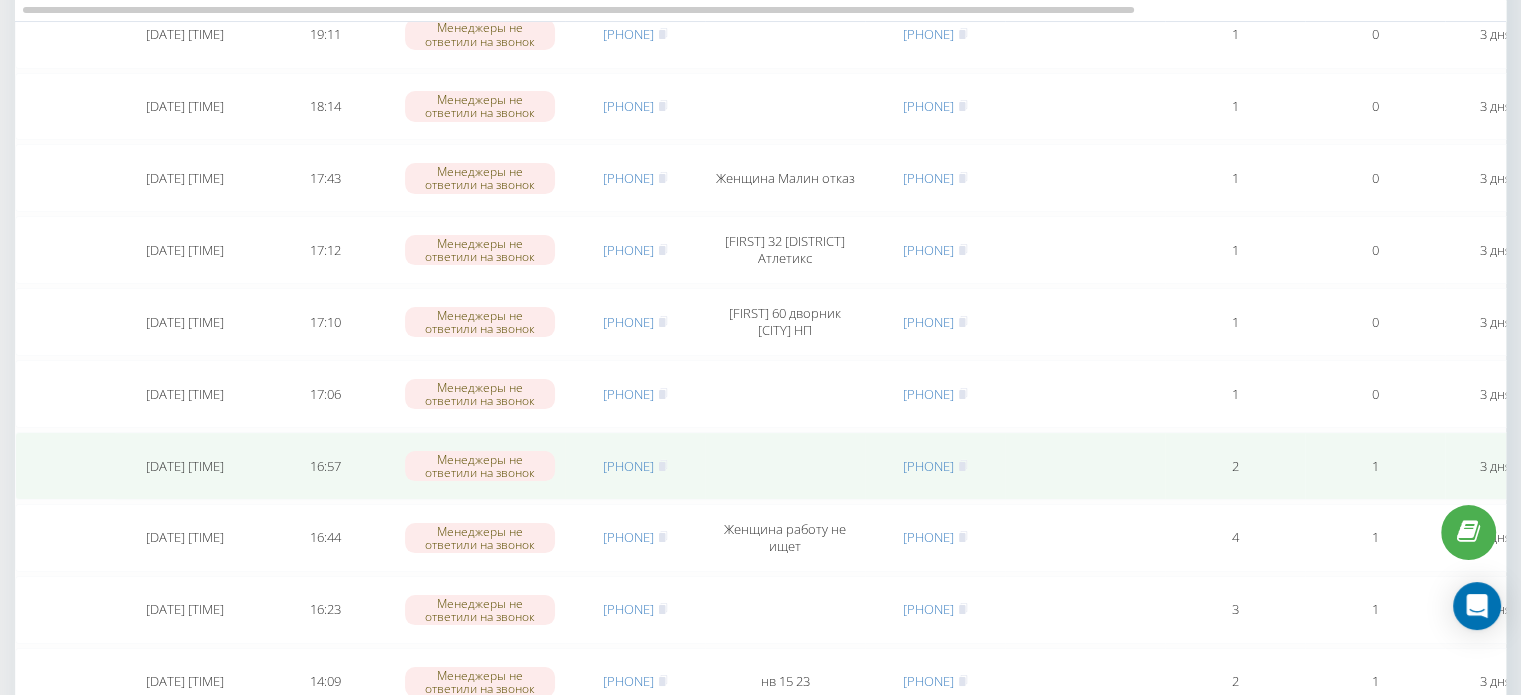 scroll, scrollTop: 400, scrollLeft: 0, axis: vertical 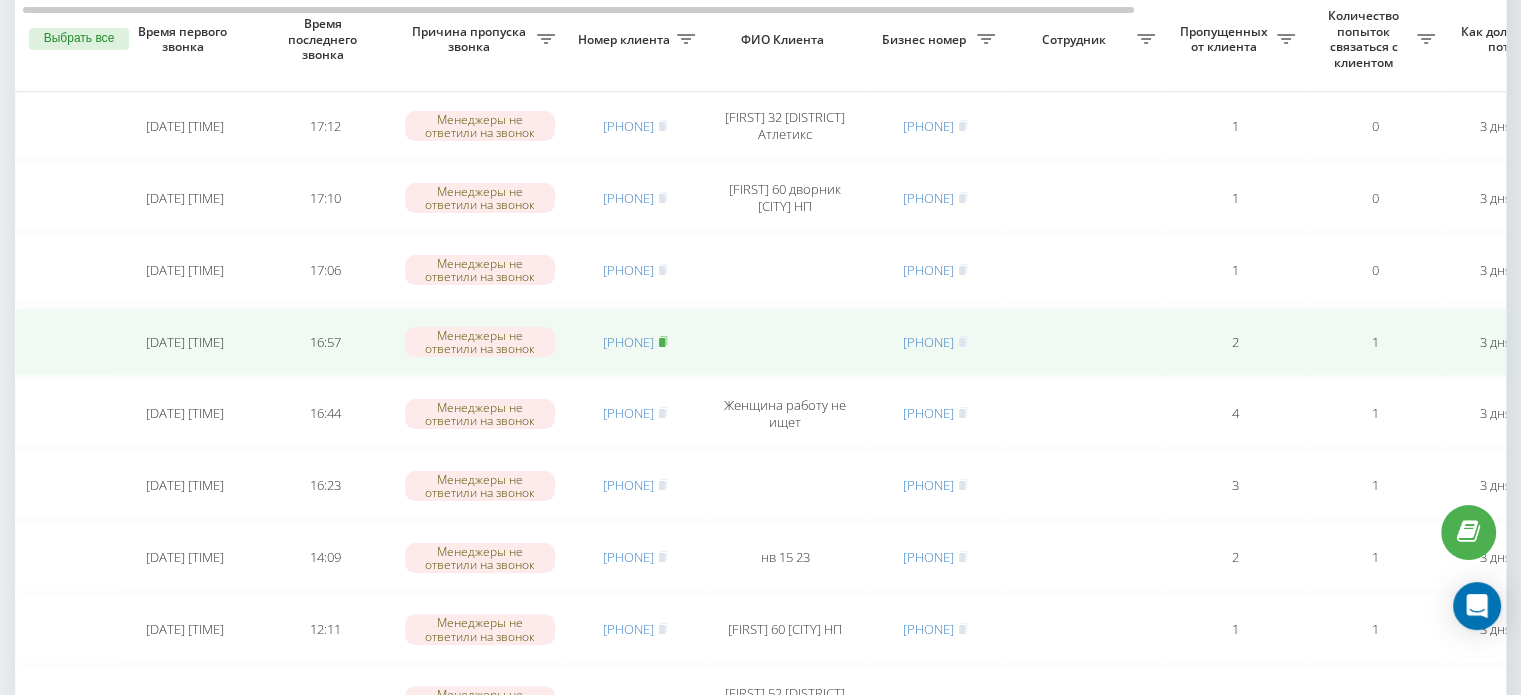 click 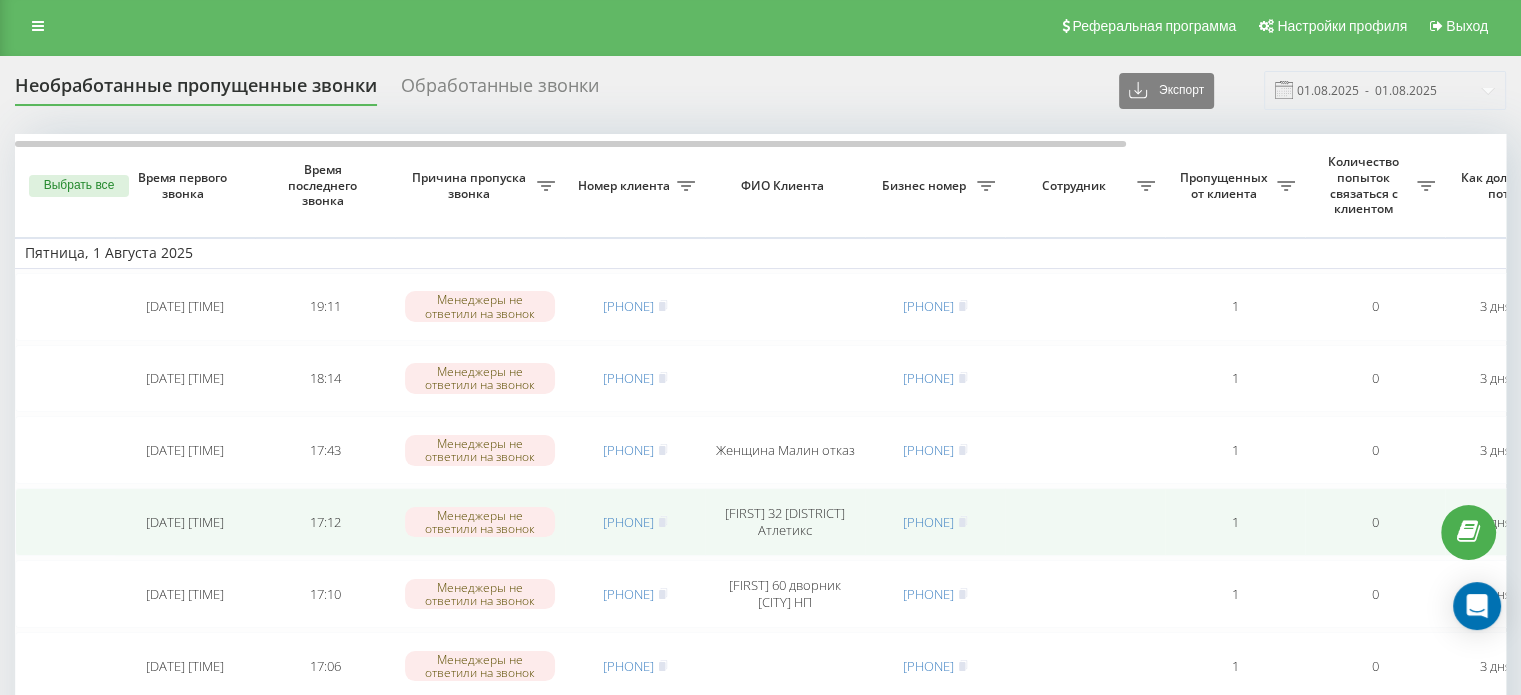 scroll, scrollTop: 0, scrollLeft: 0, axis: both 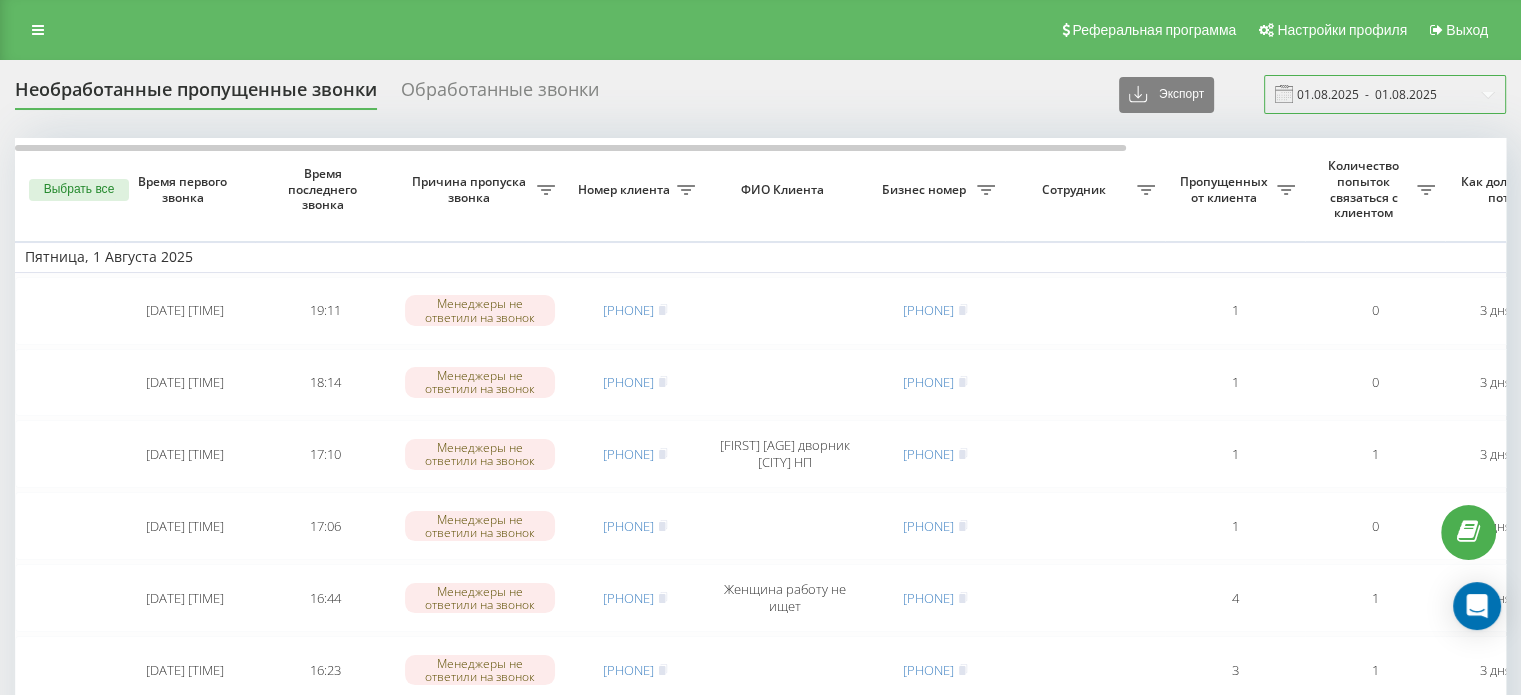 click on "01.08.2025  -  01.08.2025" at bounding box center [1385, 94] 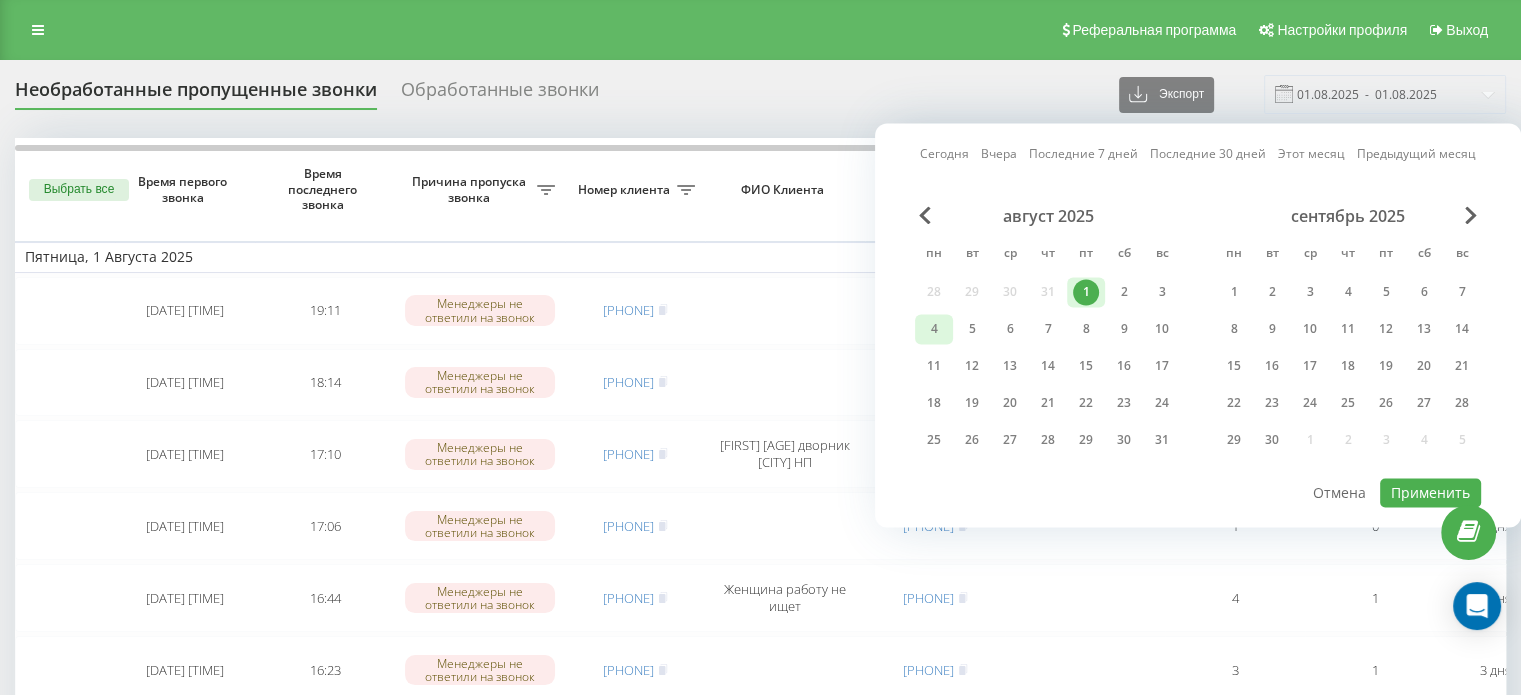 click on "4" at bounding box center [934, 329] 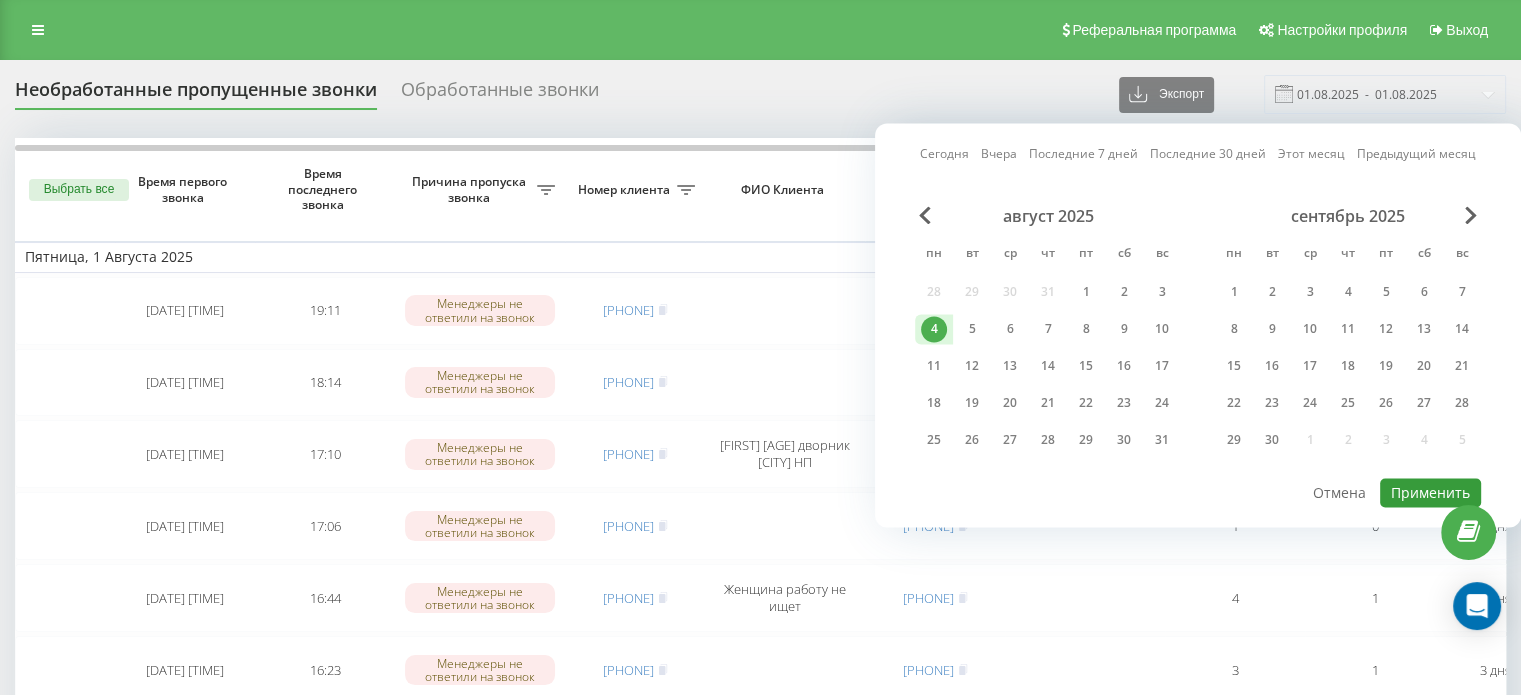 click on "Применить" at bounding box center (1430, 492) 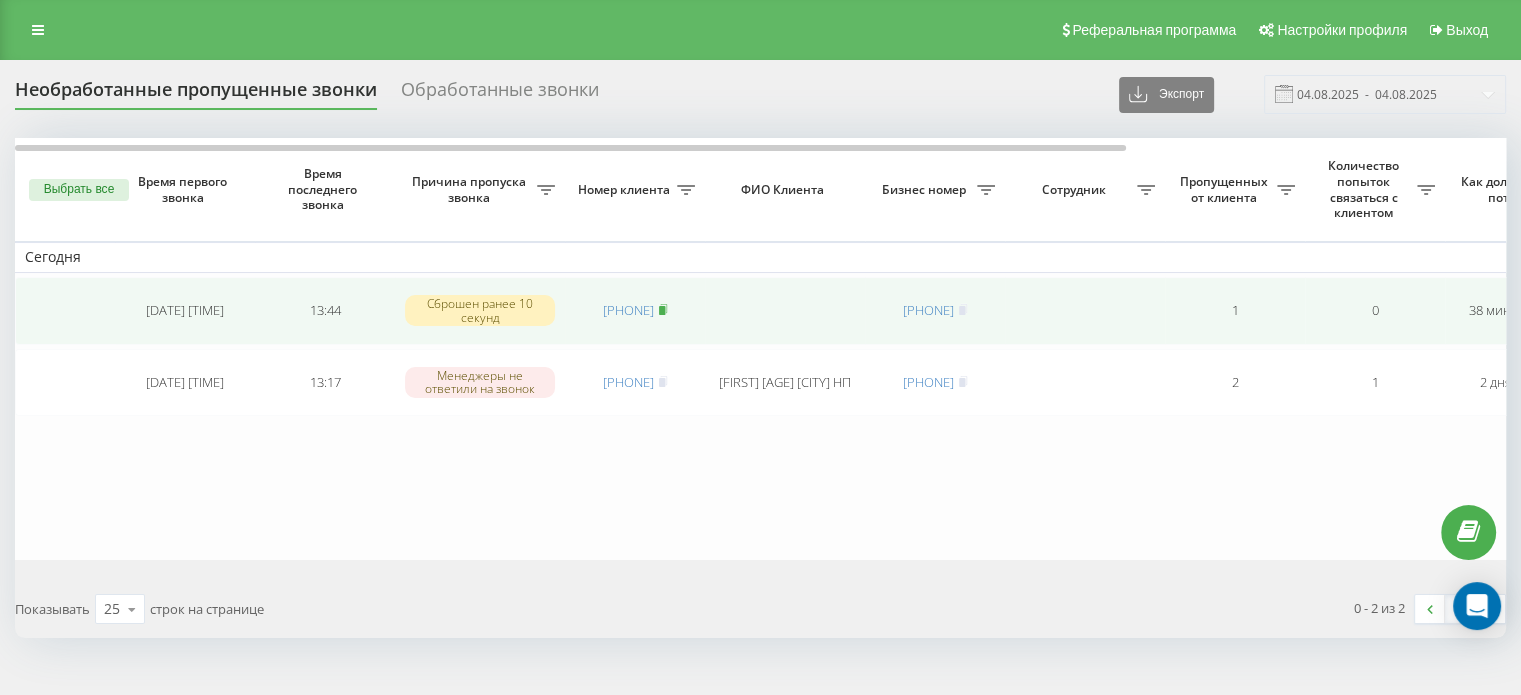click 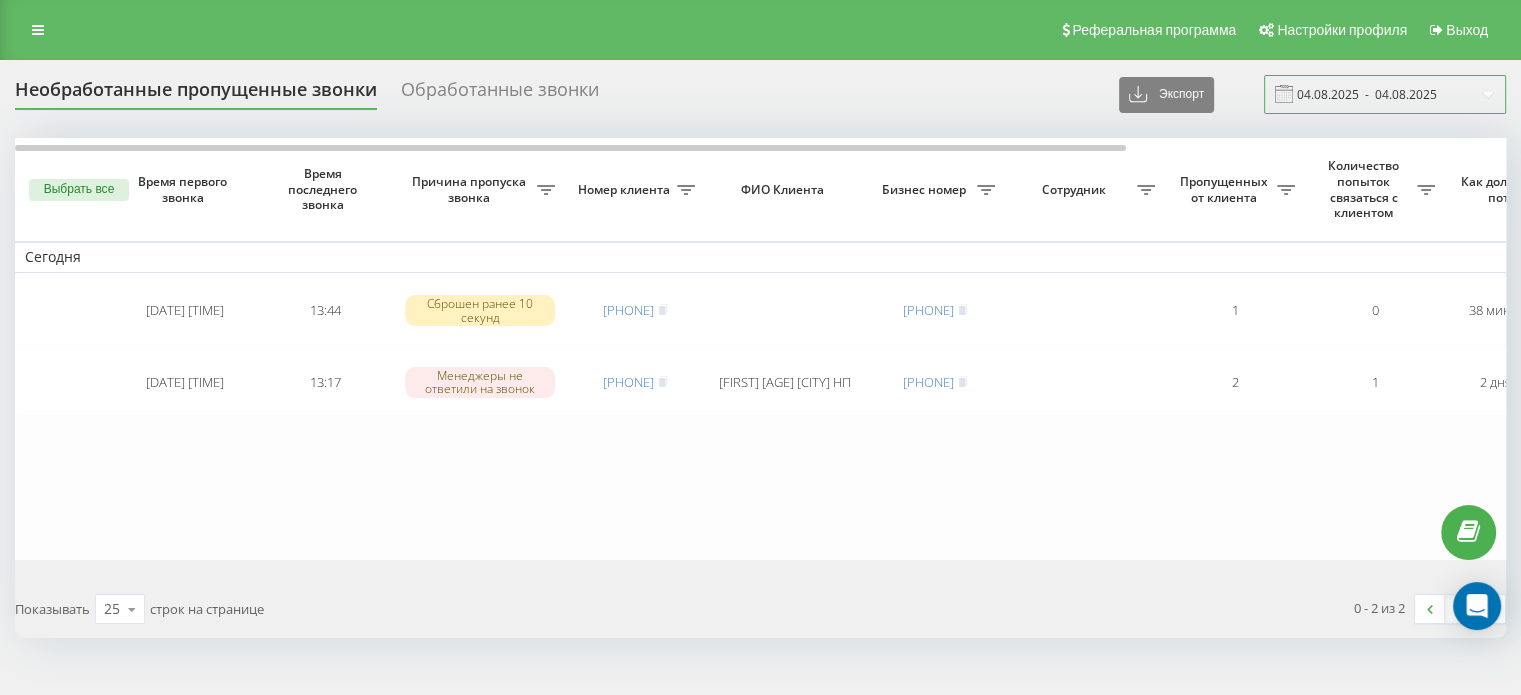 click on "04.08.2025  -  04.08.2025" at bounding box center [1385, 94] 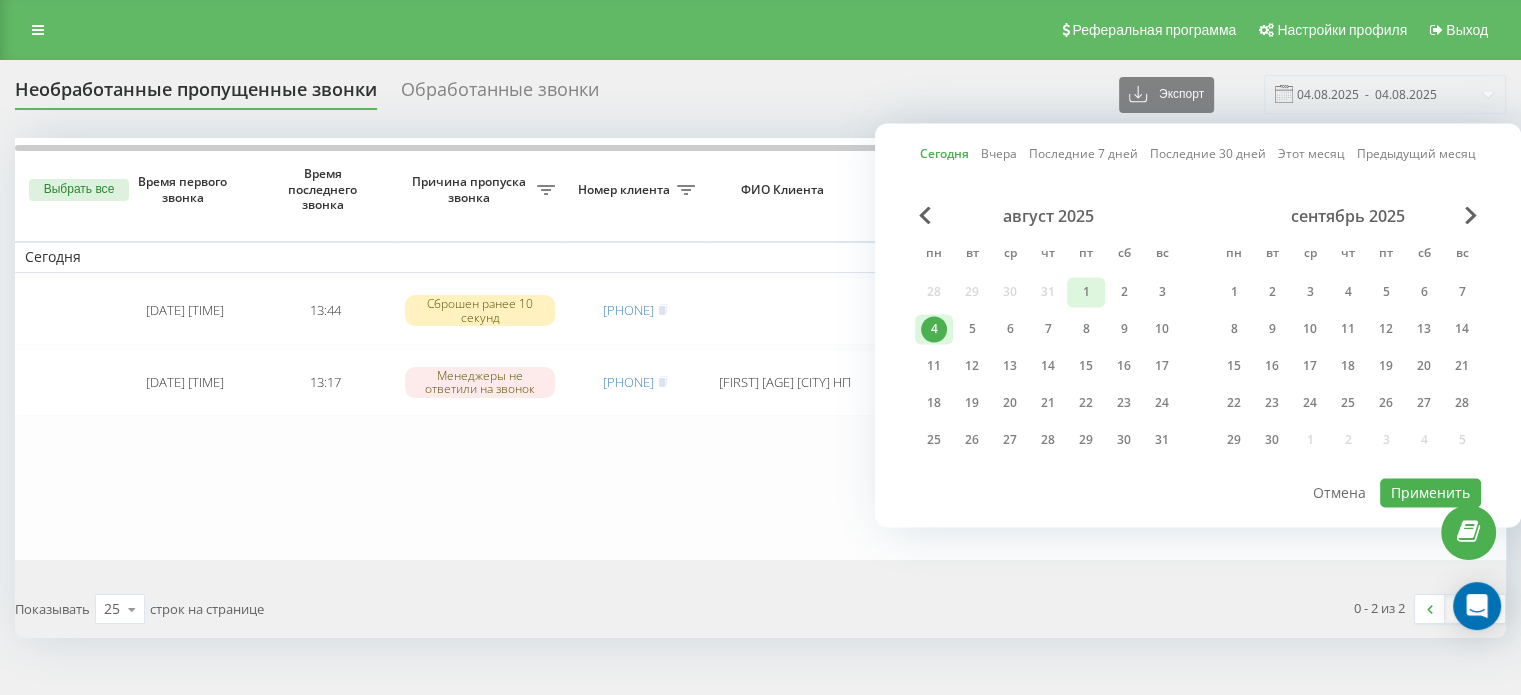 click on "1" at bounding box center (1086, 292) 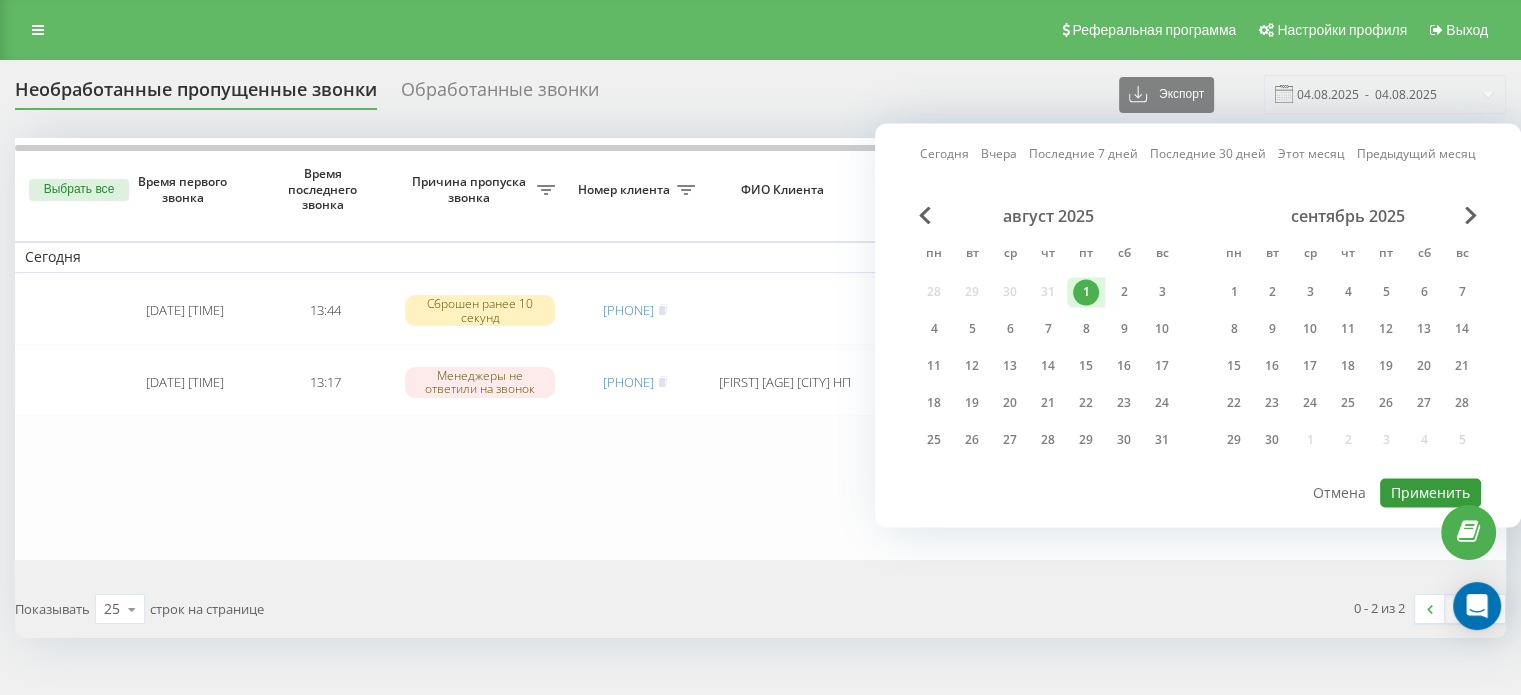 click on "Применить" at bounding box center (1430, 492) 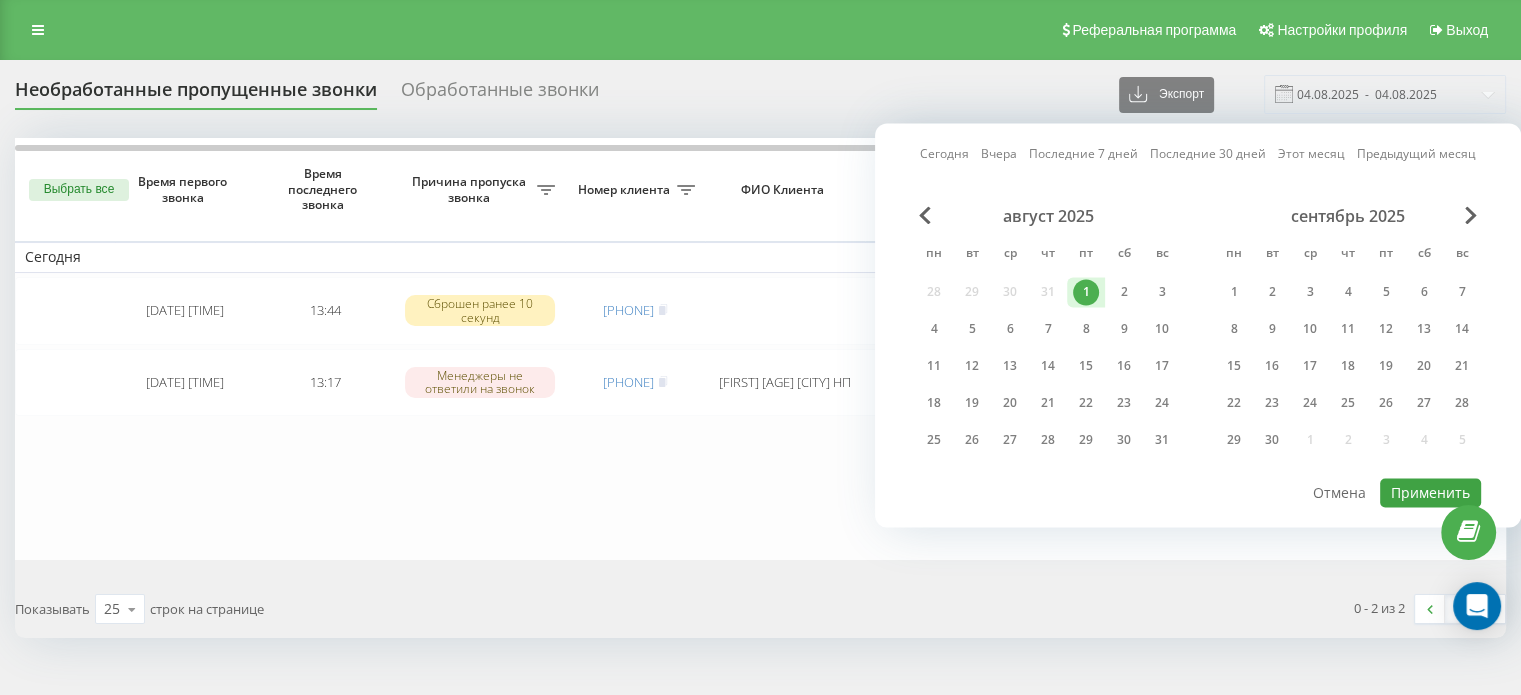 type on "01.08.2025  -  01.08.2025" 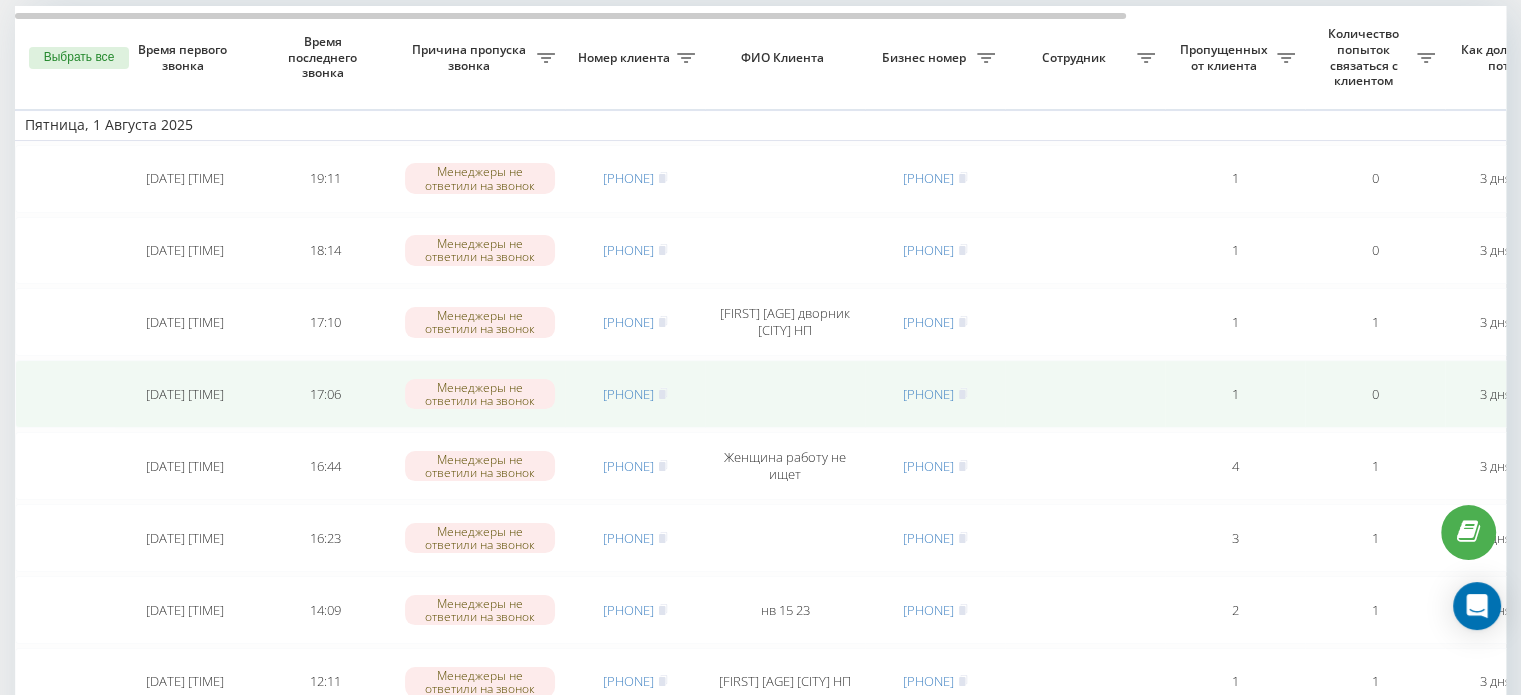 scroll, scrollTop: 100, scrollLeft: 0, axis: vertical 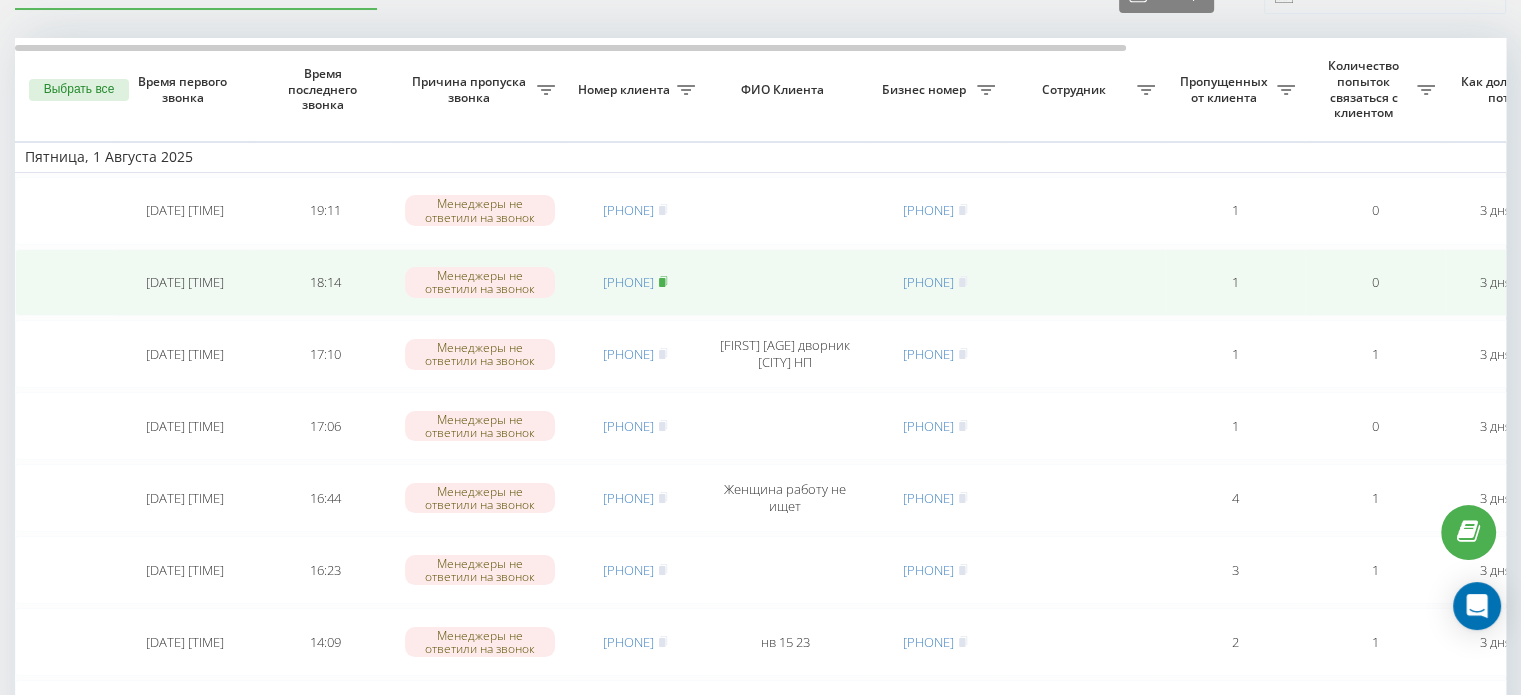 click 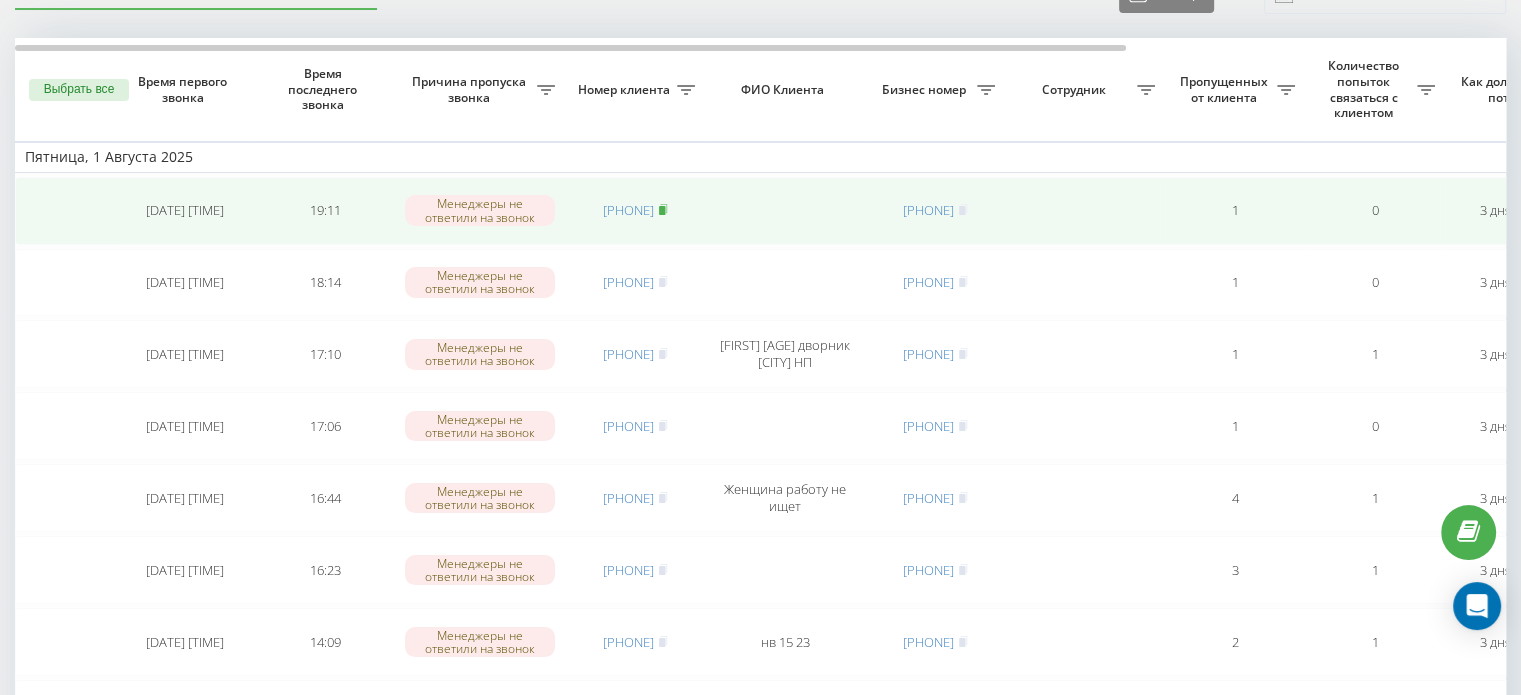 click 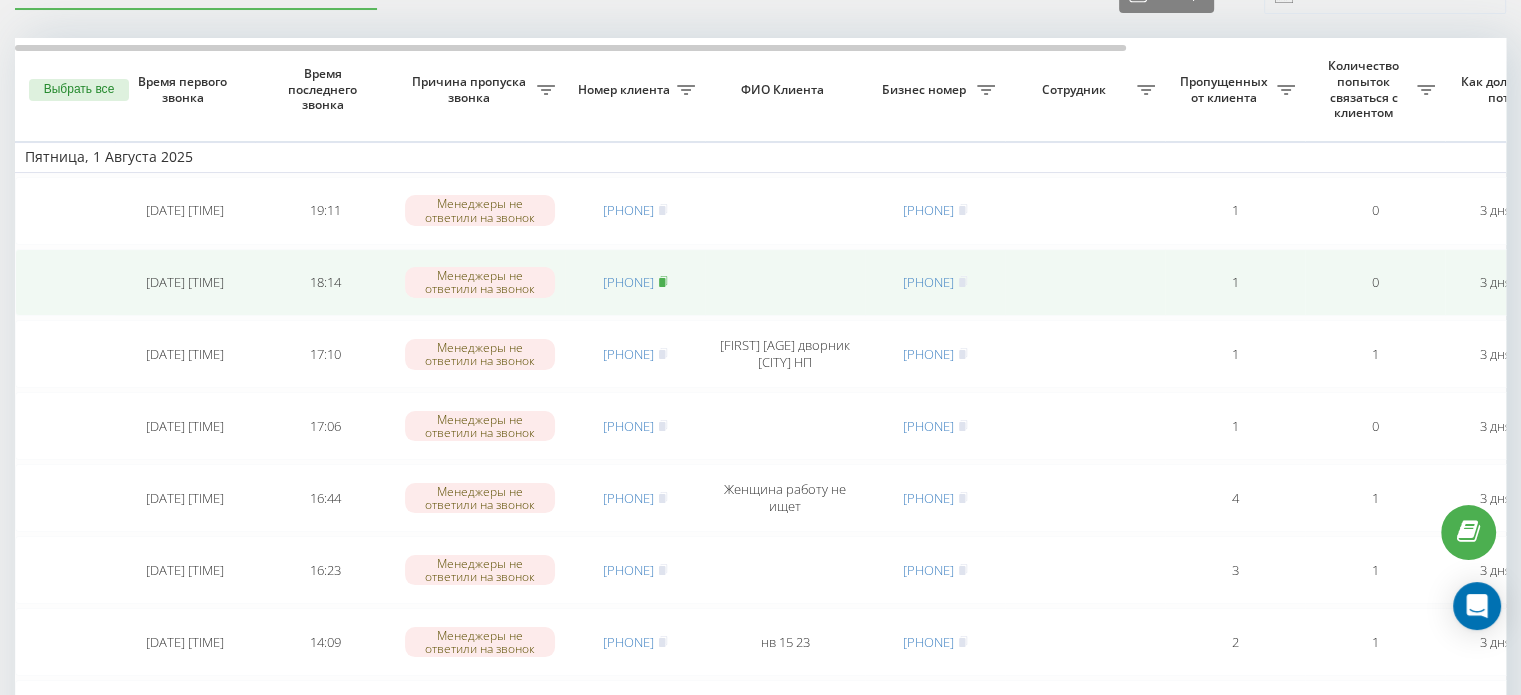 click 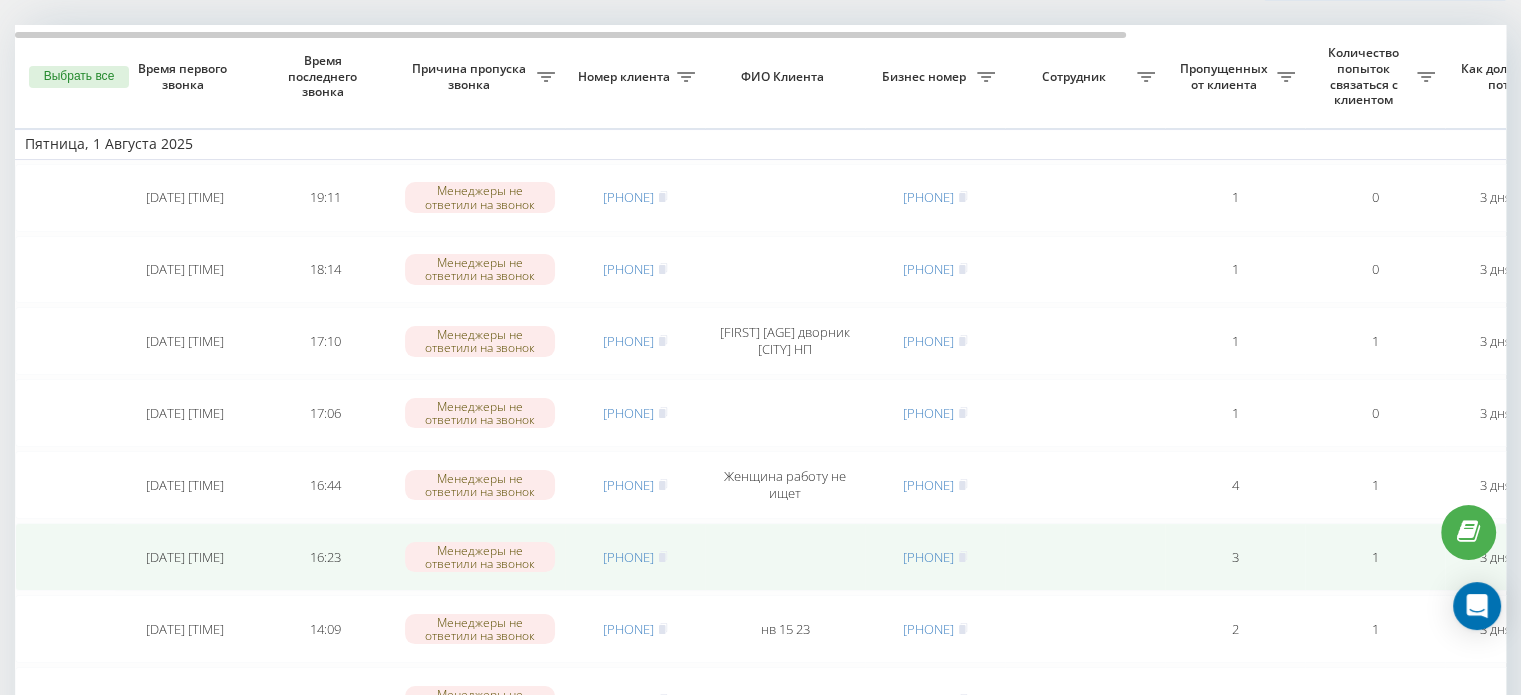 scroll, scrollTop: 0, scrollLeft: 0, axis: both 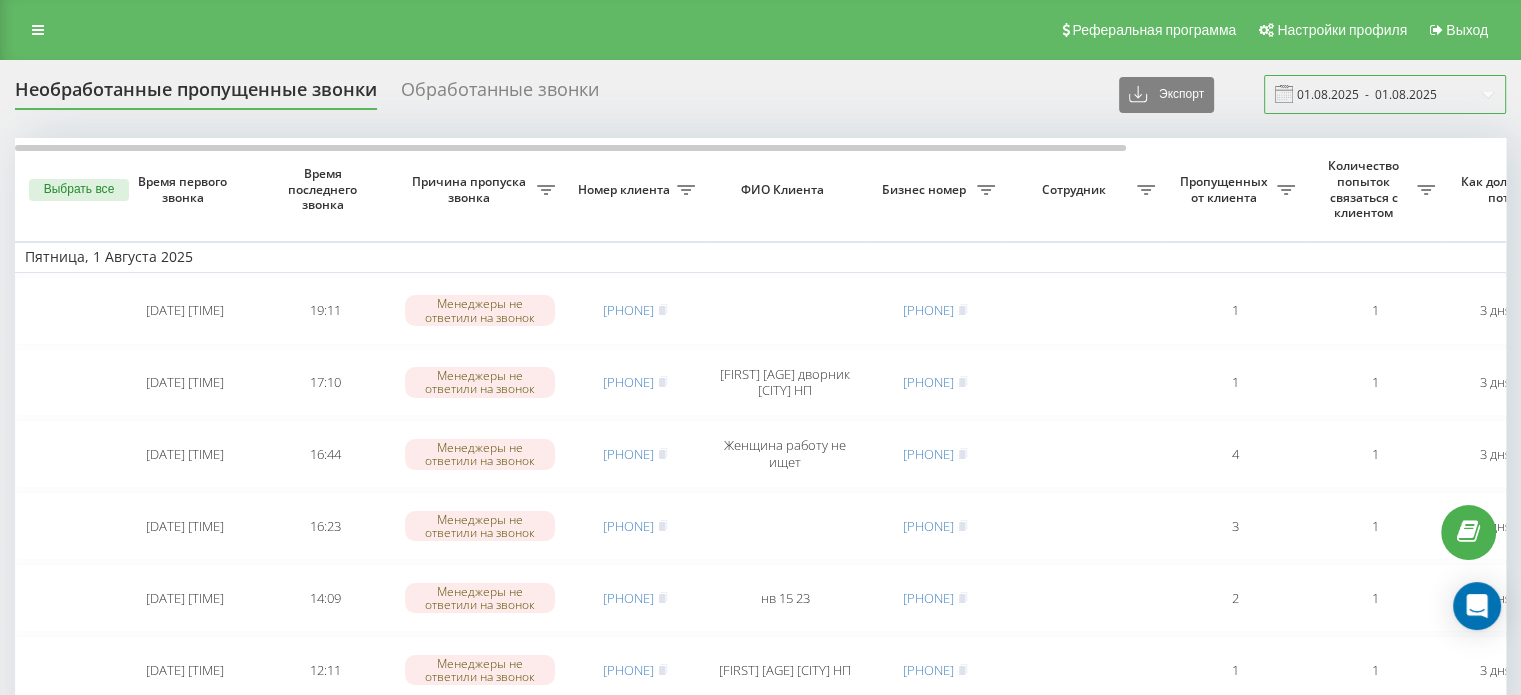 click on "01.08.2025  -  01.08.2025" at bounding box center [1385, 94] 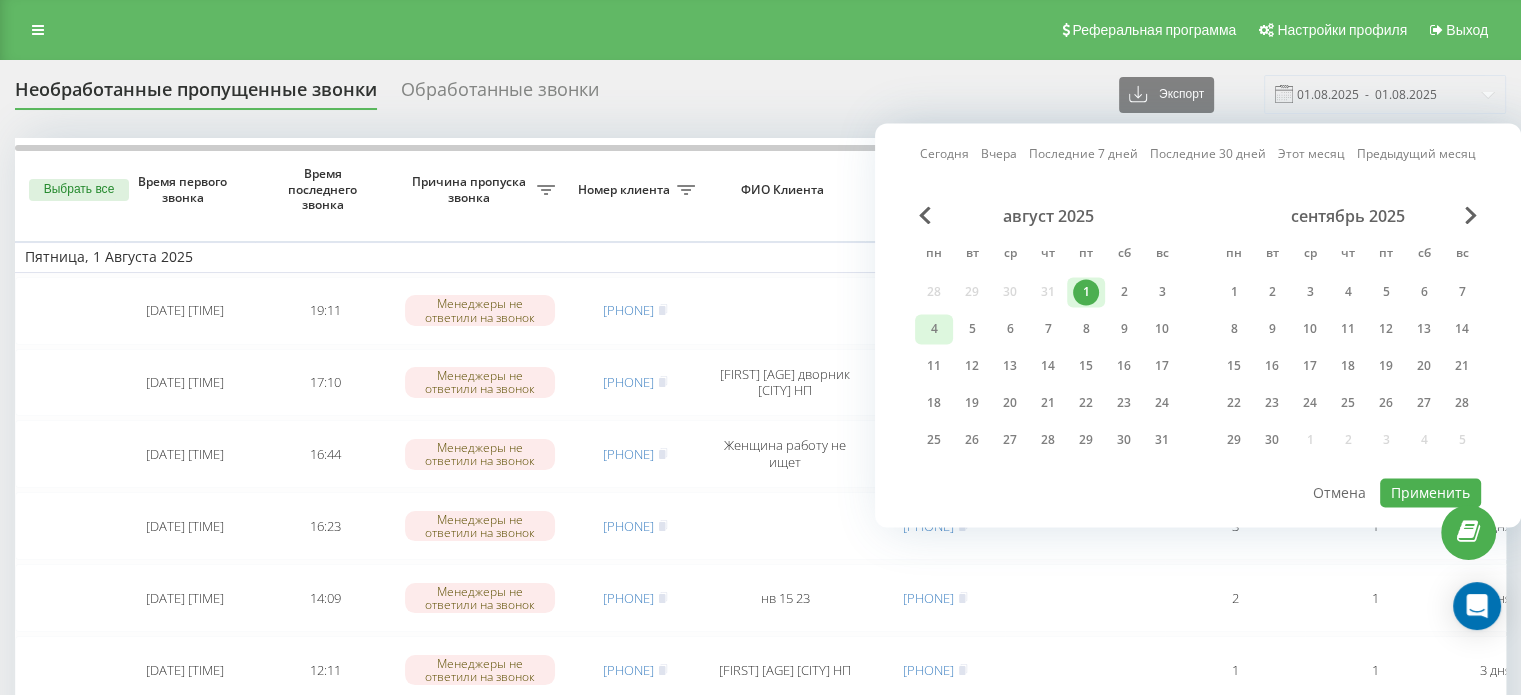 click on "4" at bounding box center (934, 329) 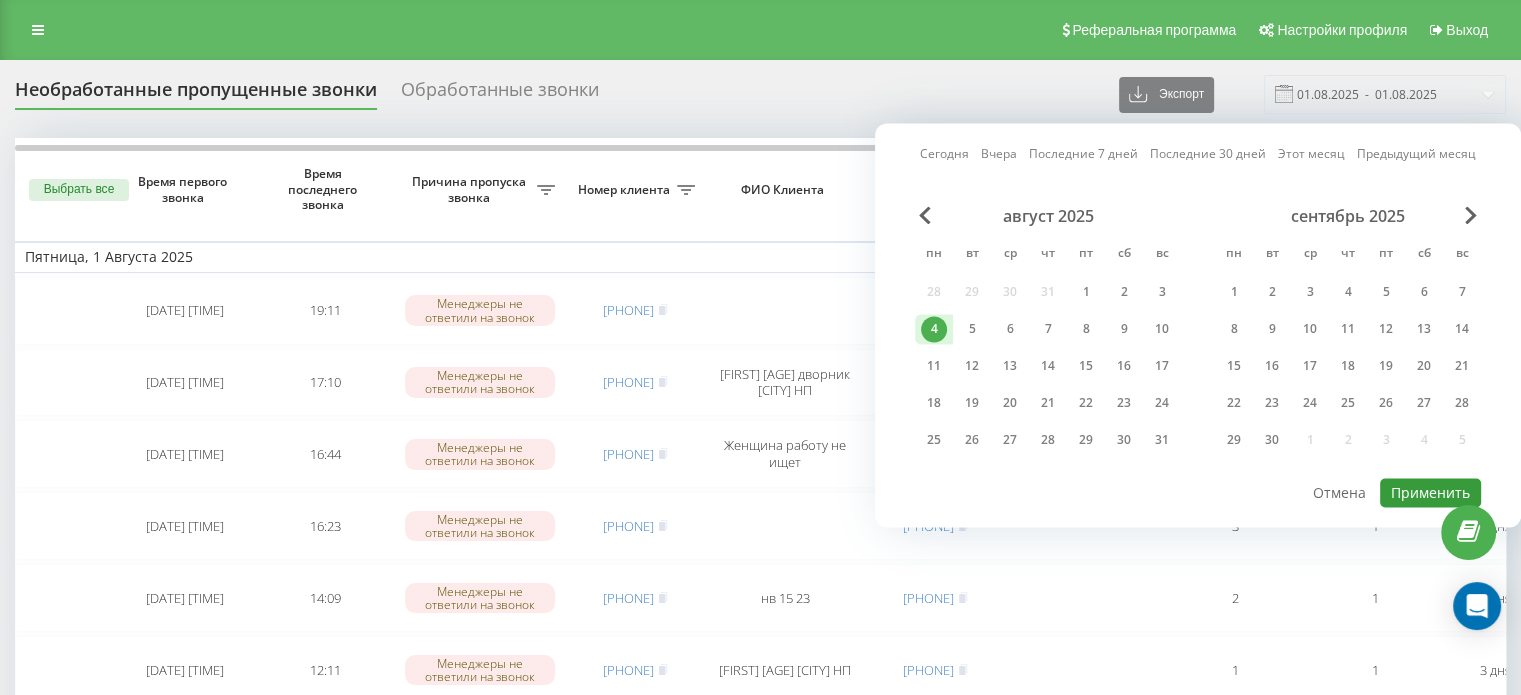 click on "Применить" at bounding box center (1430, 492) 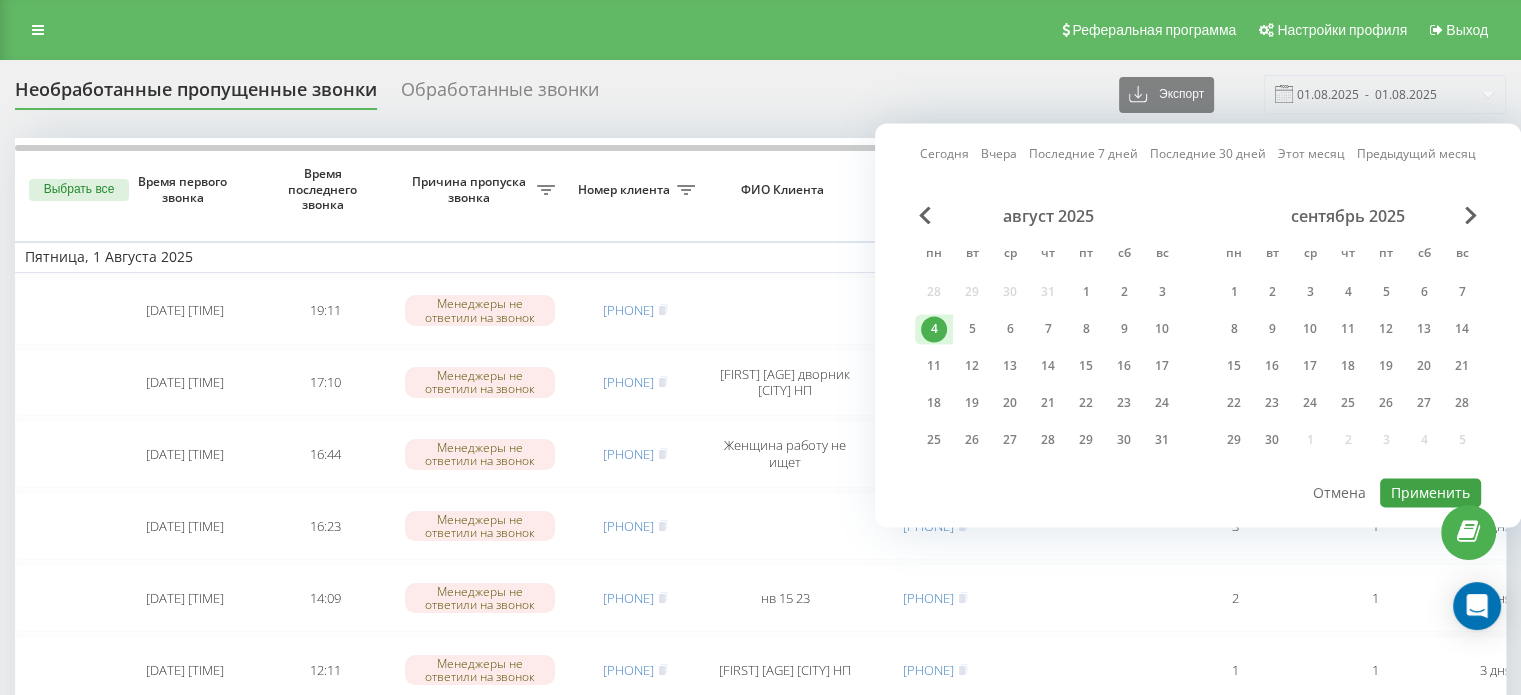 type on "04.08.2025  -  04.08.2025" 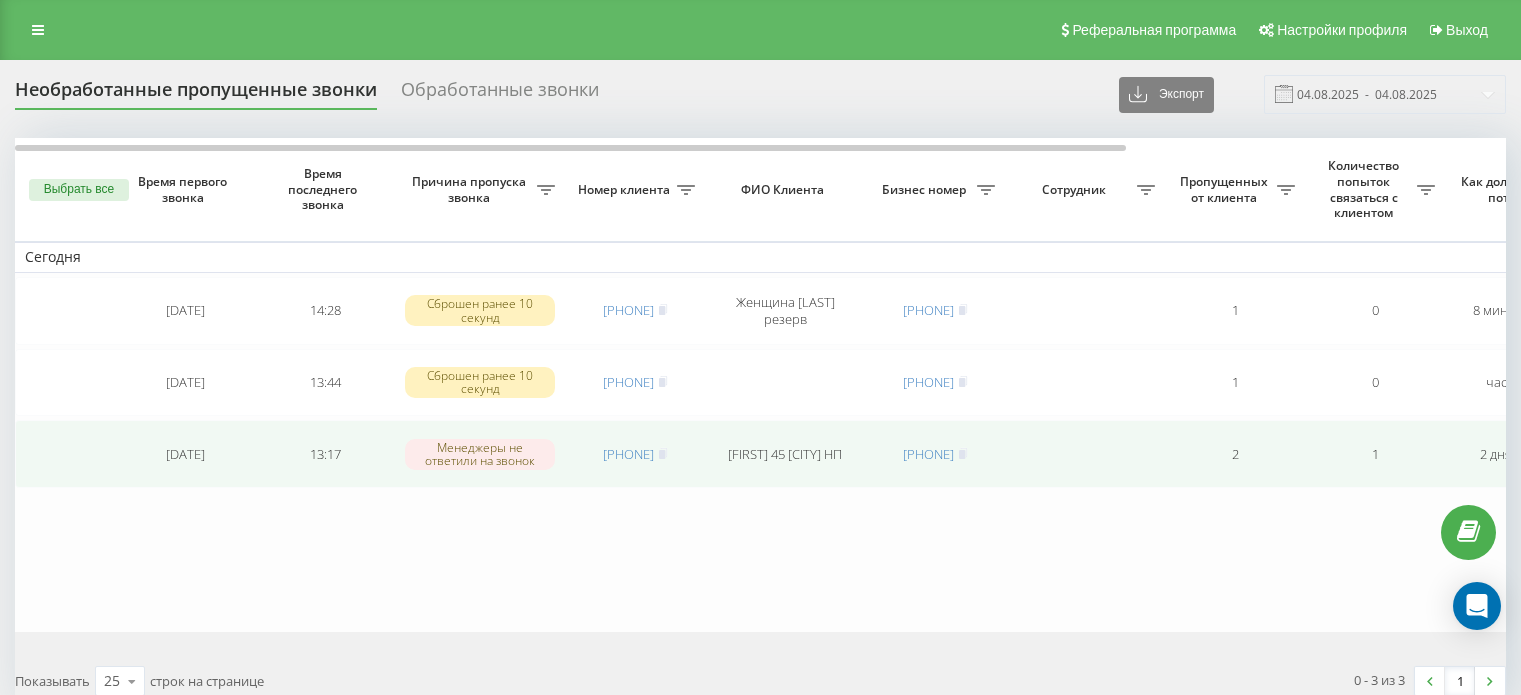 scroll, scrollTop: 0, scrollLeft: 0, axis: both 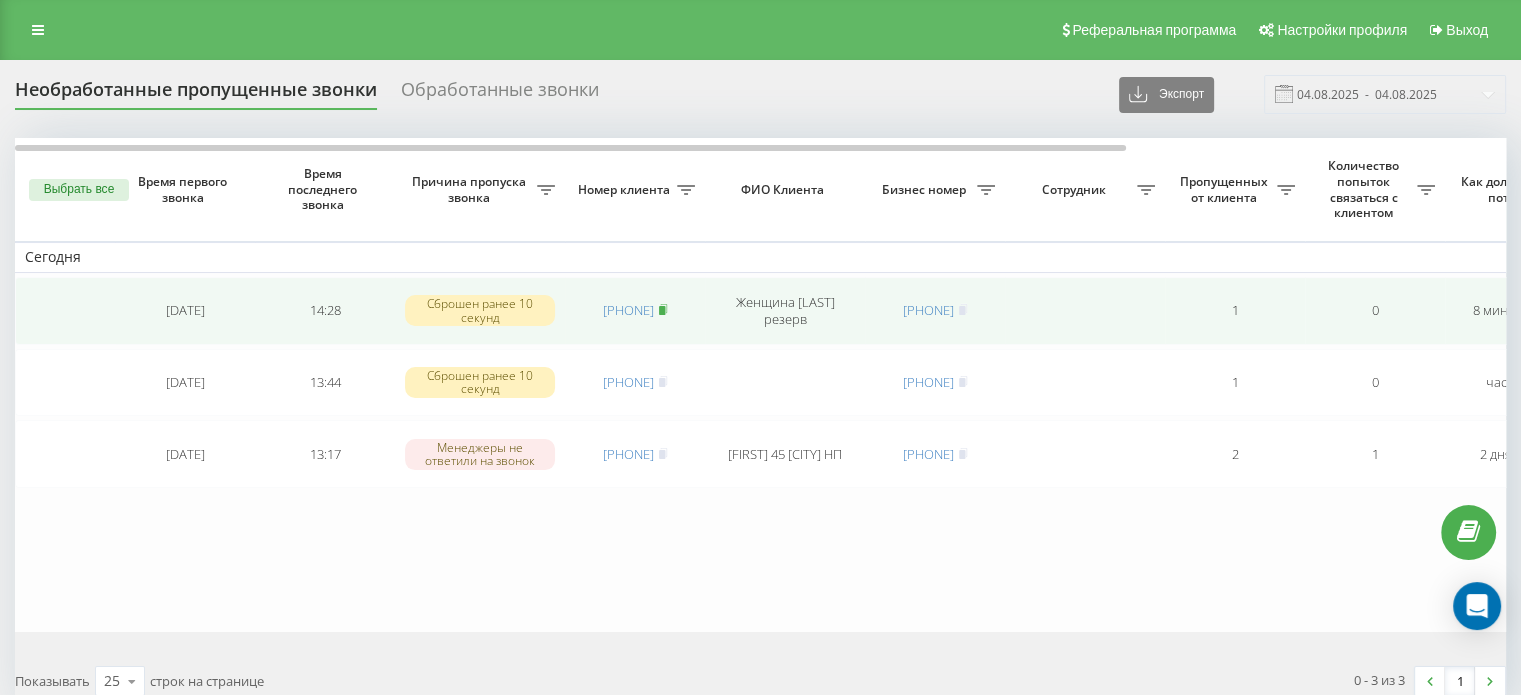 click at bounding box center [663, 310] 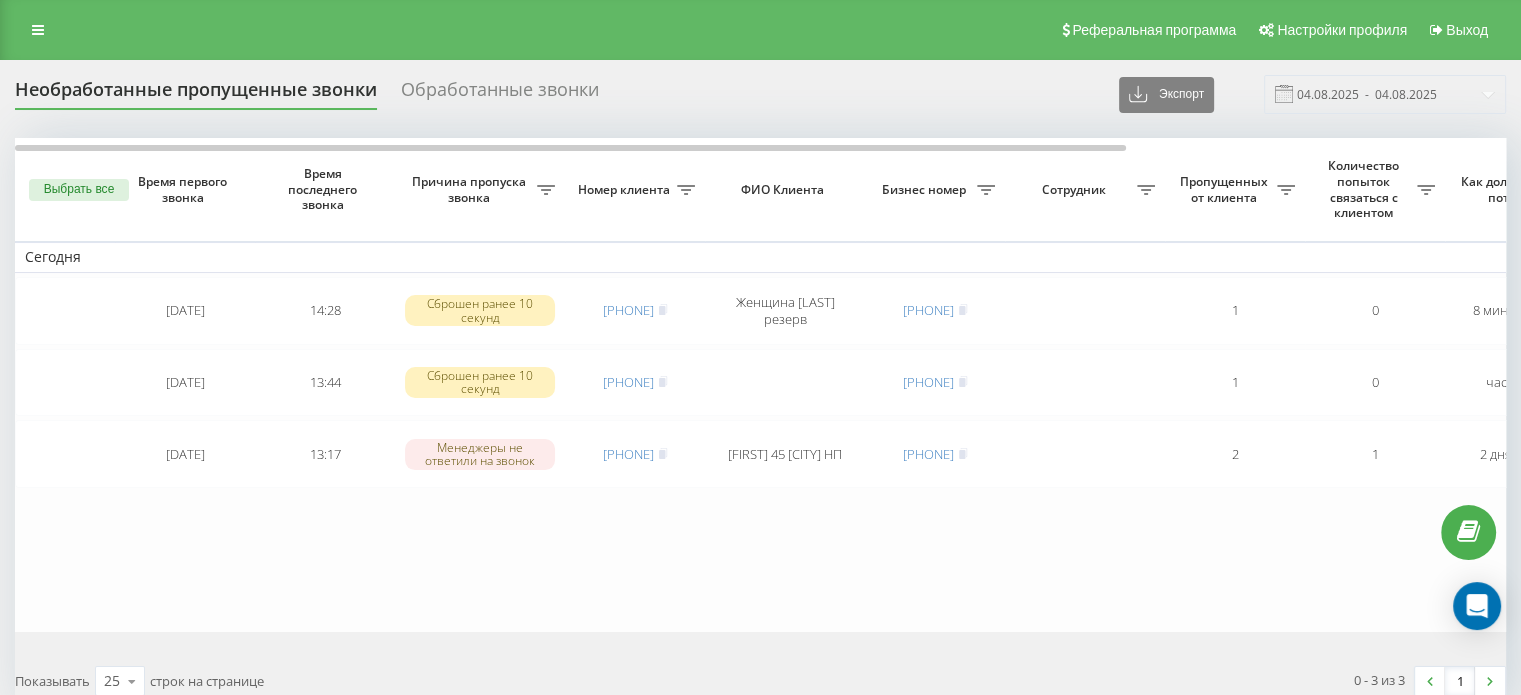 click on "Сегодня [DATE] [TIME] [TIME] Сброшен ранее 10 секунд [PHONE] Женщина [LAST] резерв [PHONE] 1 0 8 минут назад Ringostat responsible manager Обработать Не удалось связаться Связался с клиентом с помощью другого канала Клиент перезвонил сам с другого номера Другой вариант [DATE] [TIME] [TIME] Сброшен ранее 10 секунд [PHONE] [PHONE] 1 0 час назад [LAST] [FIRST] інтернет Обработать Не удалось связаться Связался с клиентом с помощью другого канала Клиент перезвонил сам с другого номера Другой вариант [DATE] [TIME] [TIME] Менеджеры не ответили на звонок [PHONE] [FIRST] 45 [CITY] НП [PHONE] 2 1" at bounding box center [1015, 385] 